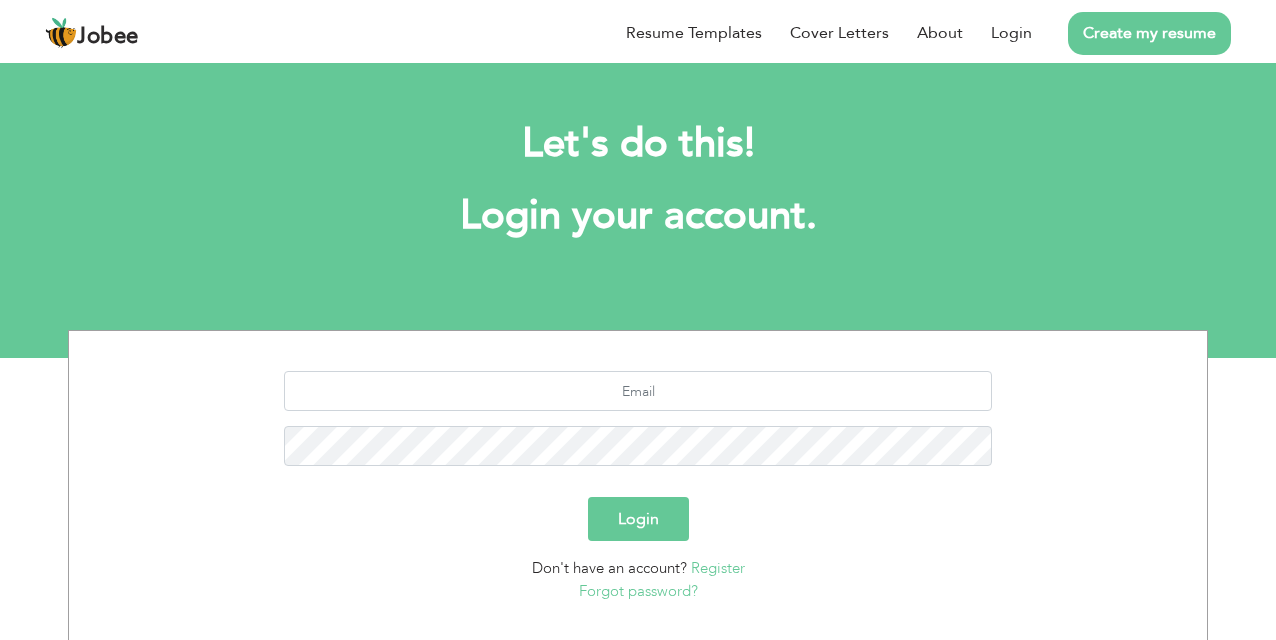 scroll, scrollTop: 0, scrollLeft: 0, axis: both 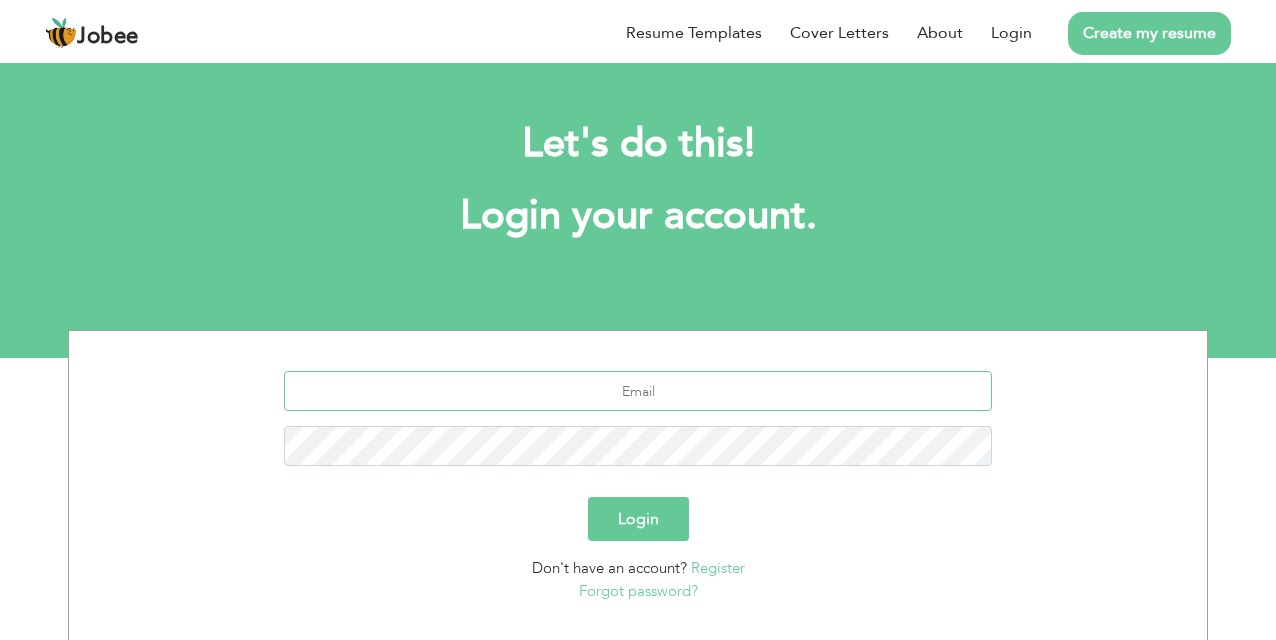 type on "[EMAIL_ADDRESS][DOMAIN_NAME]" 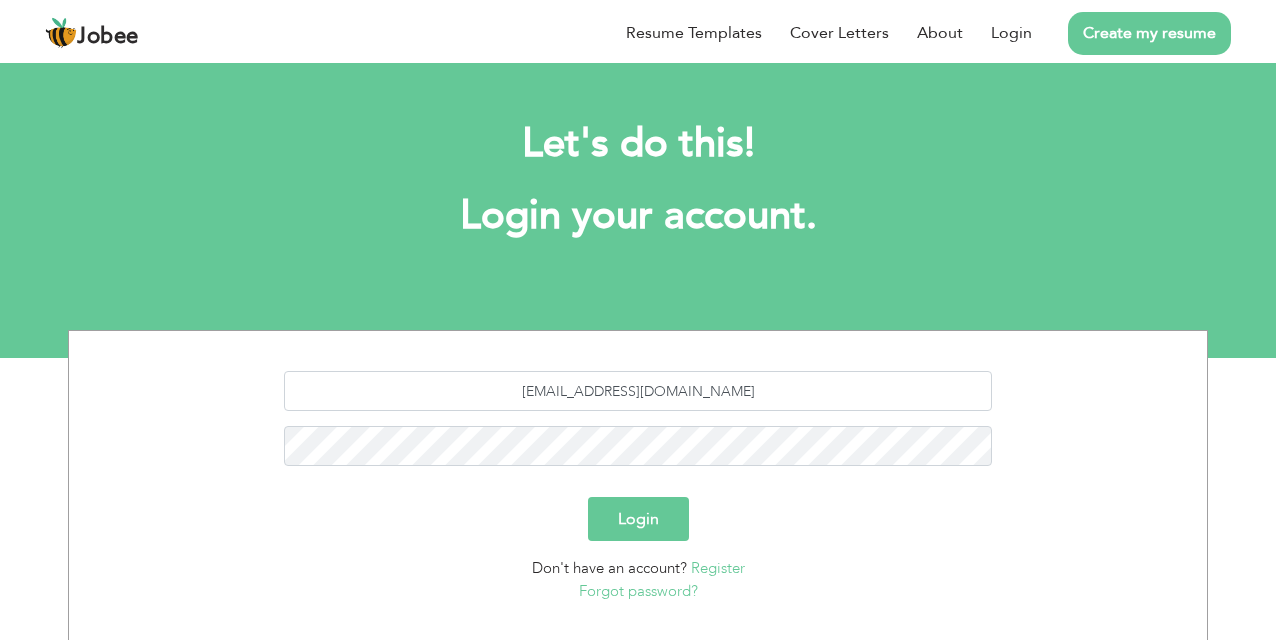 click on "Login" at bounding box center [638, 519] 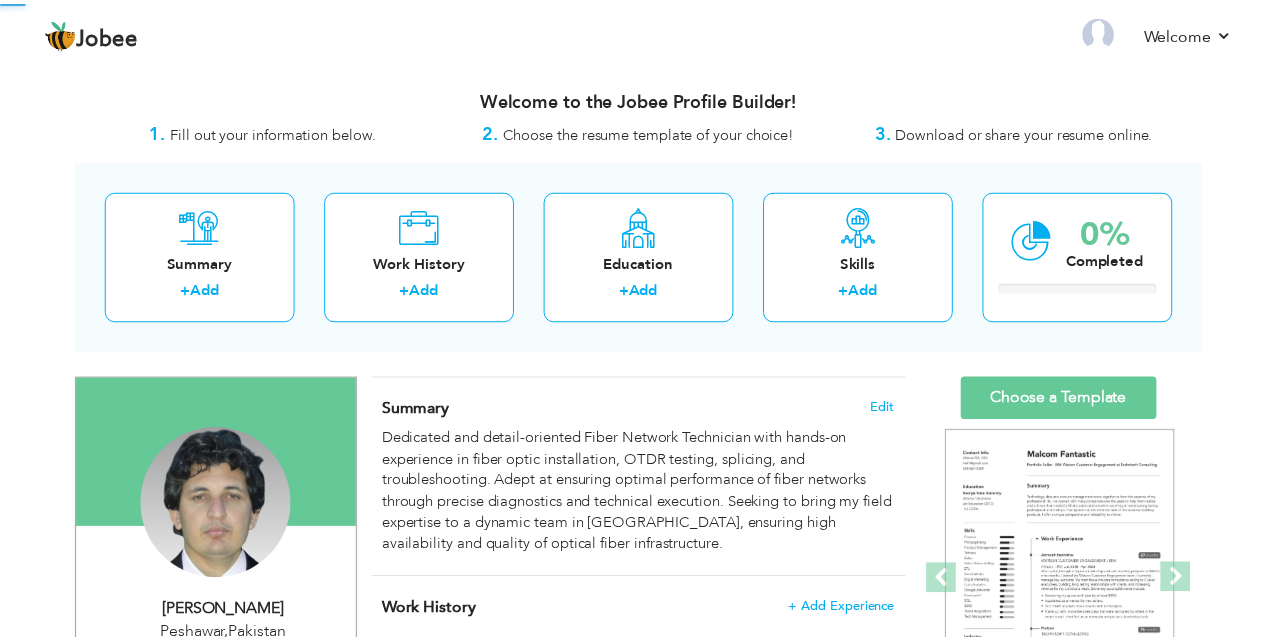 scroll, scrollTop: 0, scrollLeft: 0, axis: both 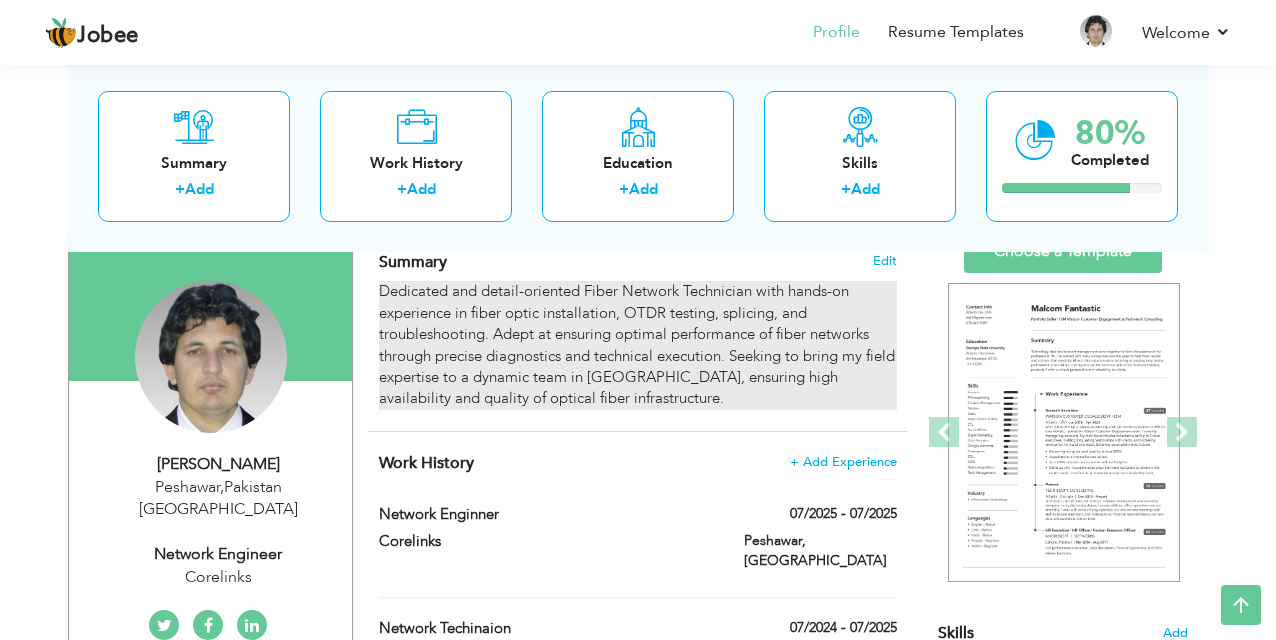 click on "Dedicated and detail-oriented Fiber Network Technician with hands-on experience in fiber optic installation, OTDR testing, splicing, and troubleshooting. Adept at ensuring optimal performance of fiber networks through precise diagnostics and technical execution. Seeking to bring my field expertise to a dynamic team in Islamabad, ensuring high availability and quality of optical fiber infrastructure." at bounding box center (638, 345) 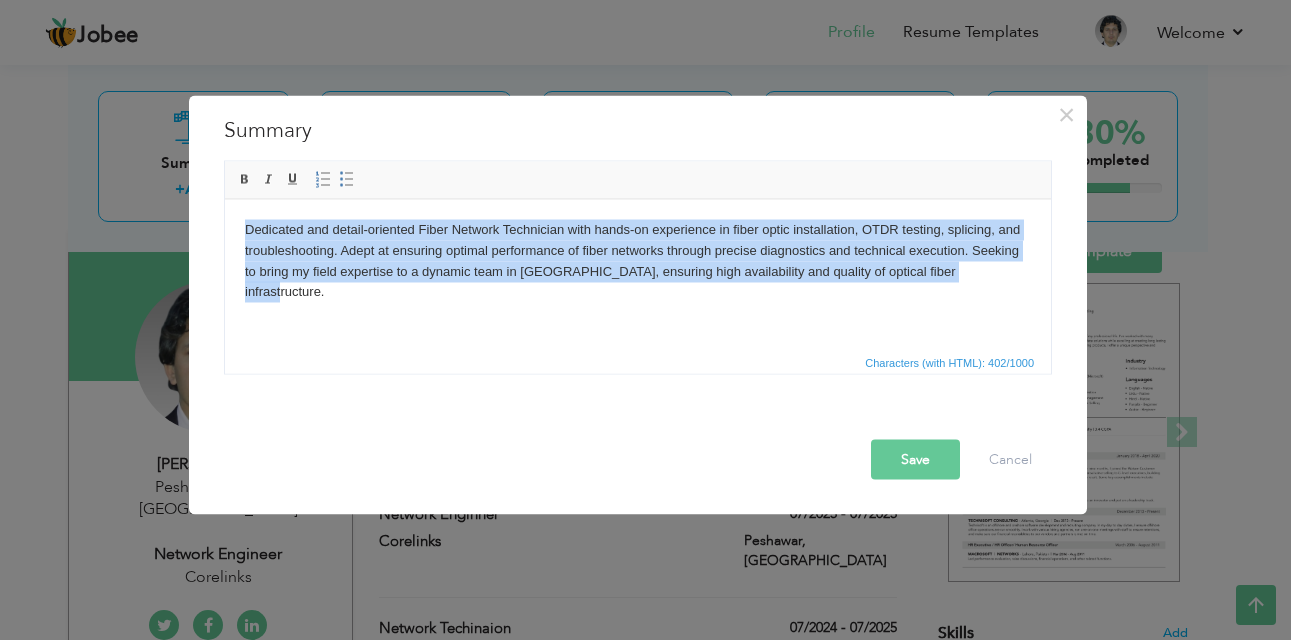 drag, startPoint x: 970, startPoint y: 271, endPoint x: 231, endPoint y: 231, distance: 740.0817 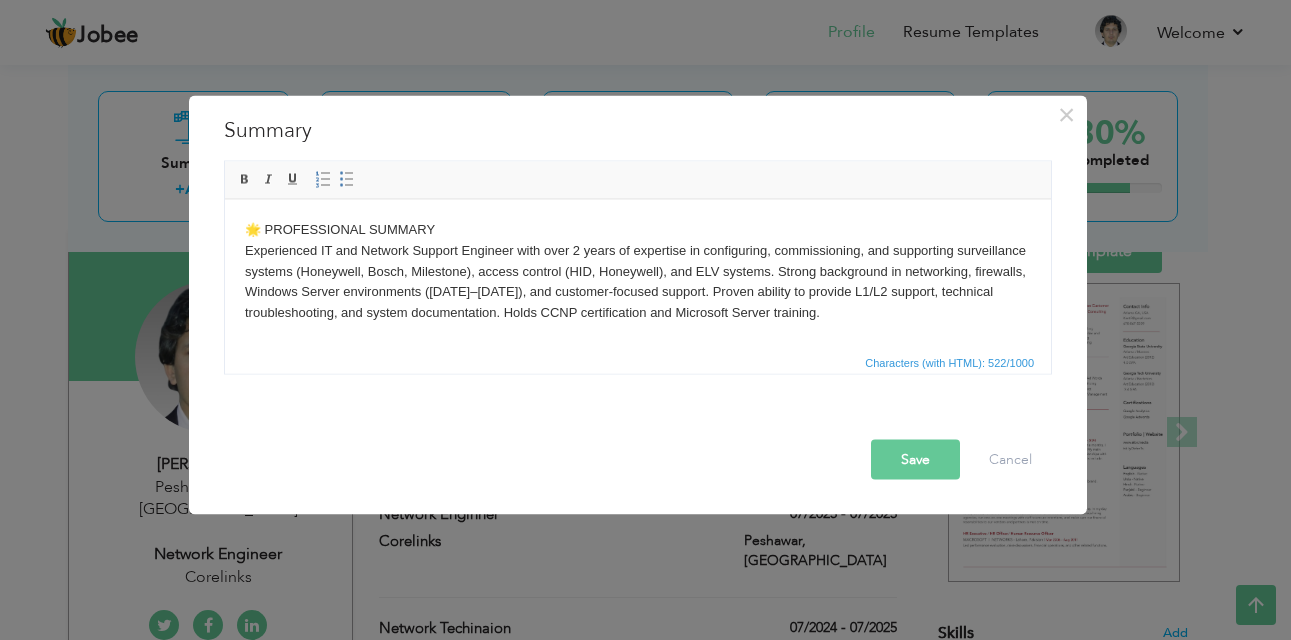 click on "Save" at bounding box center [915, 460] 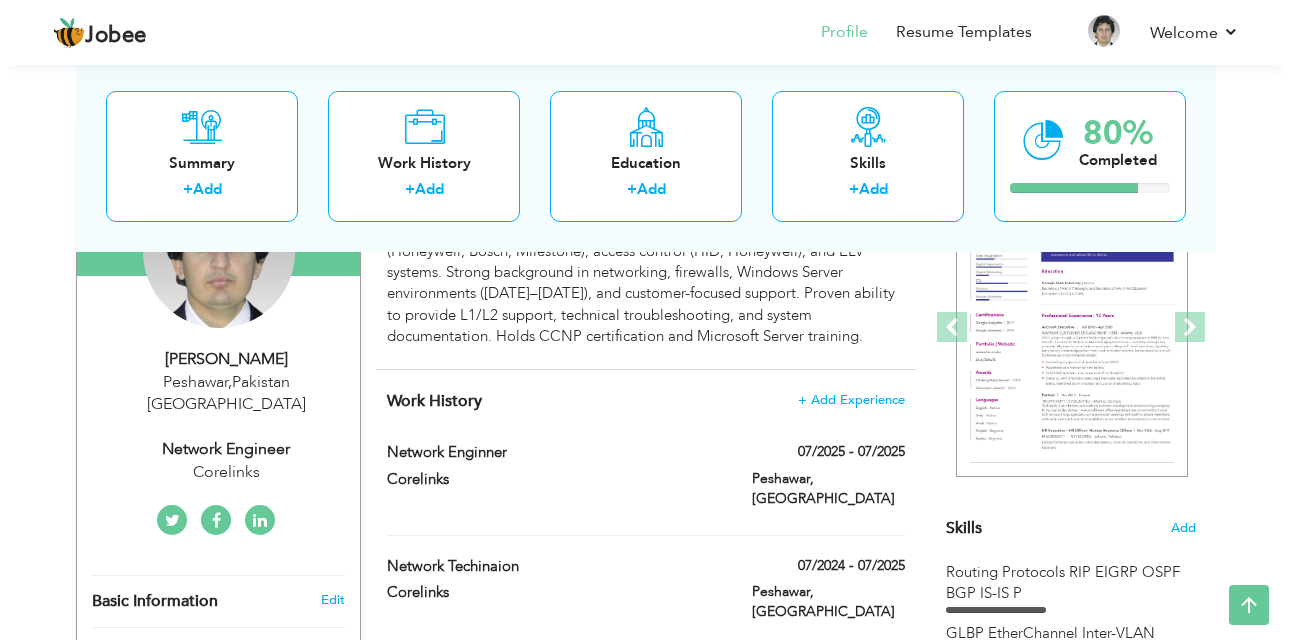 scroll, scrollTop: 253, scrollLeft: 0, axis: vertical 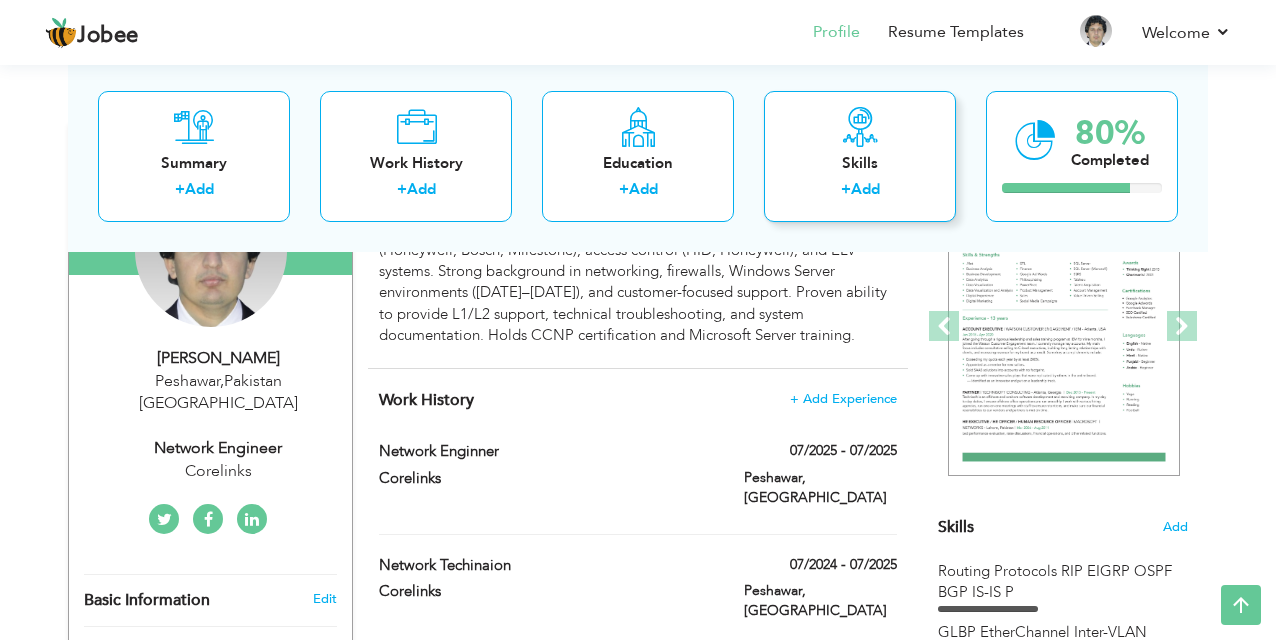 click on "Skills" at bounding box center (860, 162) 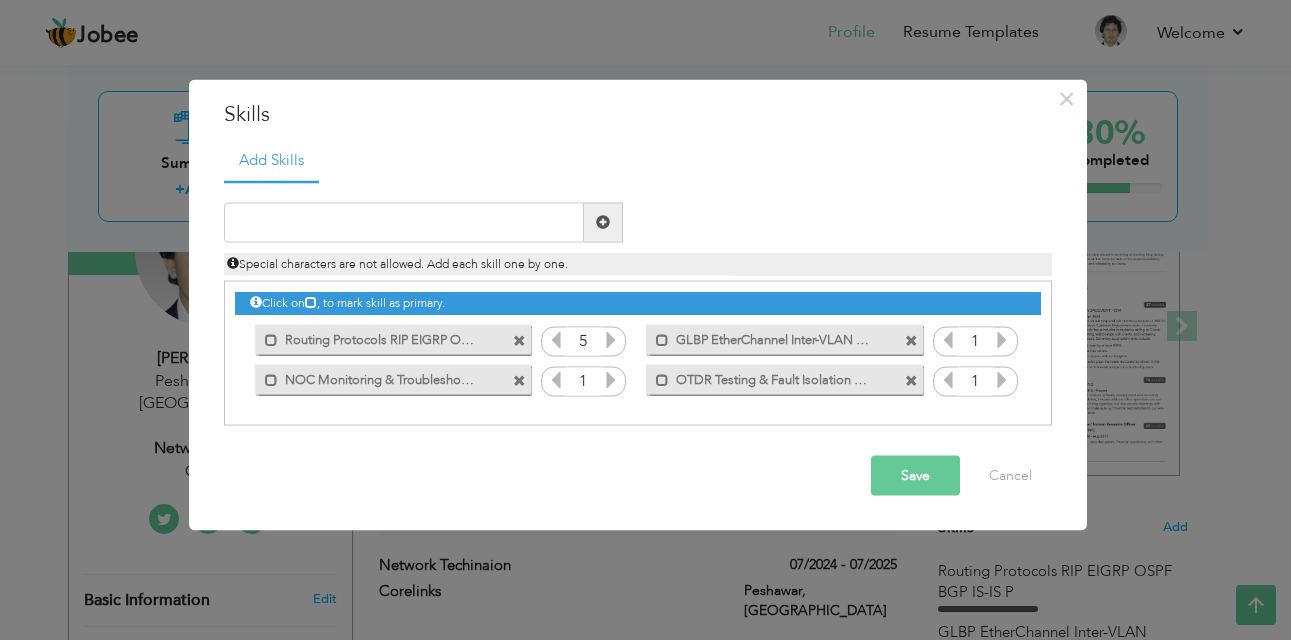 click at bounding box center (519, 341) 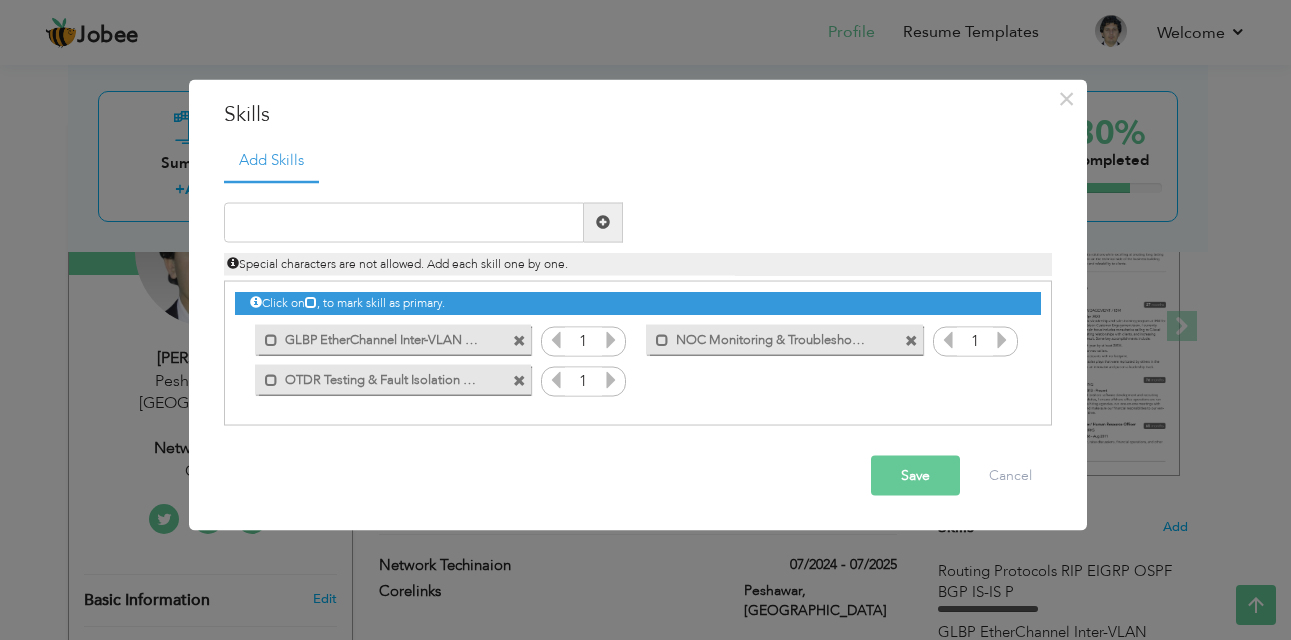 click at bounding box center [519, 341] 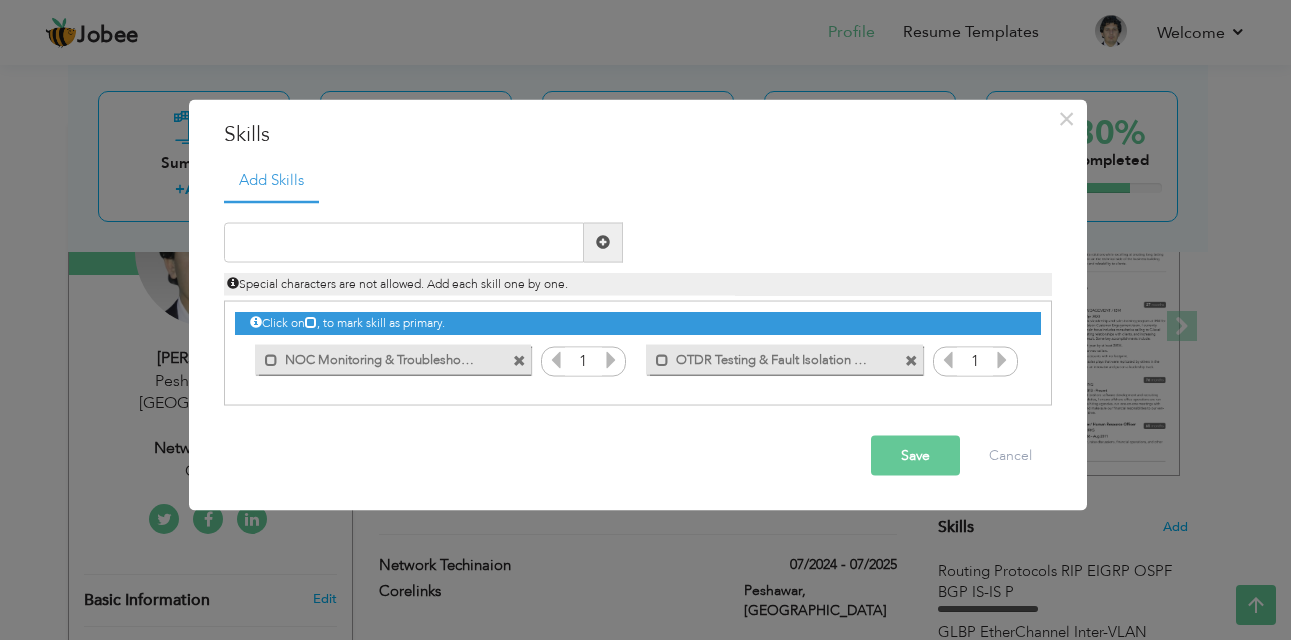 click on "Click on  , to mark skill as primary.
Mark as primary skill. 5 Mark as primary skill. 1" at bounding box center [638, 341] 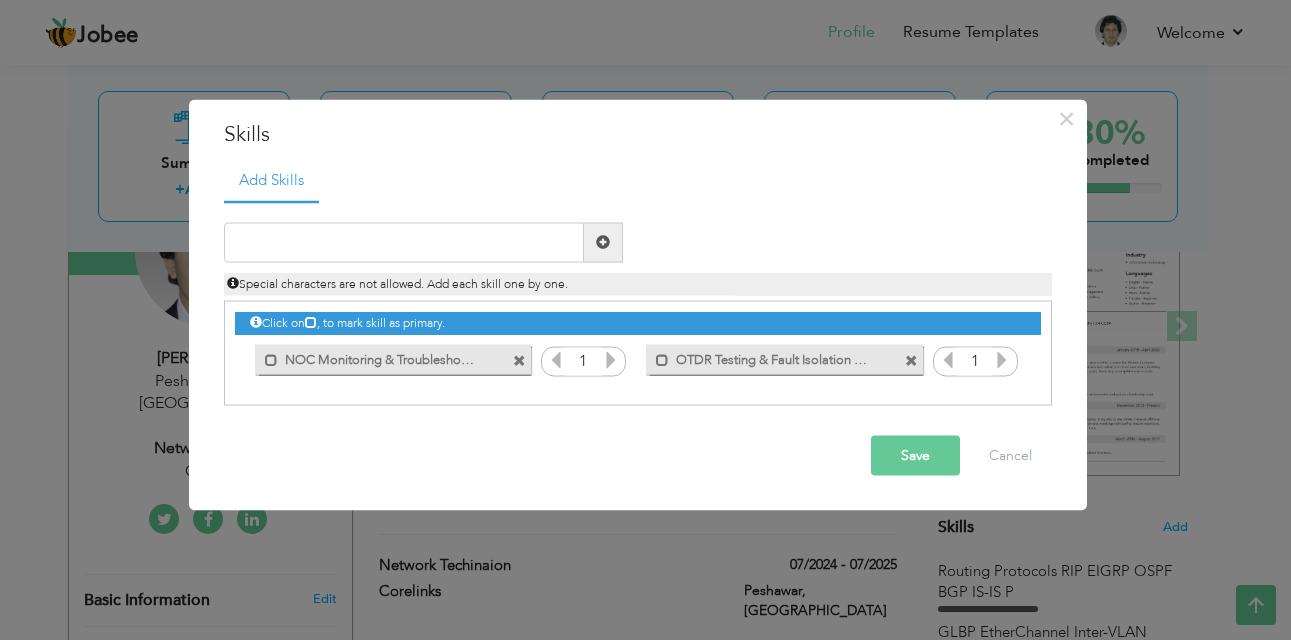 click at bounding box center (519, 361) 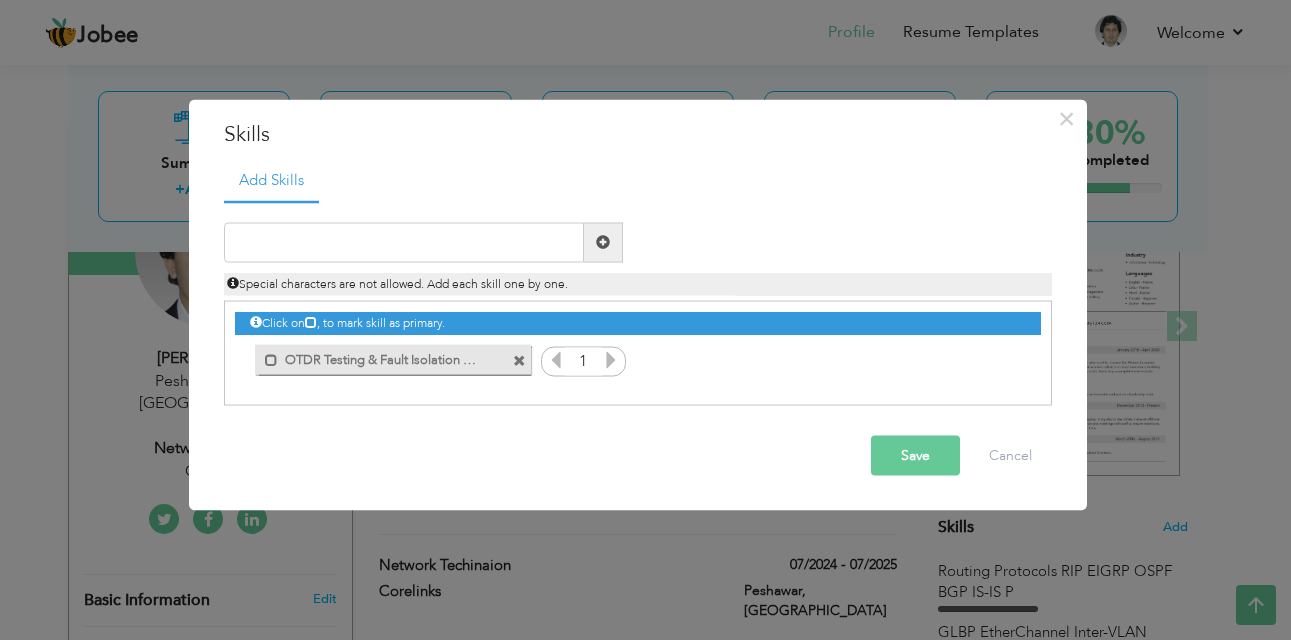 click at bounding box center [519, 361] 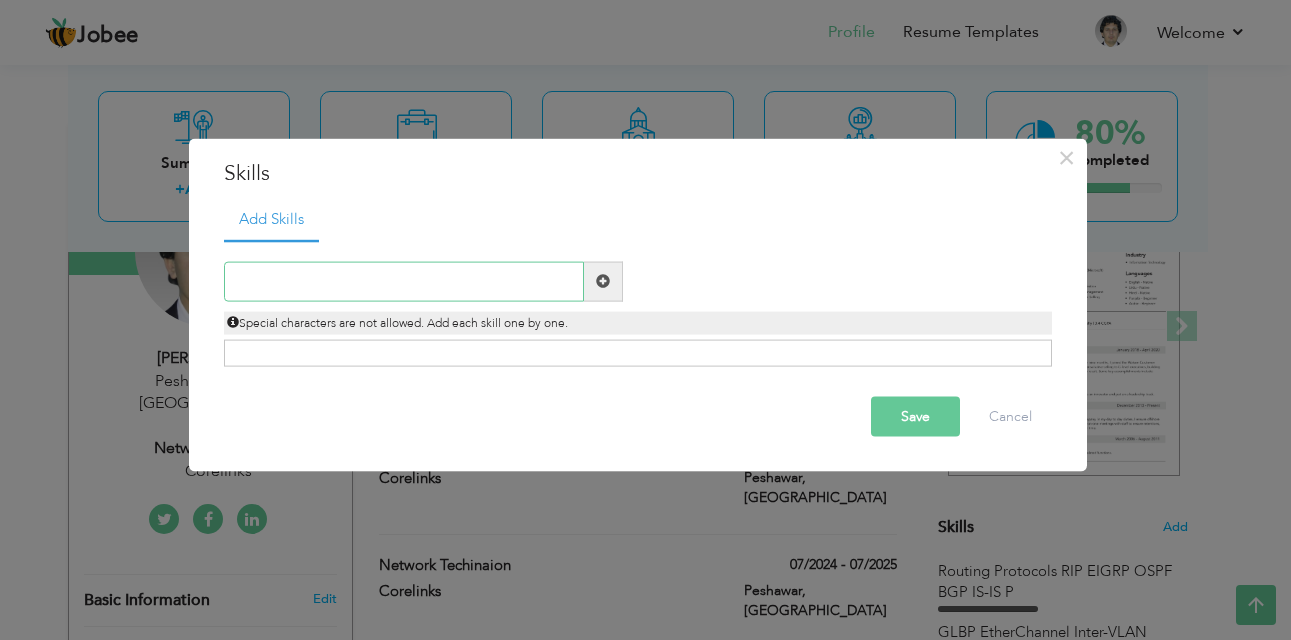 click at bounding box center [404, 281] 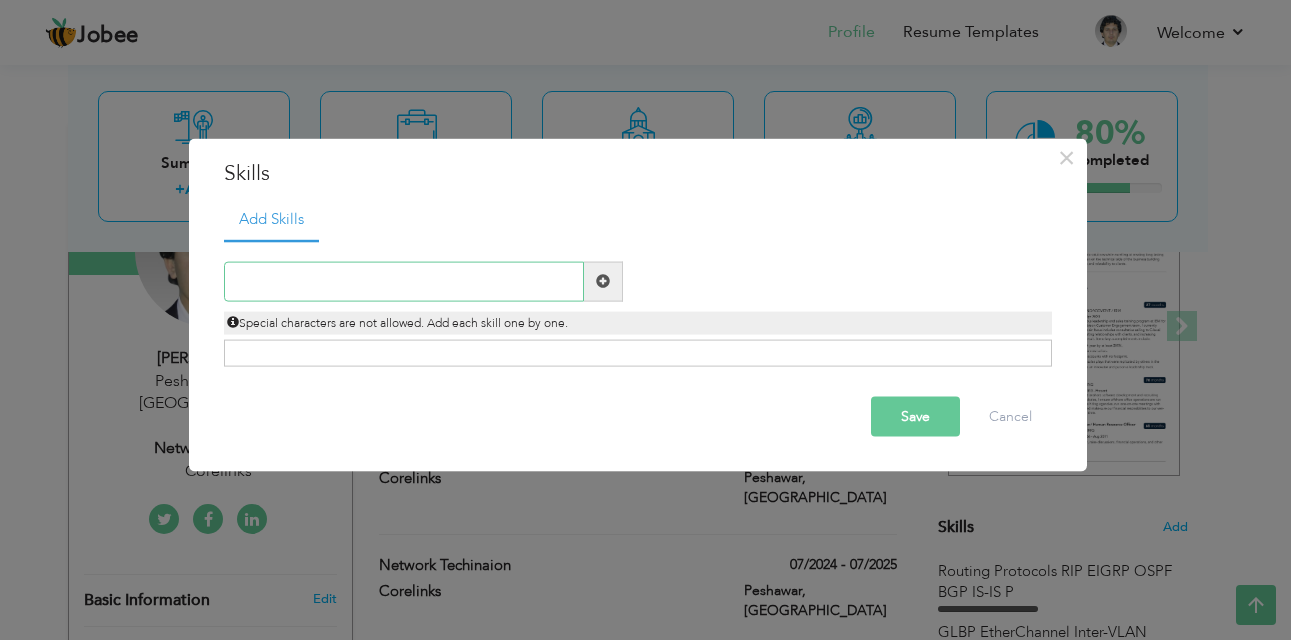 paste on "Video Systems: Honeywell, Bosch, Milestone (Config" 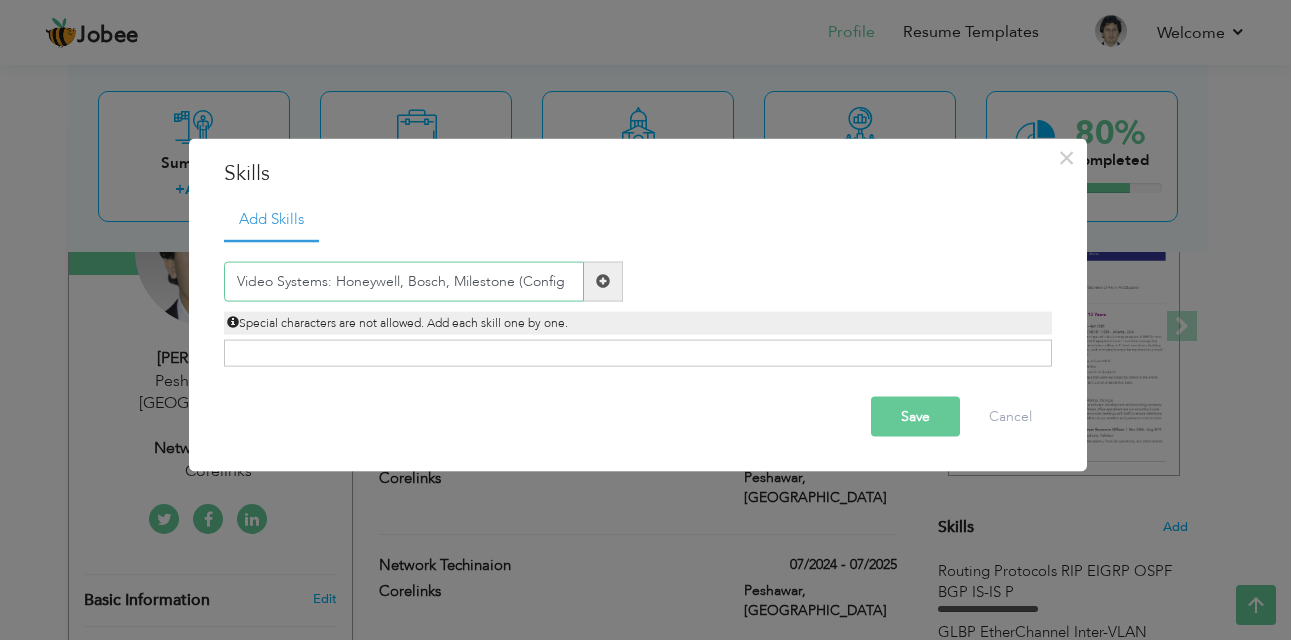 click on "Video Systems: Honeywell, Bosch, Milestone (Config" at bounding box center (404, 281) 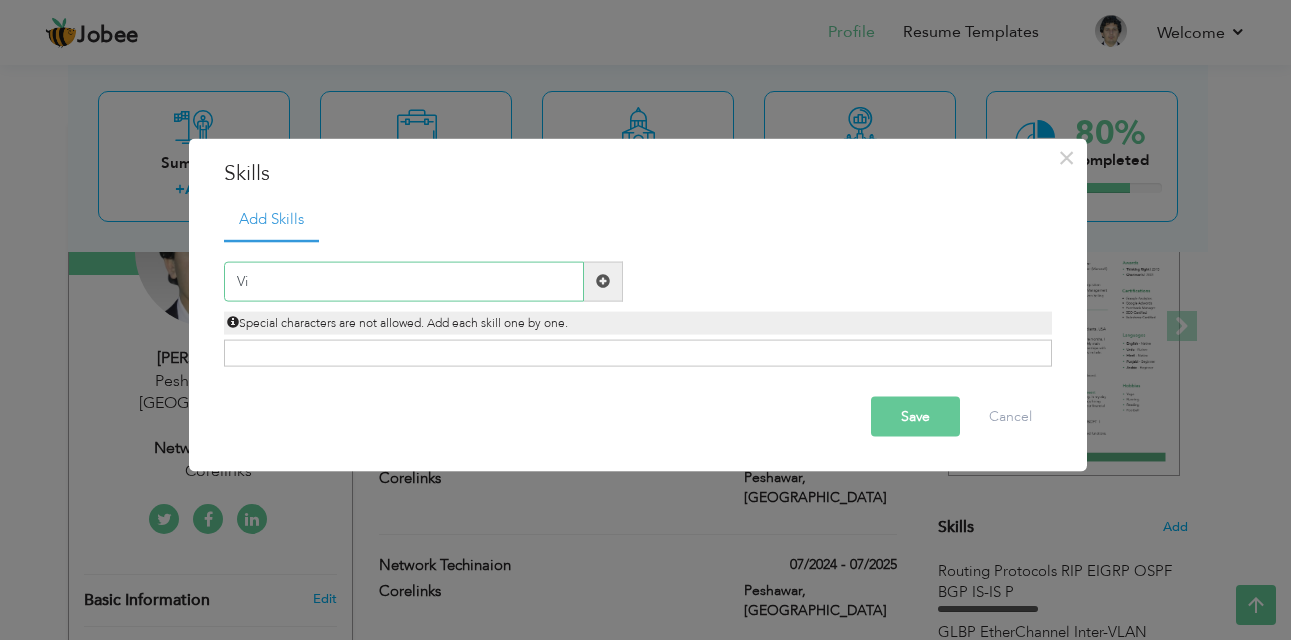 type on "V" 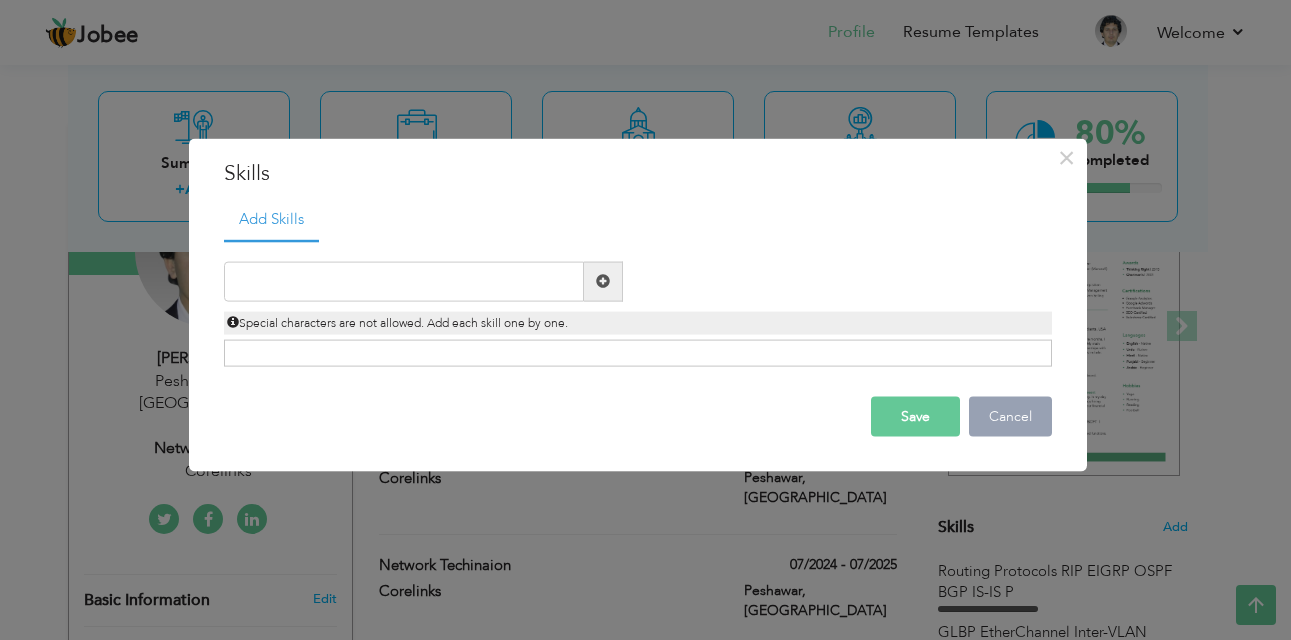 click on "Cancel" at bounding box center (1010, 416) 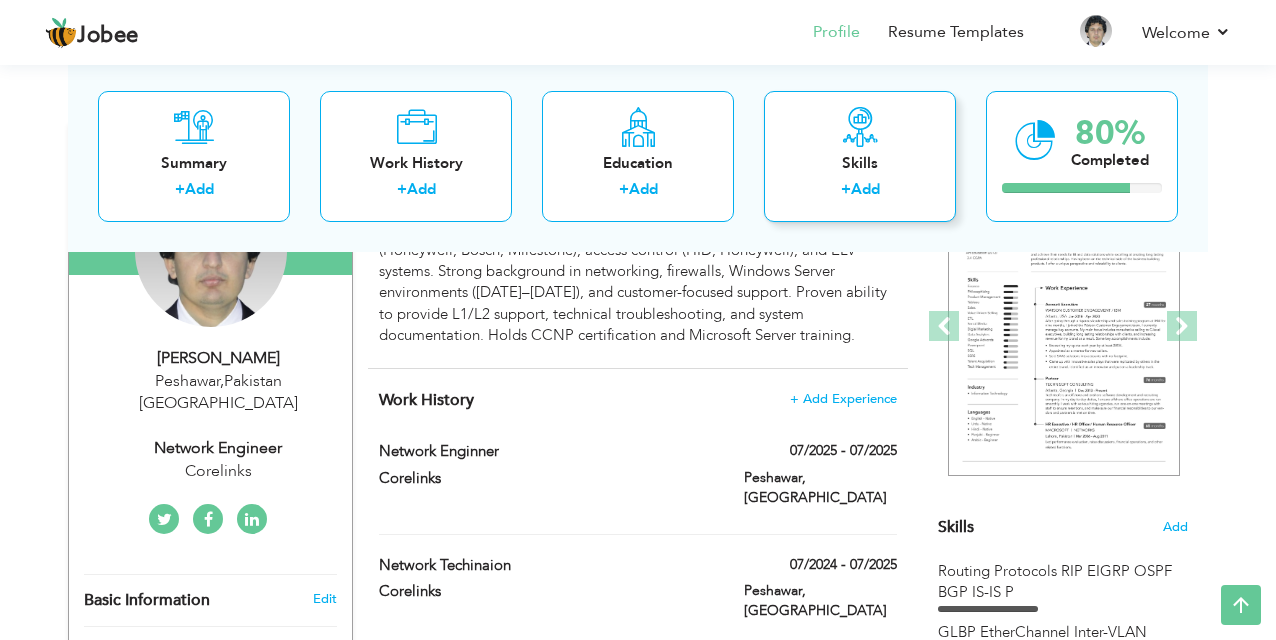 click on "Skills
+  Add" at bounding box center [860, 155] 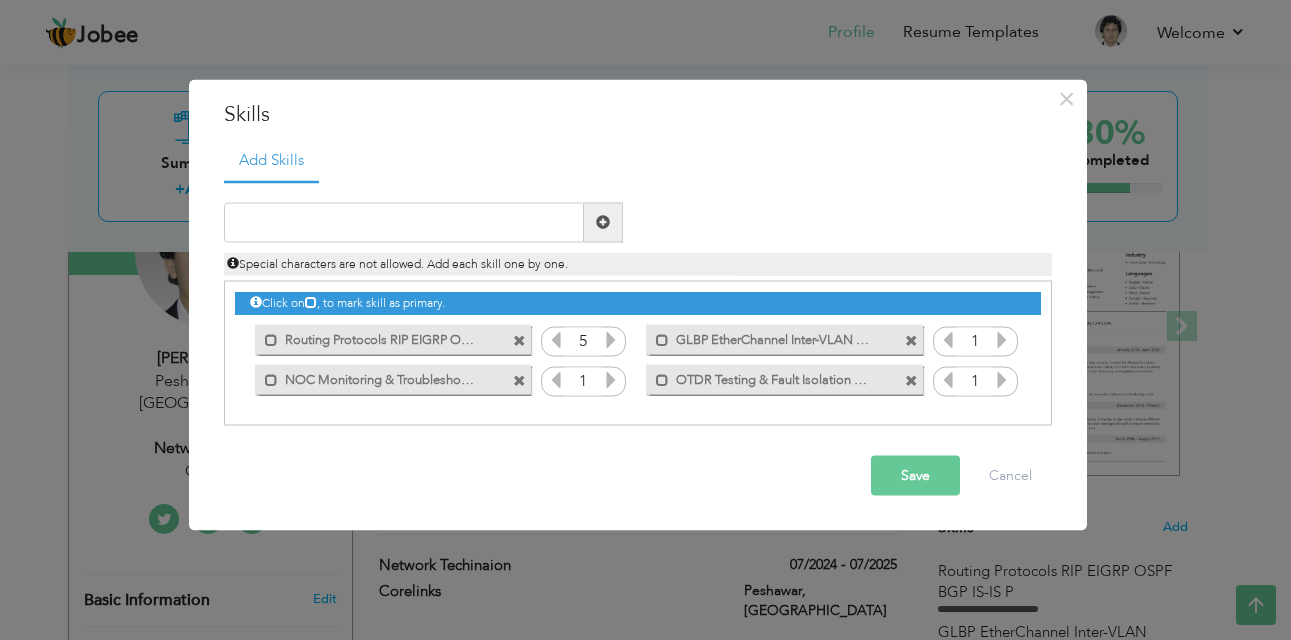 click at bounding box center [519, 341] 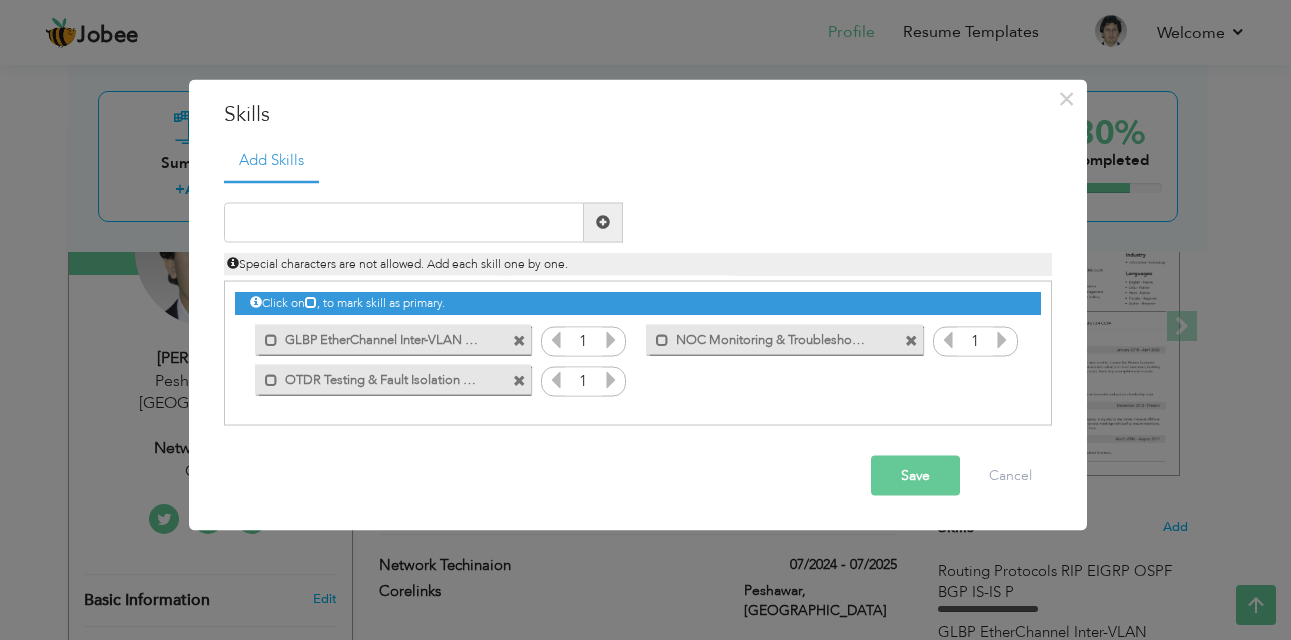 click at bounding box center (519, 341) 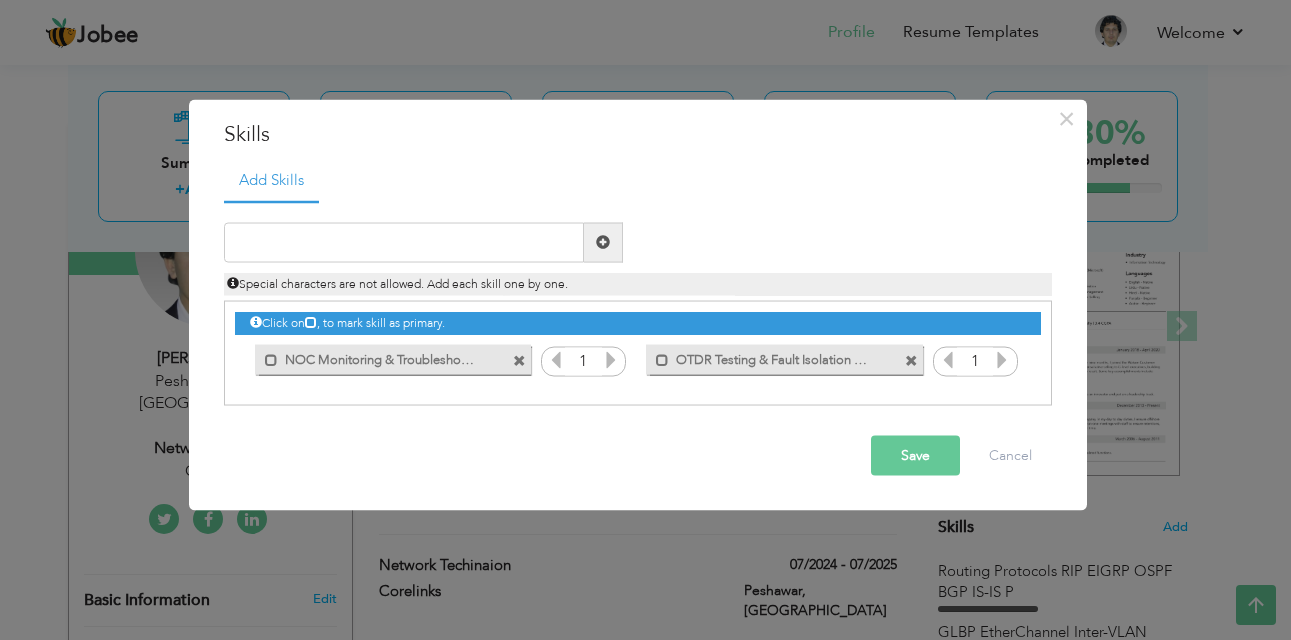 click on "Mark as primary skill." at bounding box center [388, 360] 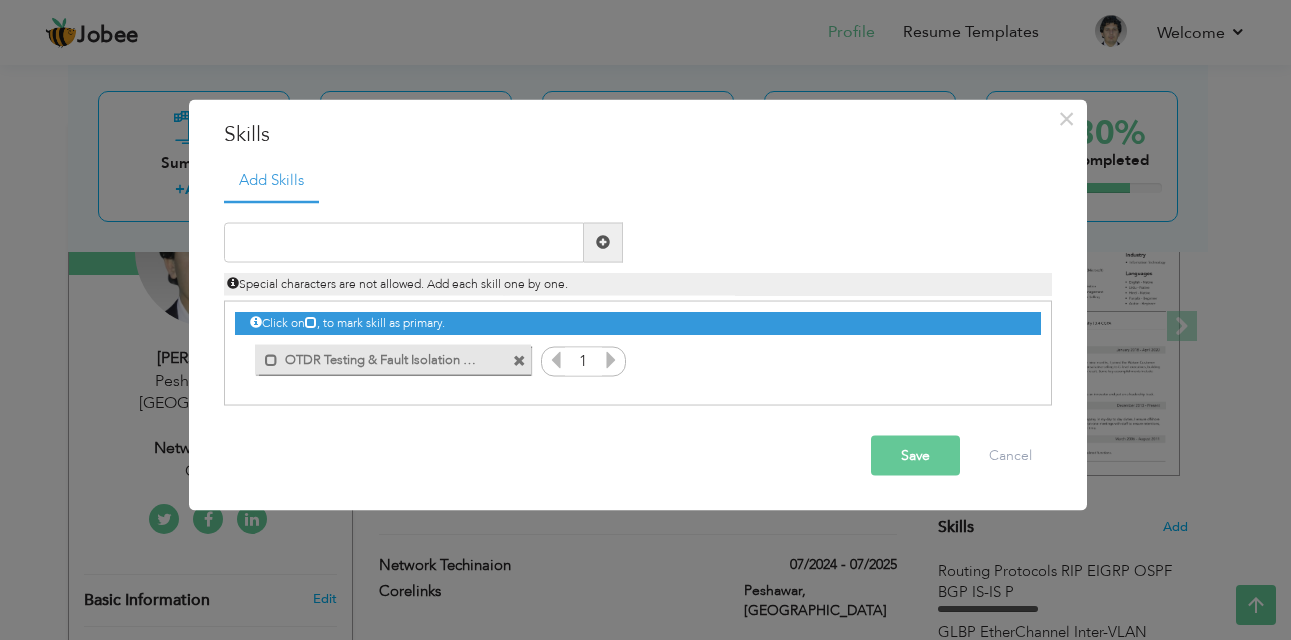 click at bounding box center [519, 361] 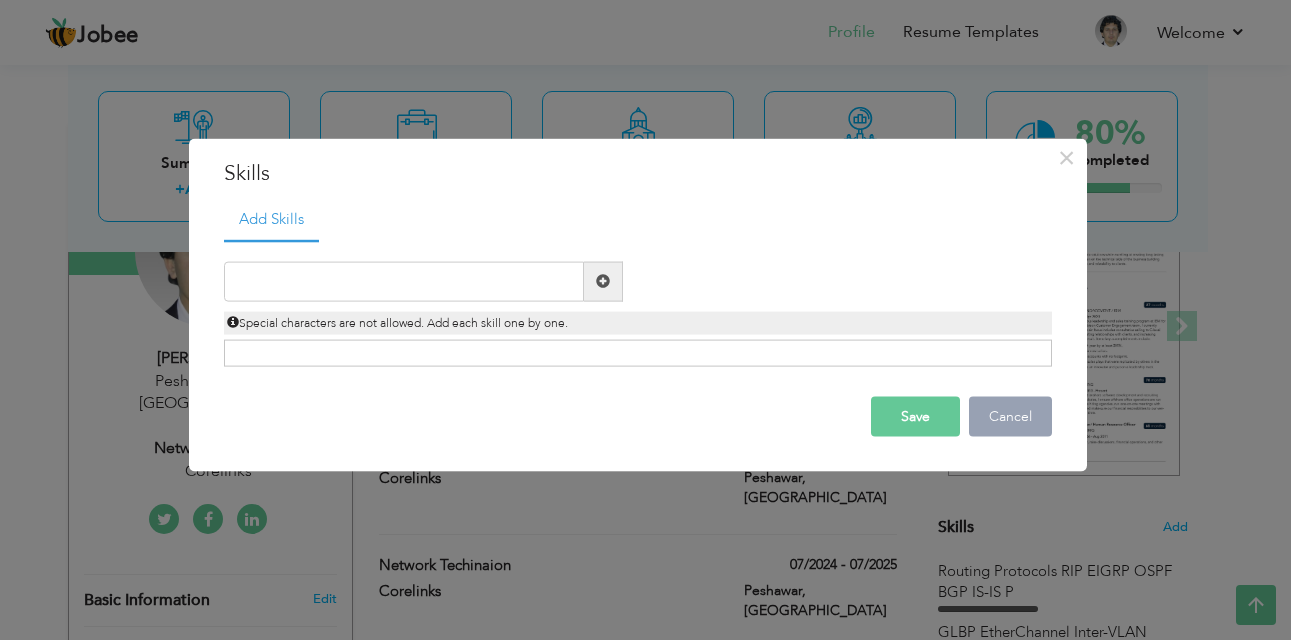 click on "Cancel" at bounding box center (1010, 416) 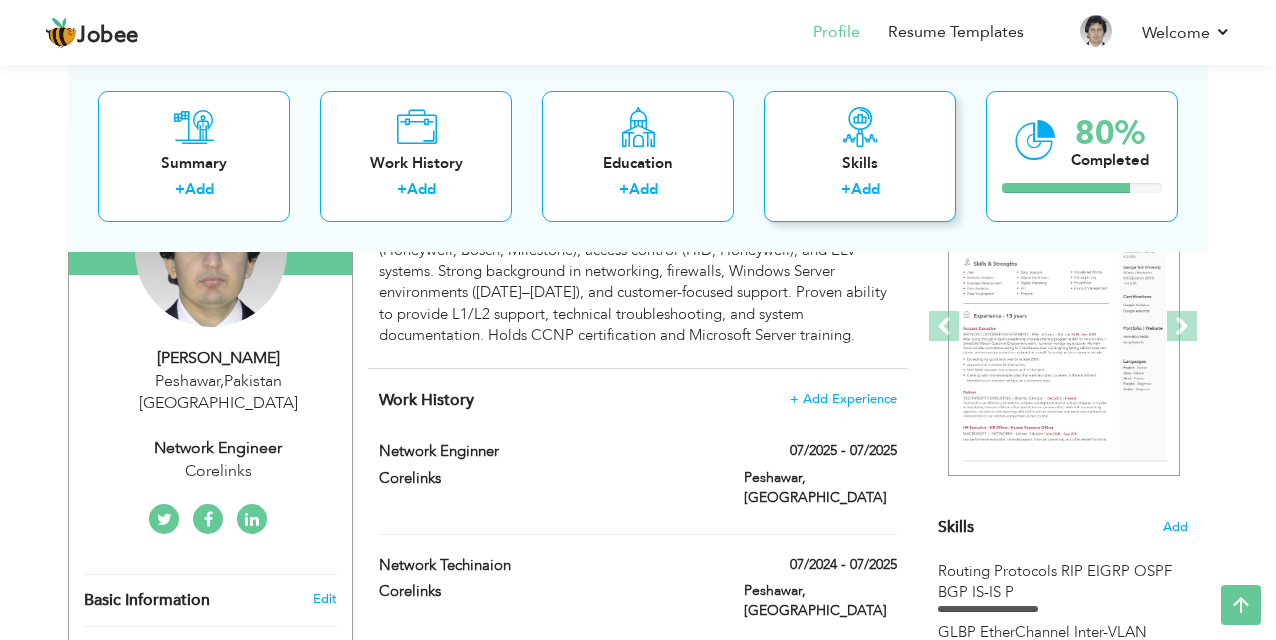 click on "Skills
+  Add" at bounding box center (860, 155) 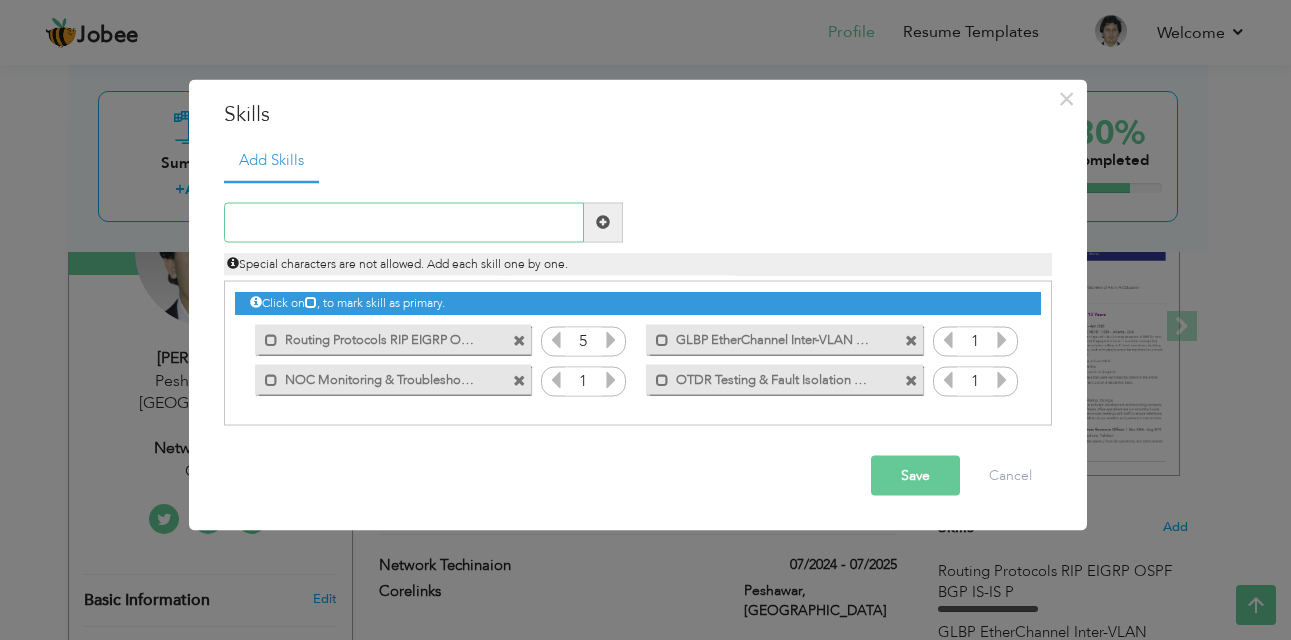 paste on "Honeywell, Bosch, Milestone (Configuration, Testi" 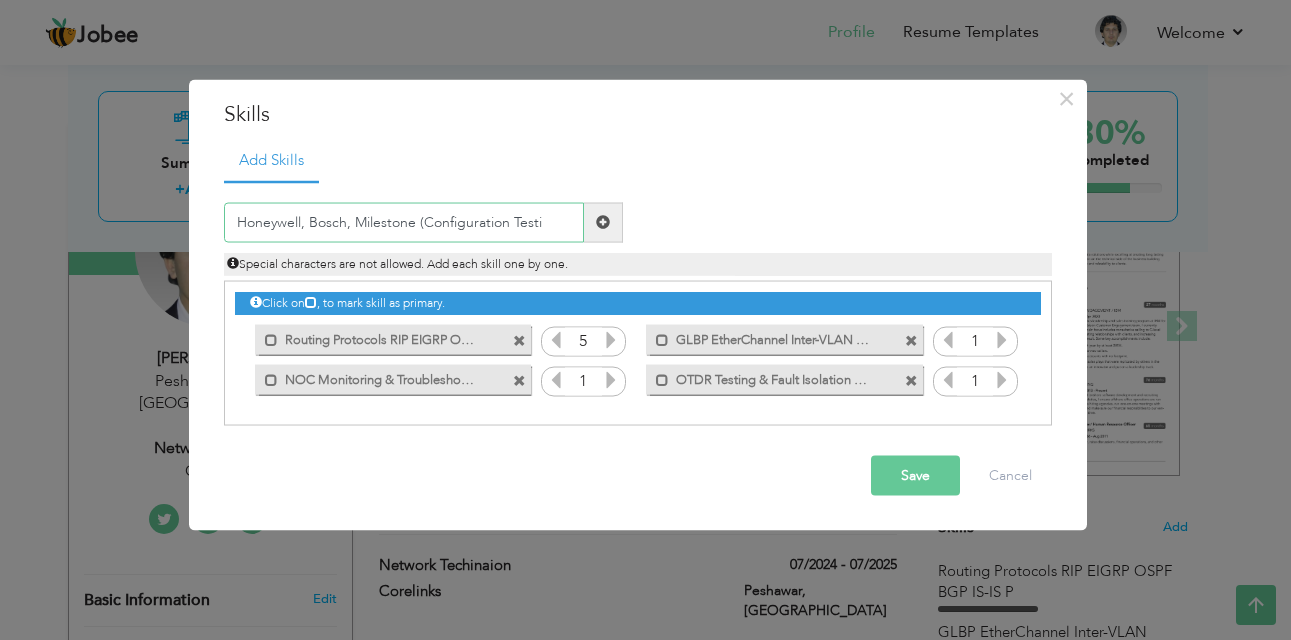 type on "Honeywell, Bosch, Milestone (Configuration Testi" 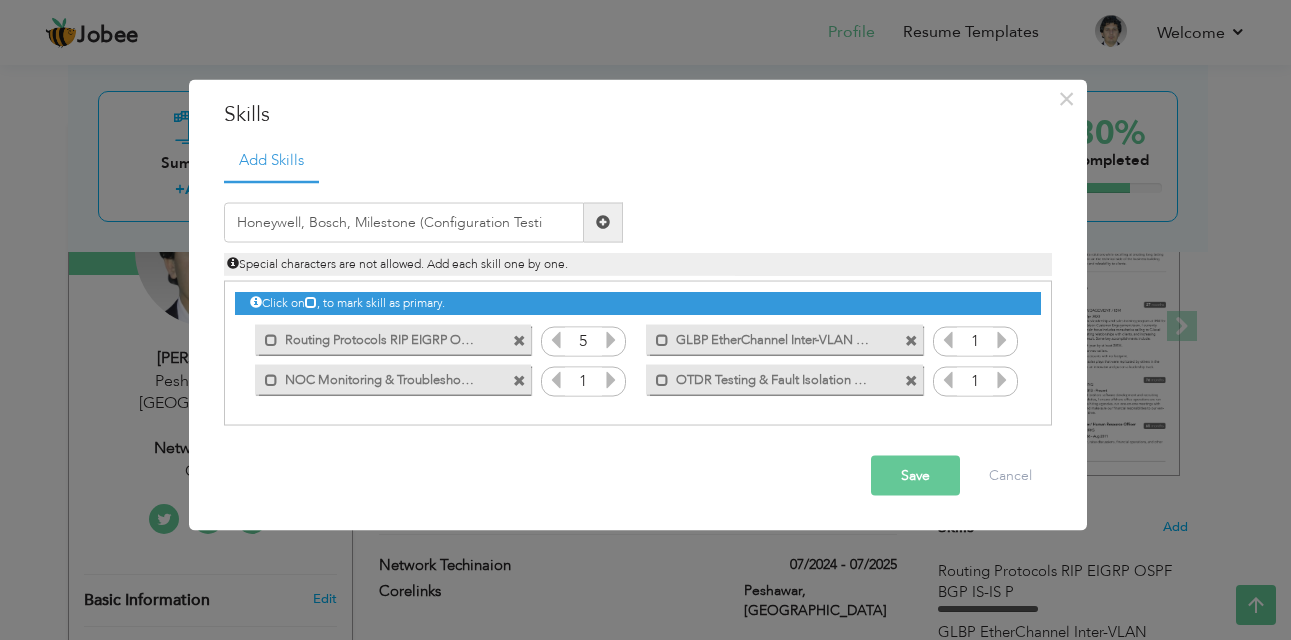 click at bounding box center [519, 341] 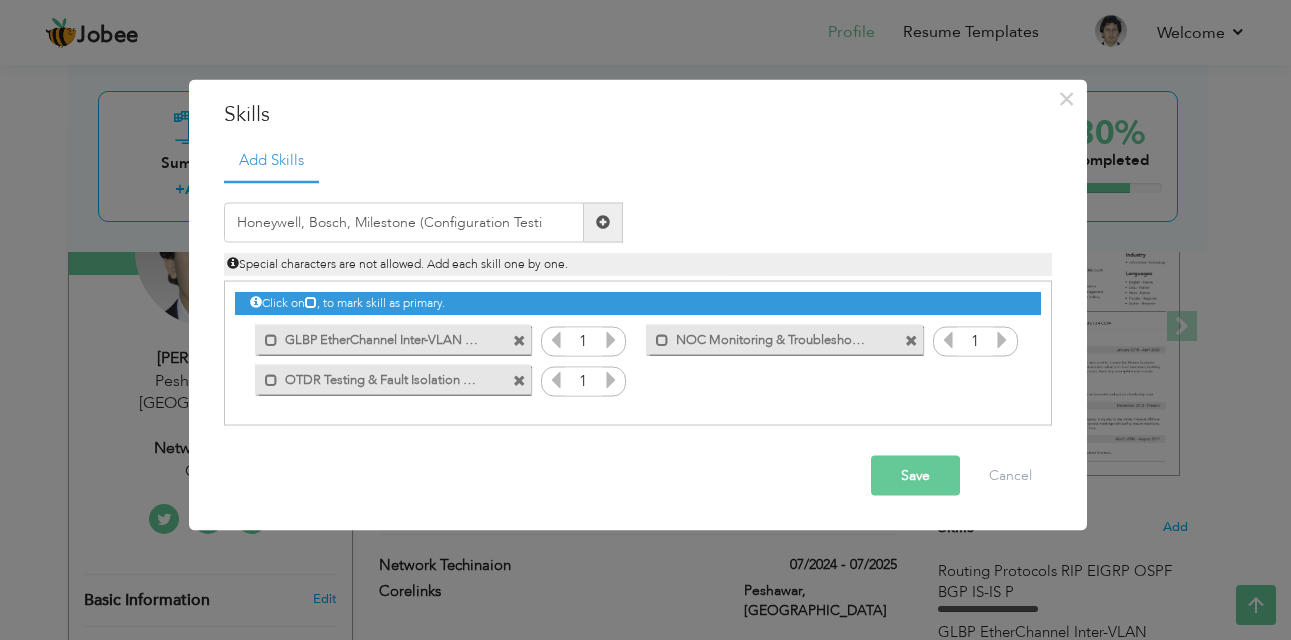 click at bounding box center [519, 341] 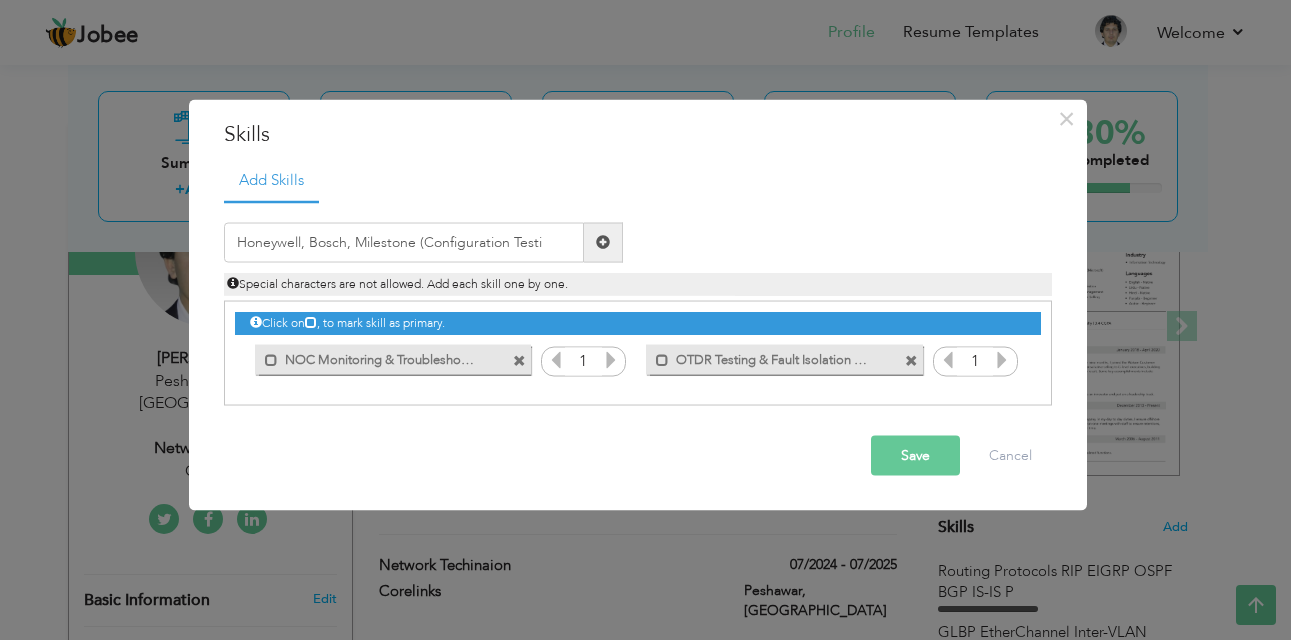 click on "Click on  , to mark skill as primary.
Mark as primary skill. 5 Mark as primary skill. 1" at bounding box center (638, 341) 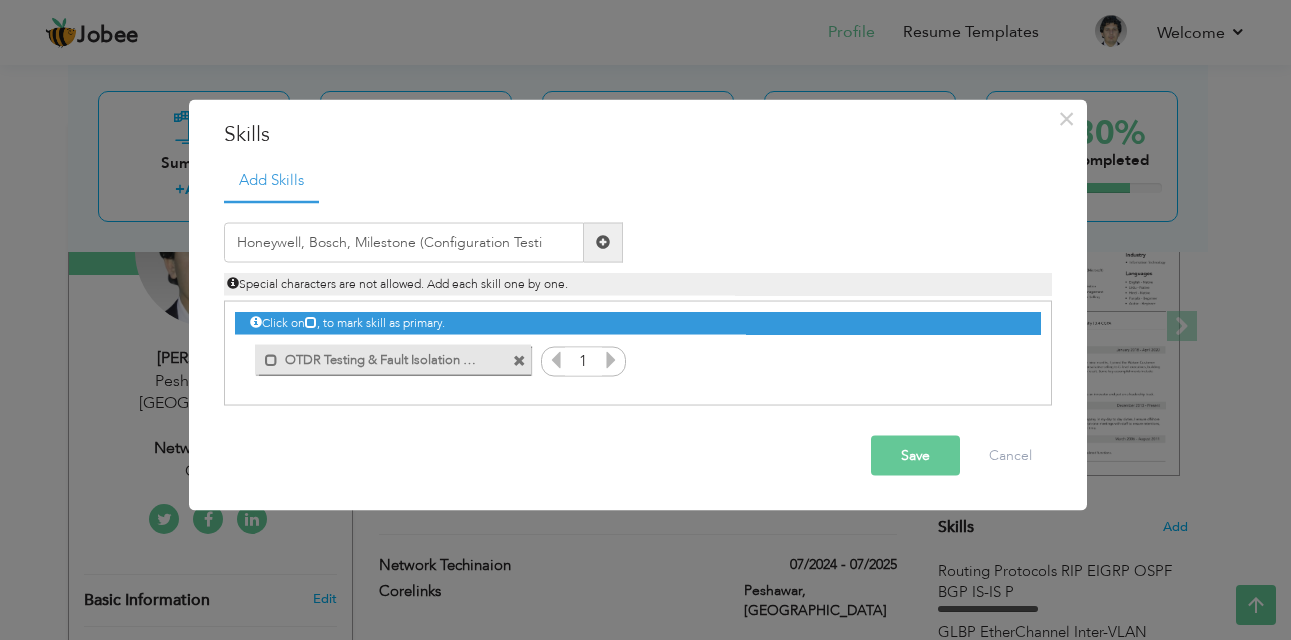 click at bounding box center (519, 361) 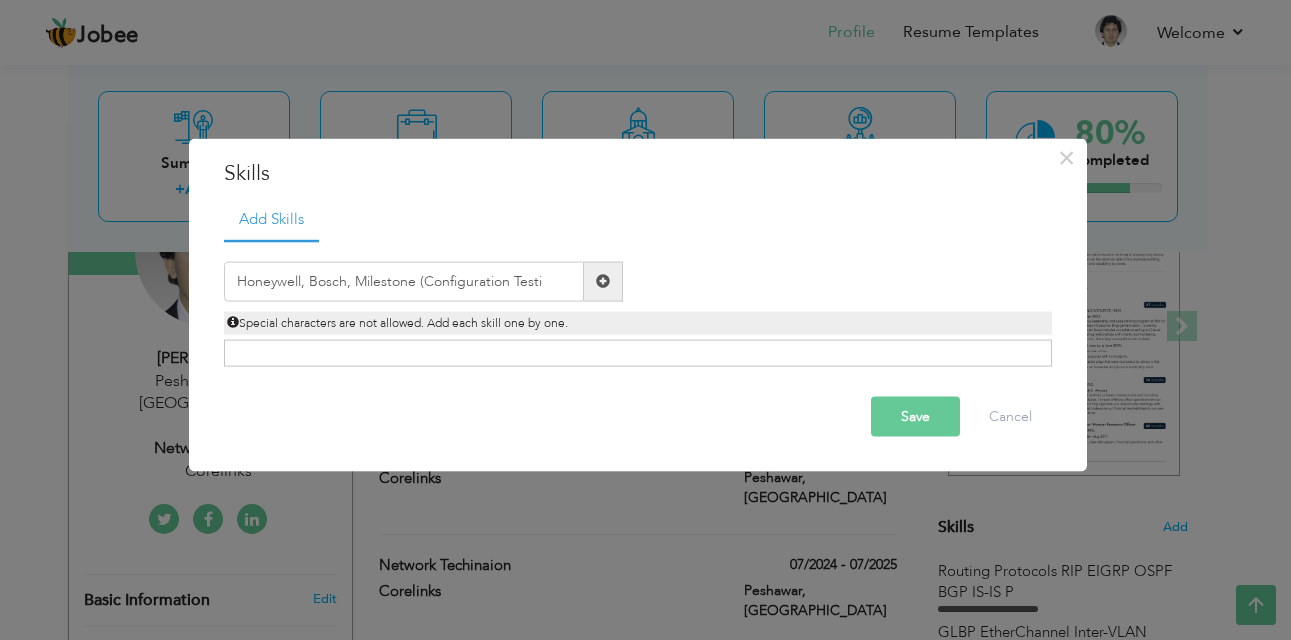 click at bounding box center (603, 281) 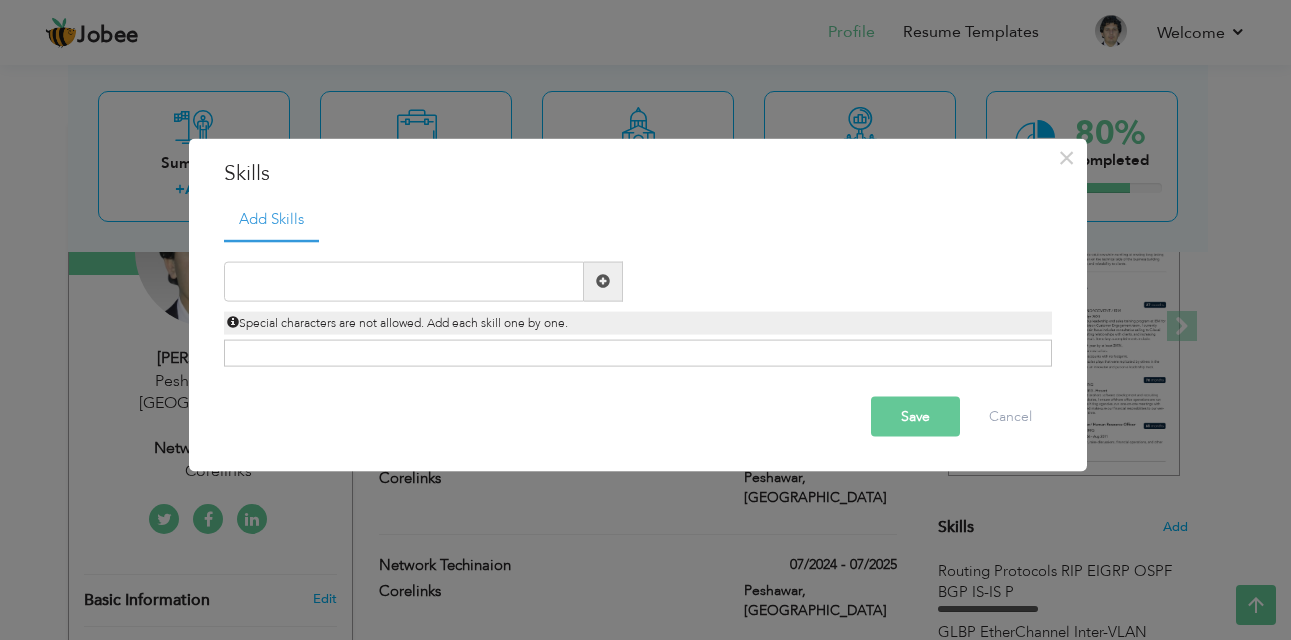 click on "Save" at bounding box center [915, 416] 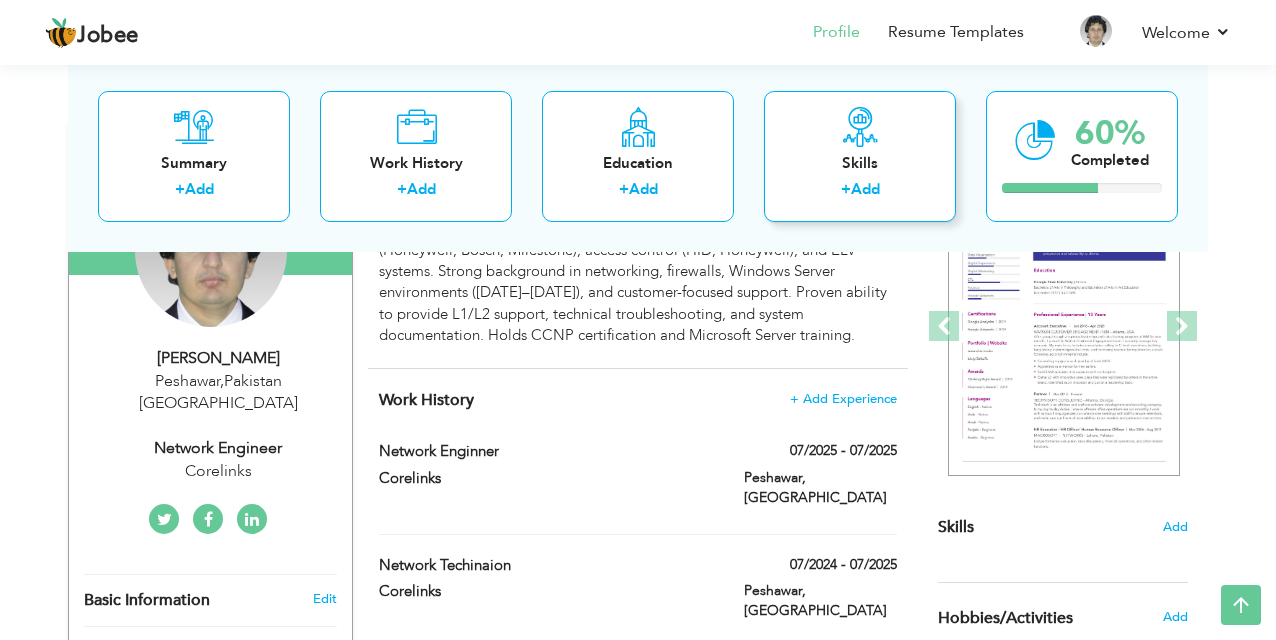 click on "Skills" at bounding box center (860, 162) 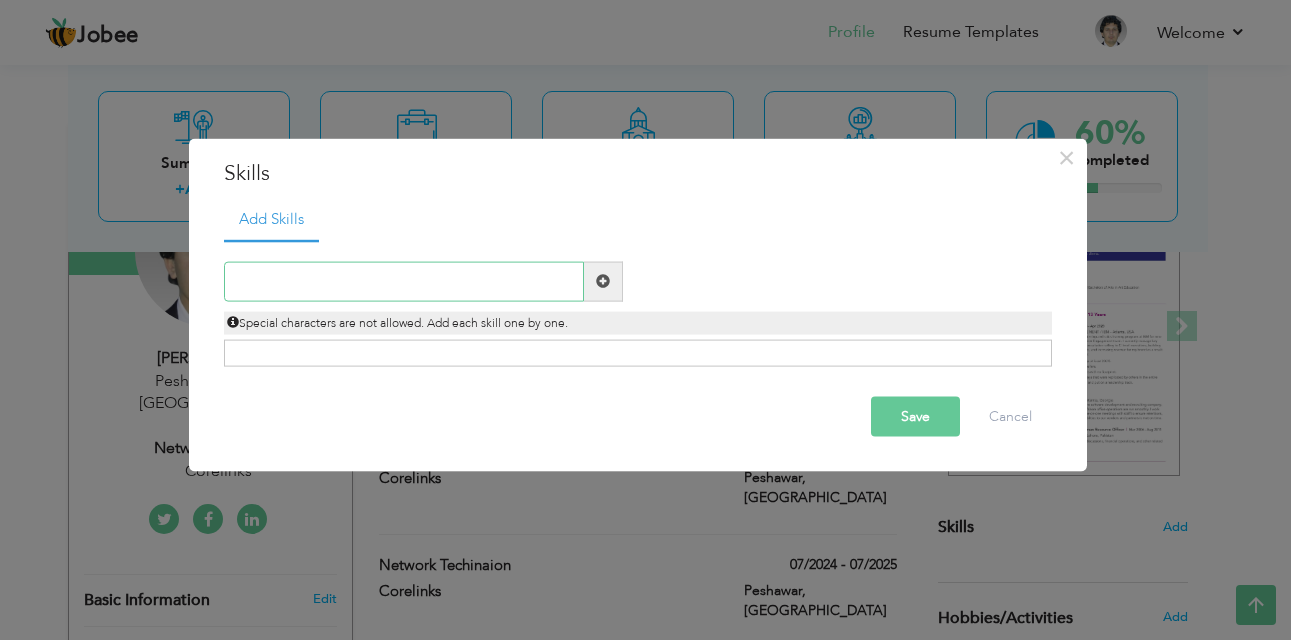 click at bounding box center (404, 281) 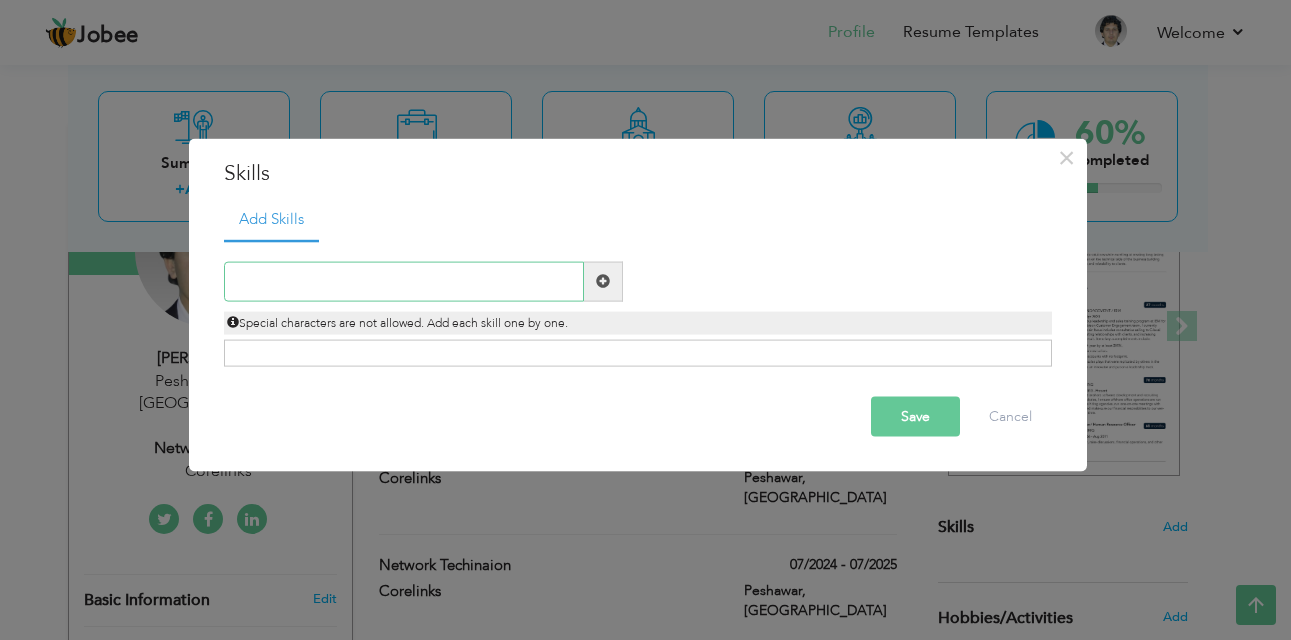 paste on "Video Systems: Honeywell Bosch Milestone (Configur" 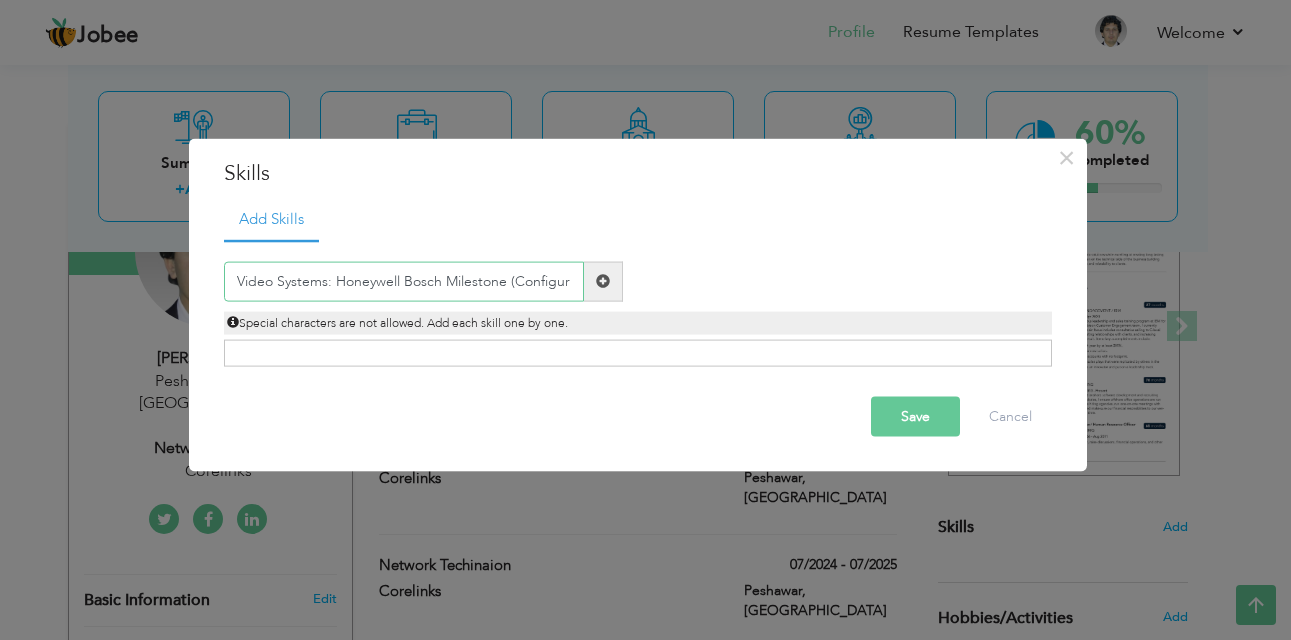 type on "Video Systems: Honeywell Bosch Milestone (Configur" 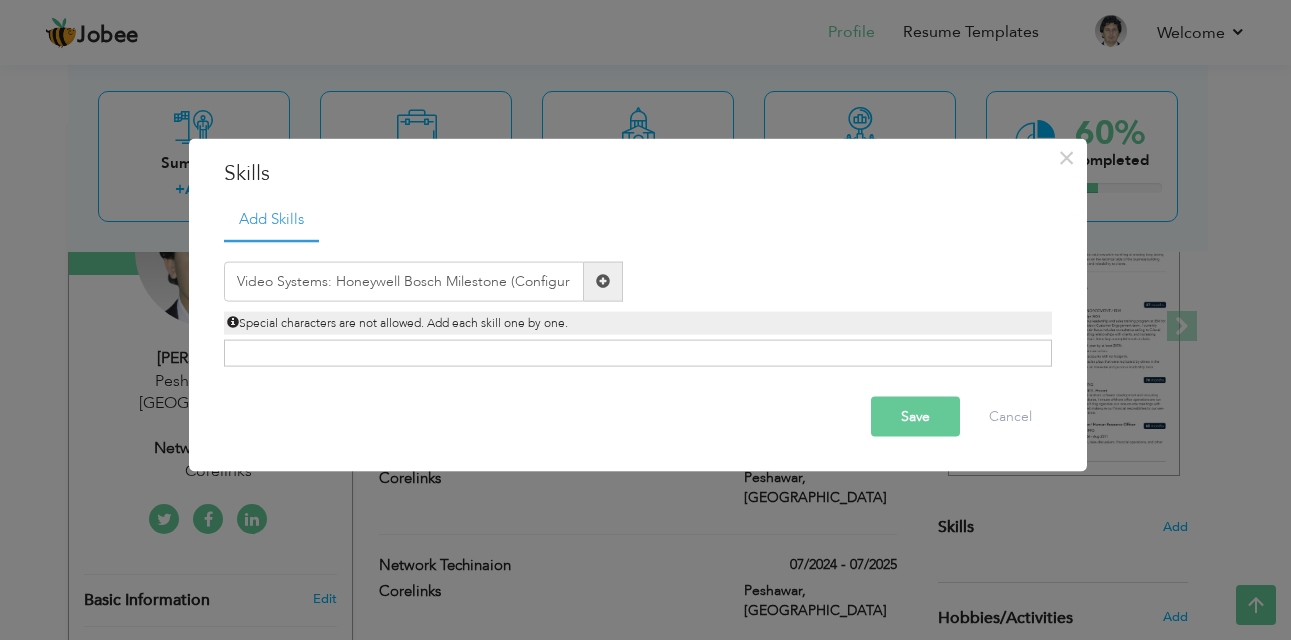 click at bounding box center [603, 281] 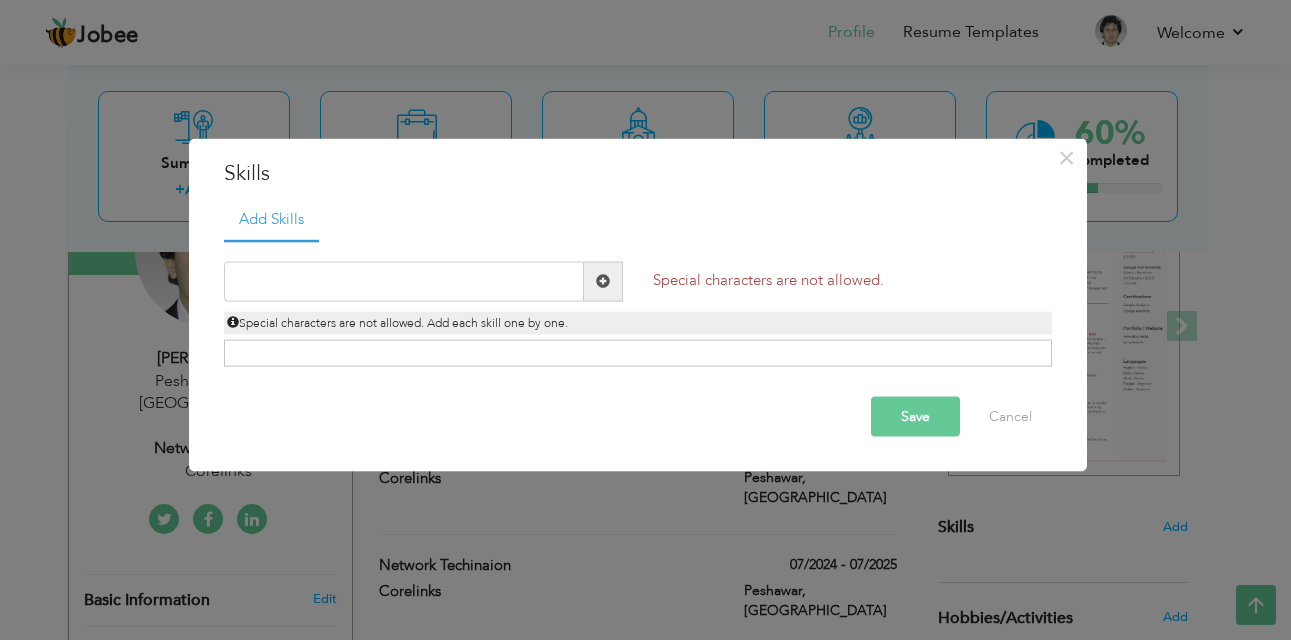 click on "Save" at bounding box center (915, 416) 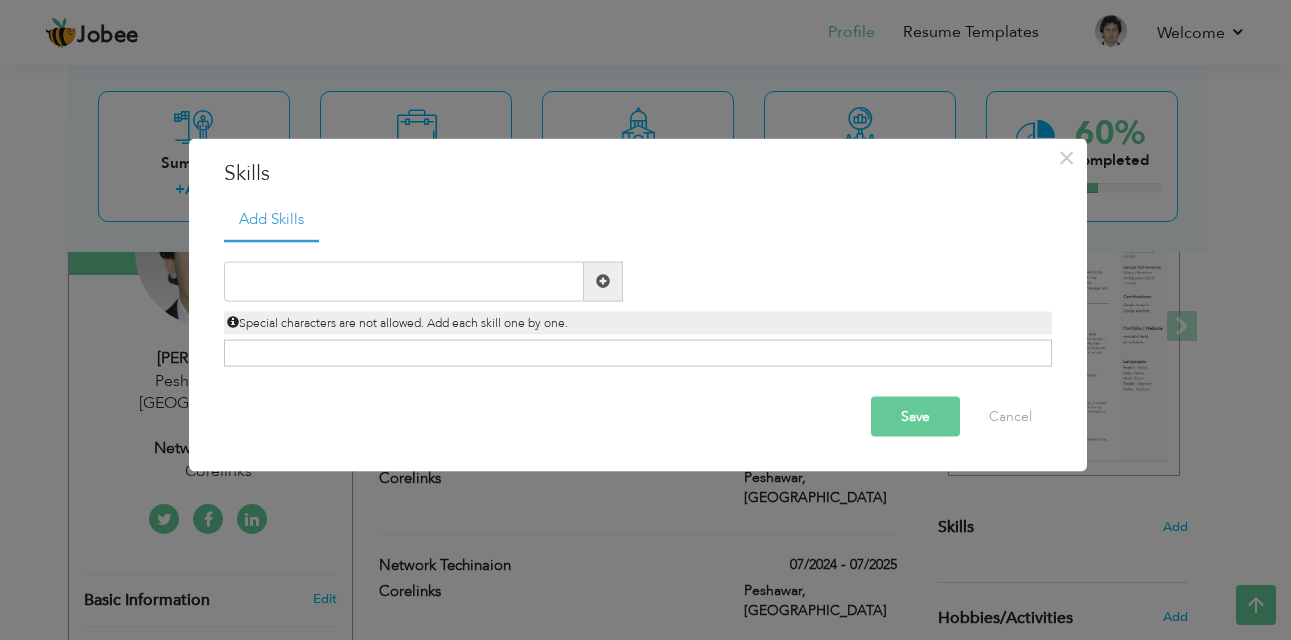 click on "Save" at bounding box center (915, 416) 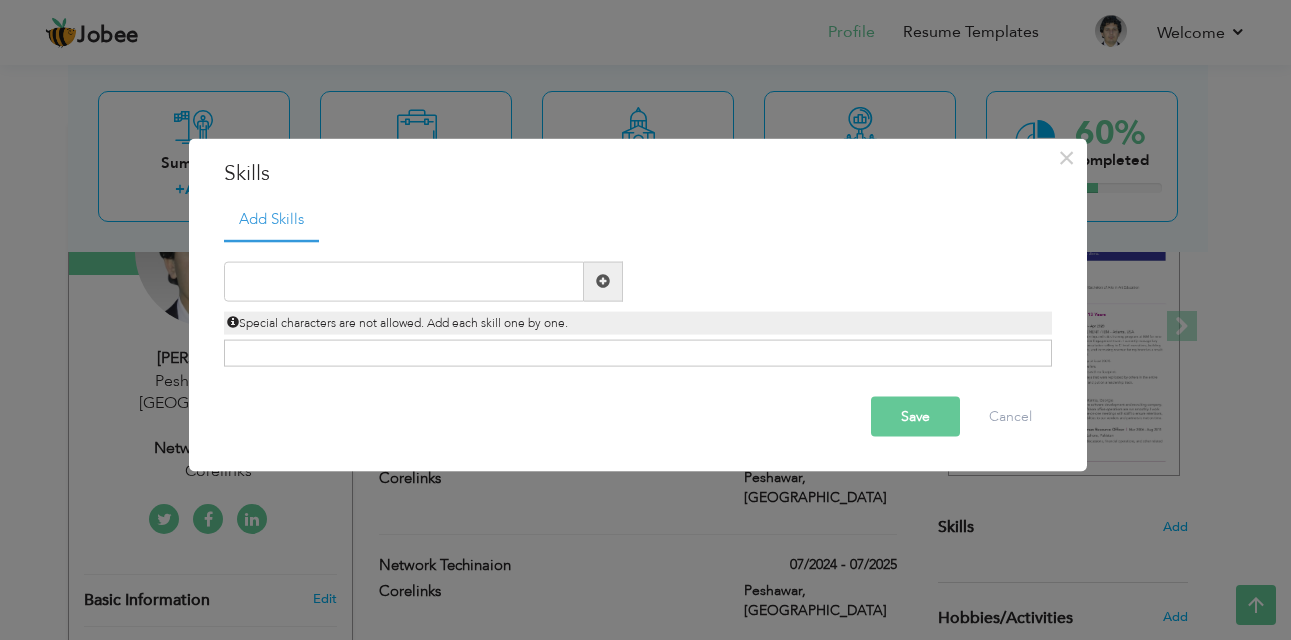 click on "Save" at bounding box center [915, 416] 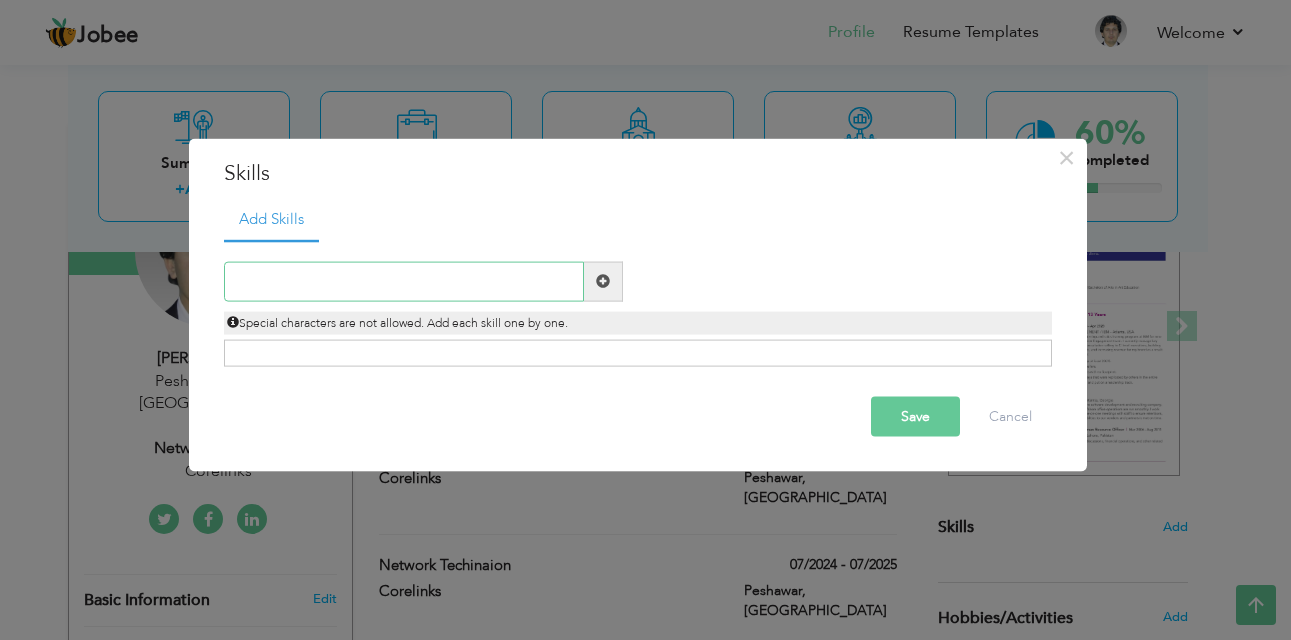 paste on "Video Systems: Honeywell Bosch Milestone (Configur" 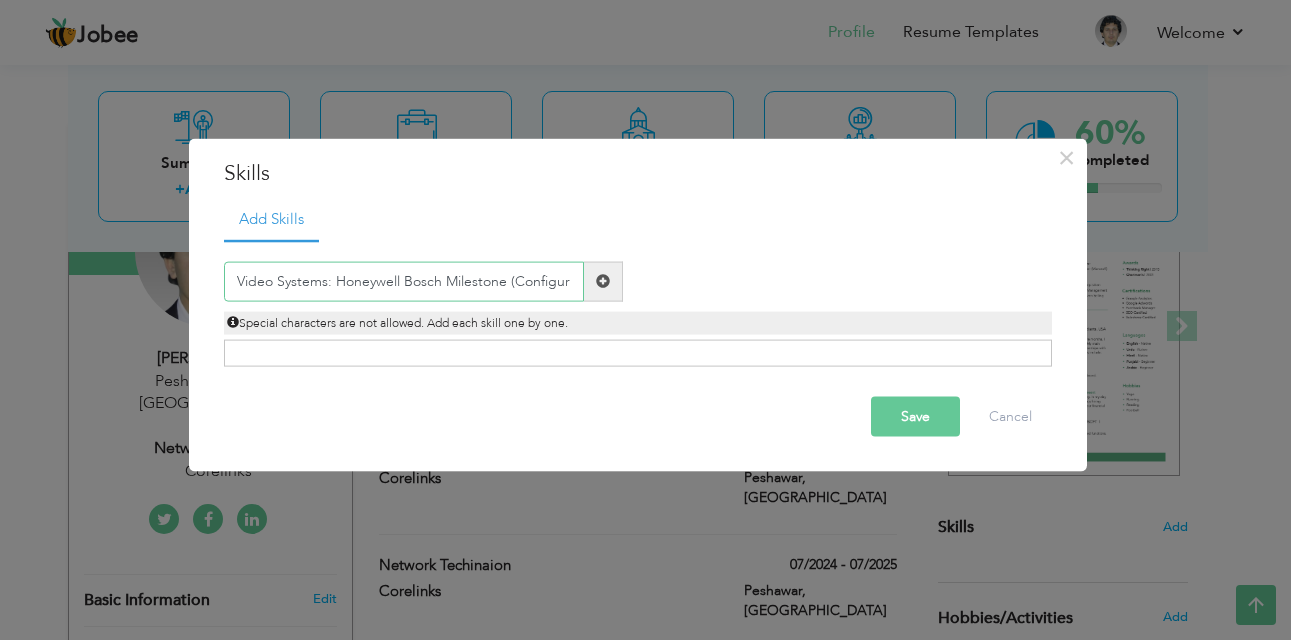 type on "Video Systems: Honeywell Bosch Milestone (Configur" 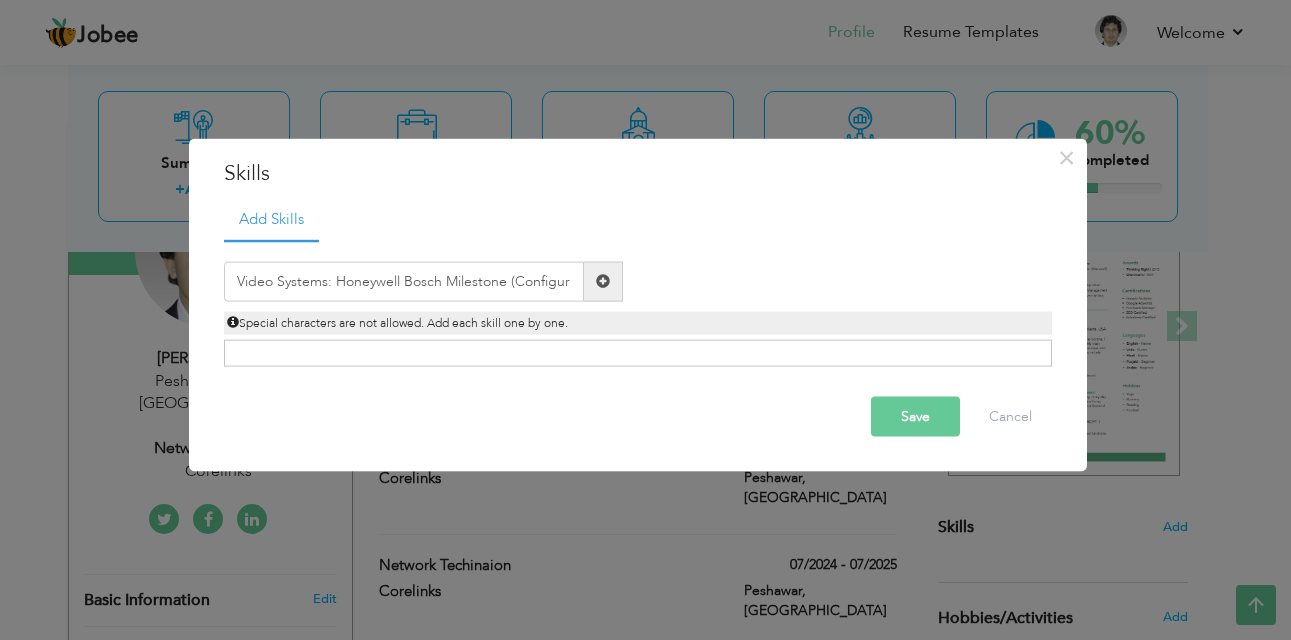click on "Save" at bounding box center (915, 416) 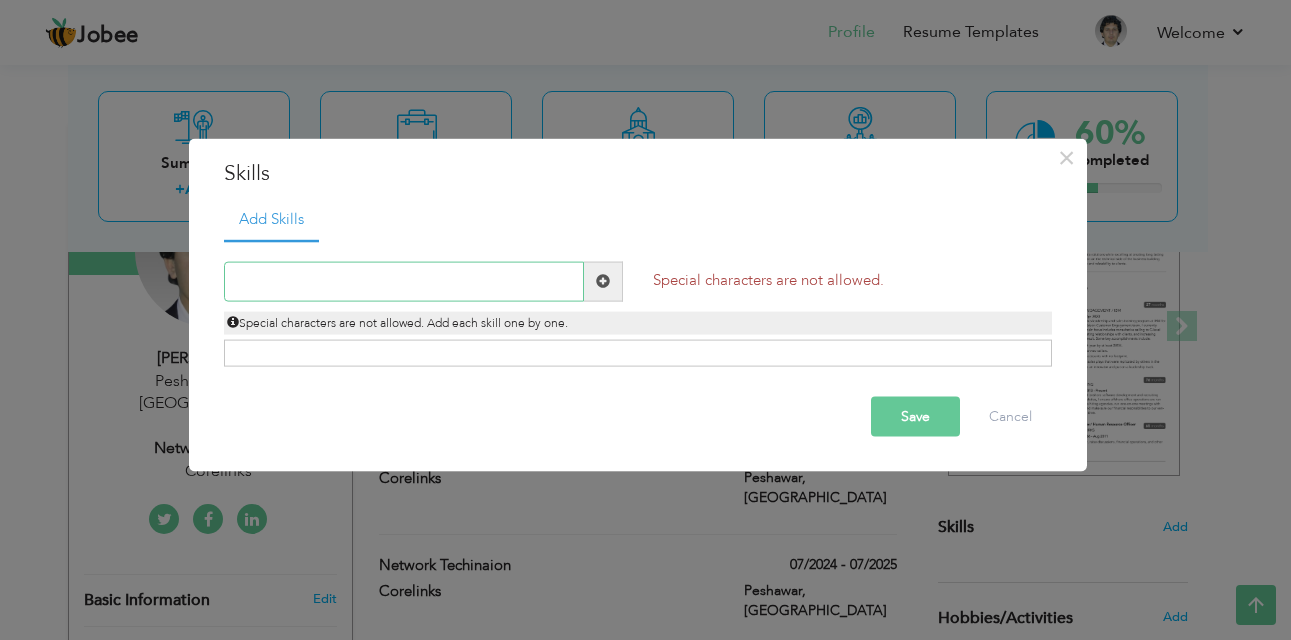 paste on "Video Systems: Honeywell Bosch Milestone (Configur" 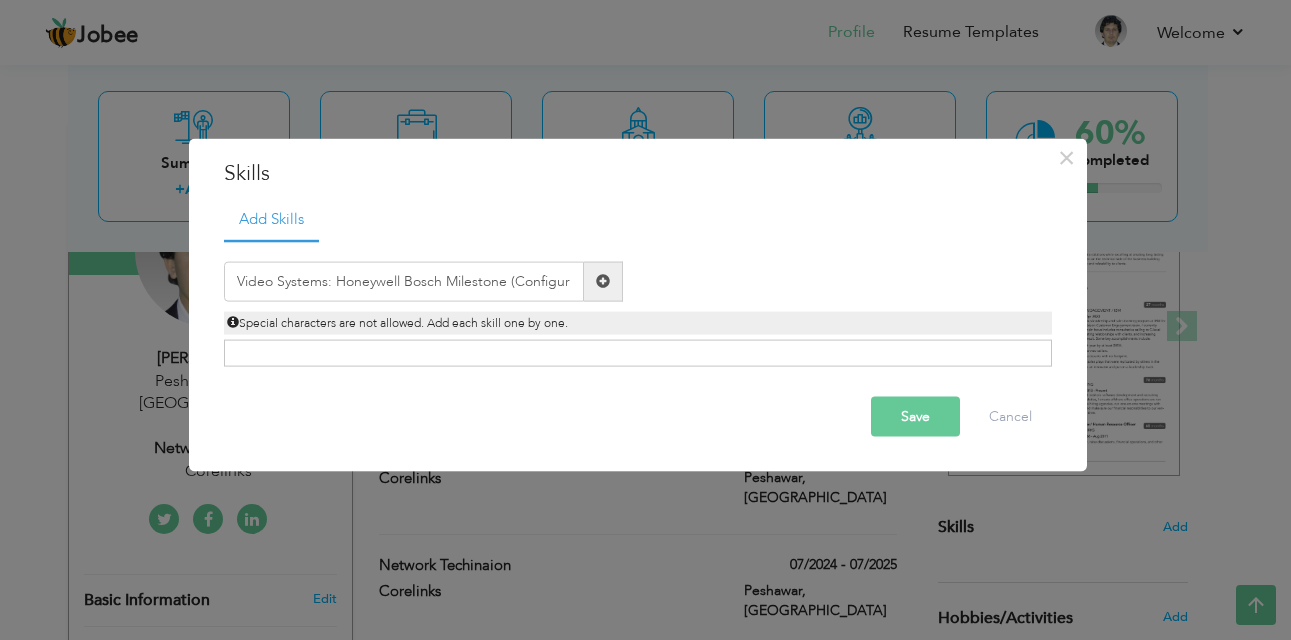 click at bounding box center [603, 281] 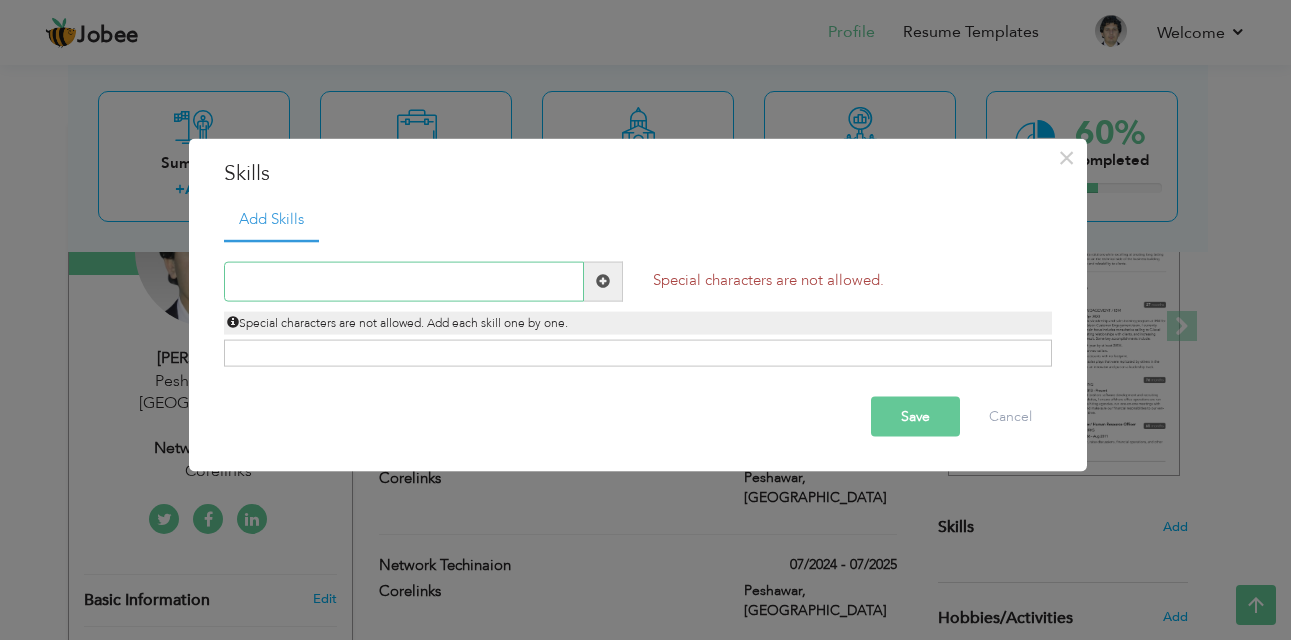 click at bounding box center [404, 281] 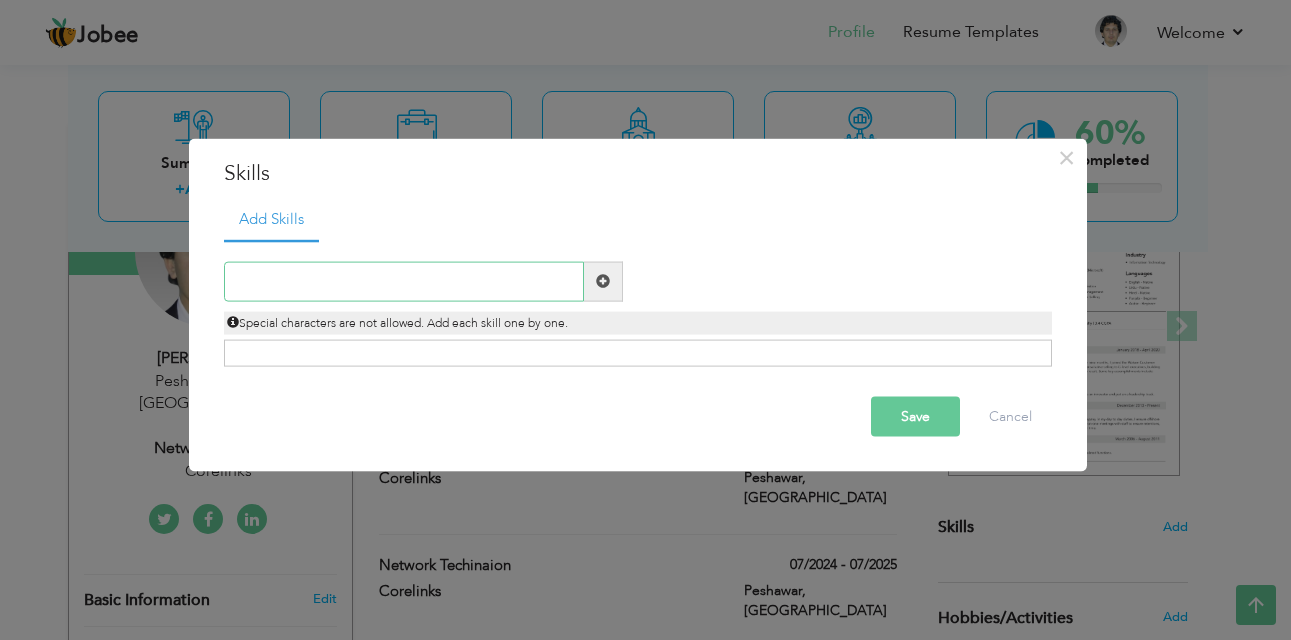 paste on "Video Systems: Honeywell Bosch Milestone (Configur" 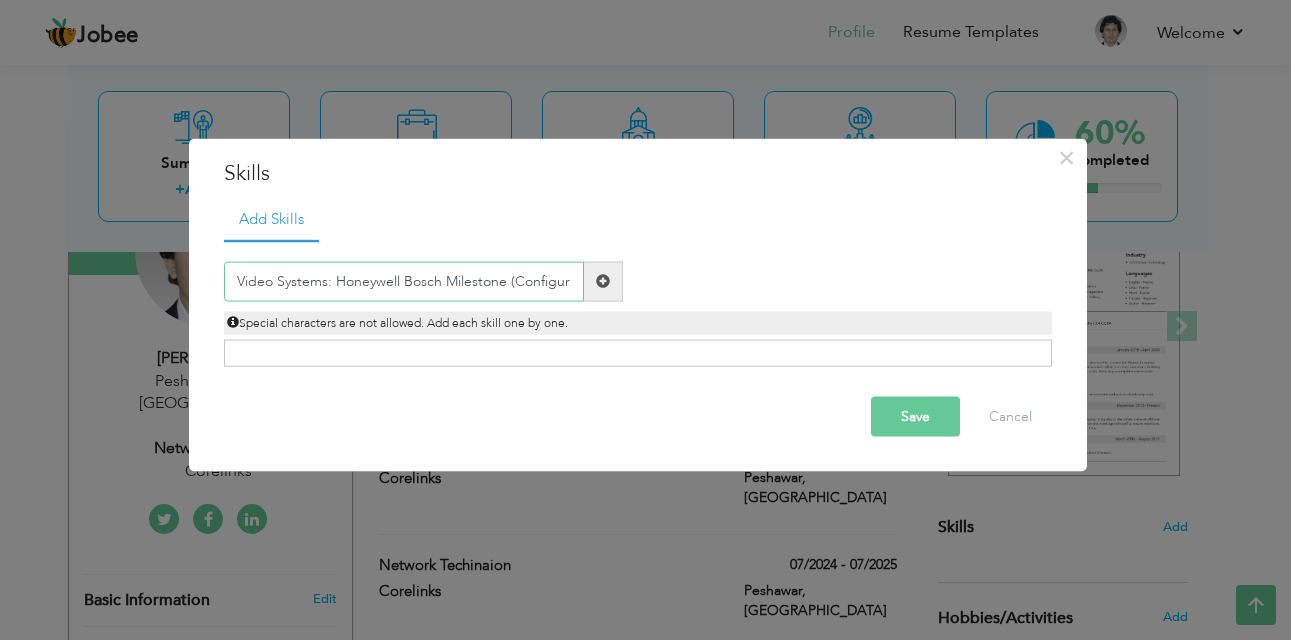 type on "Video Systems: Honeywell Bosch Milestone (Configur" 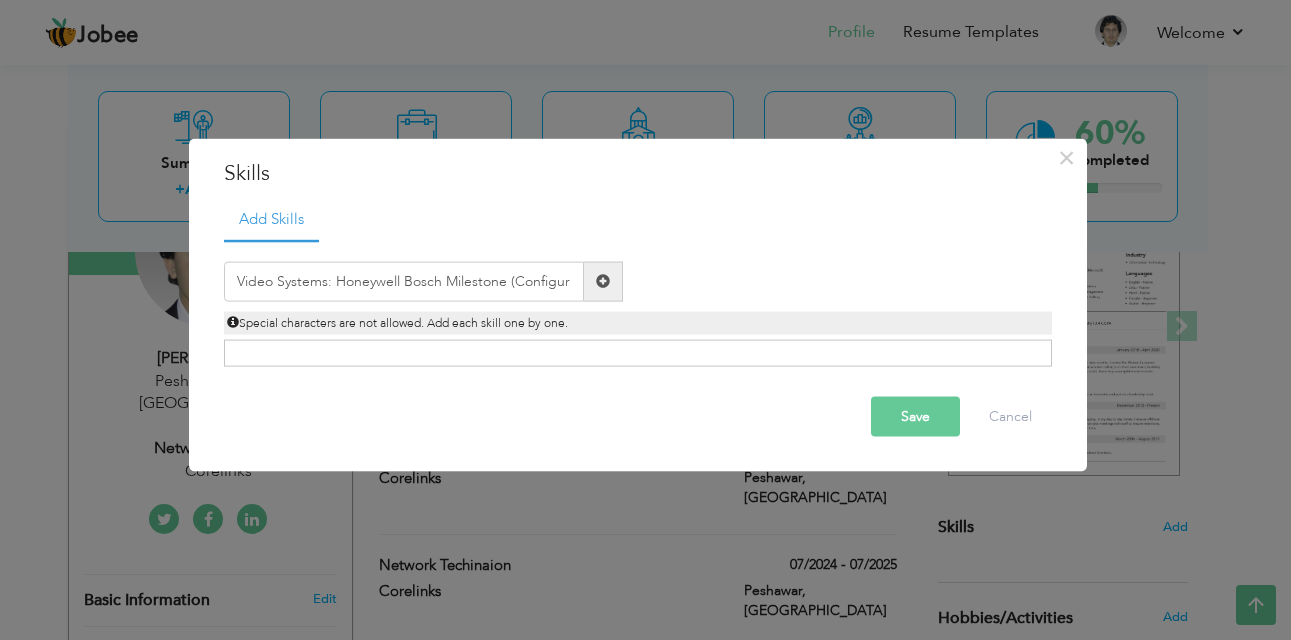 click on "Save" at bounding box center [915, 416] 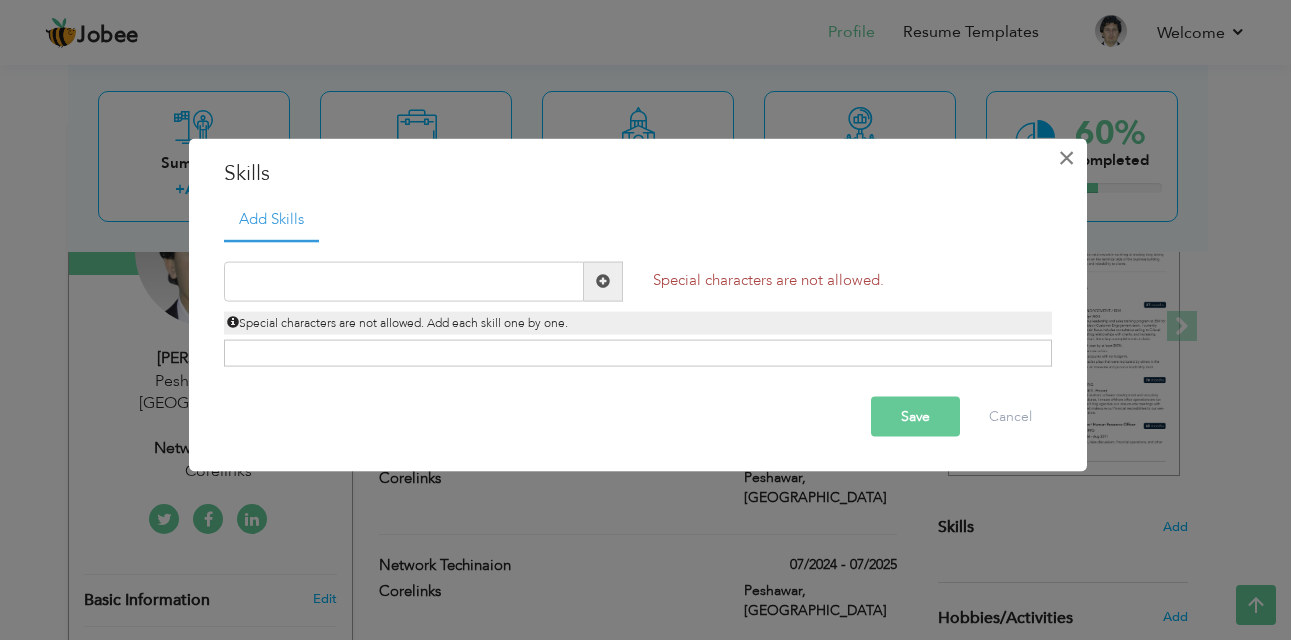 click on "×" at bounding box center [1066, 158] 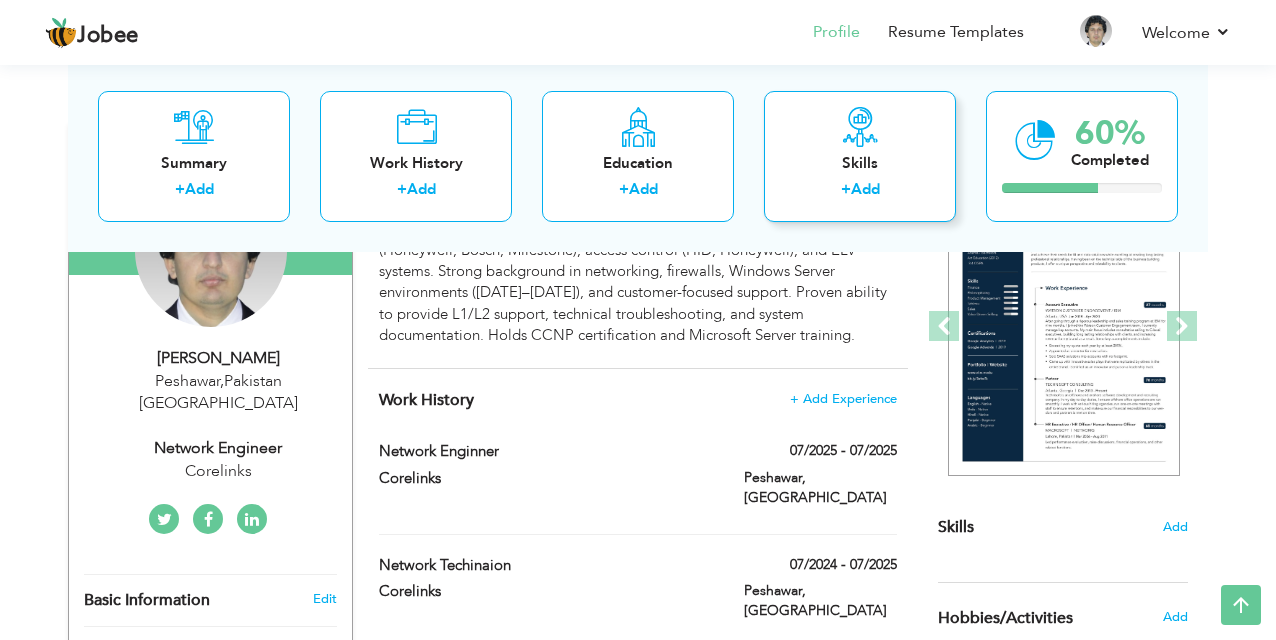click on "Skills
+  Add" at bounding box center (860, 155) 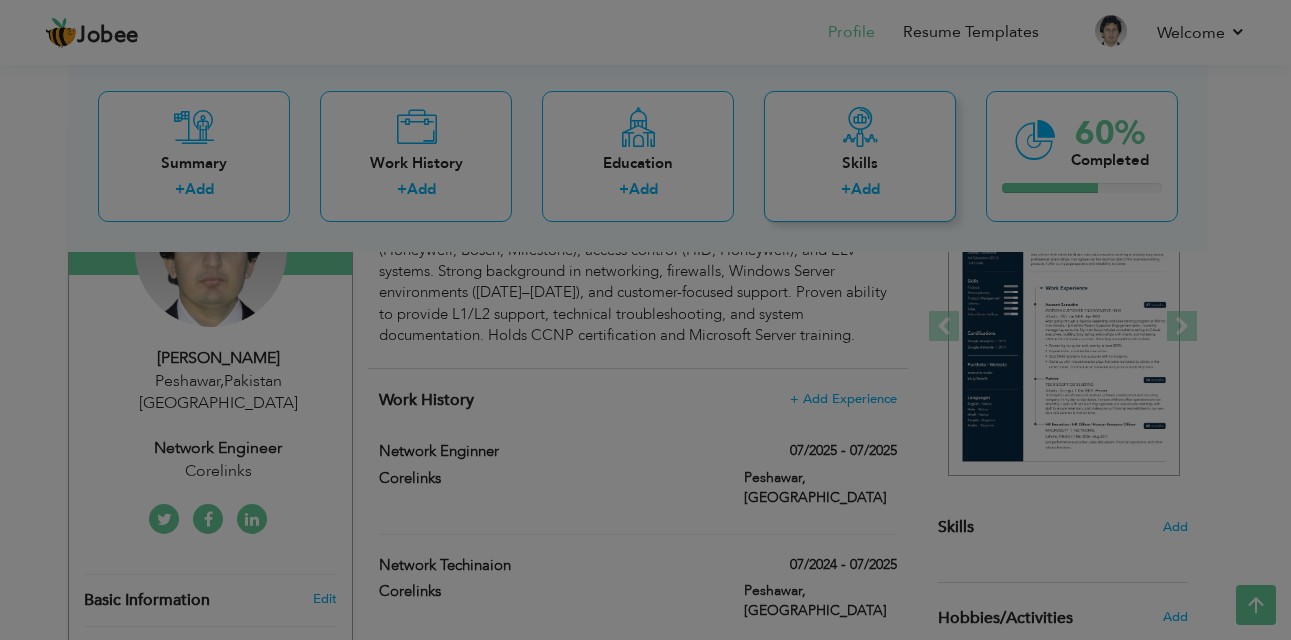 click on "Jobee
Profile
Resume Templates
Resume Templates
Cover Letters
About
My Resume
Welcome
Settings
Log off
Welcome" at bounding box center [645, 485] 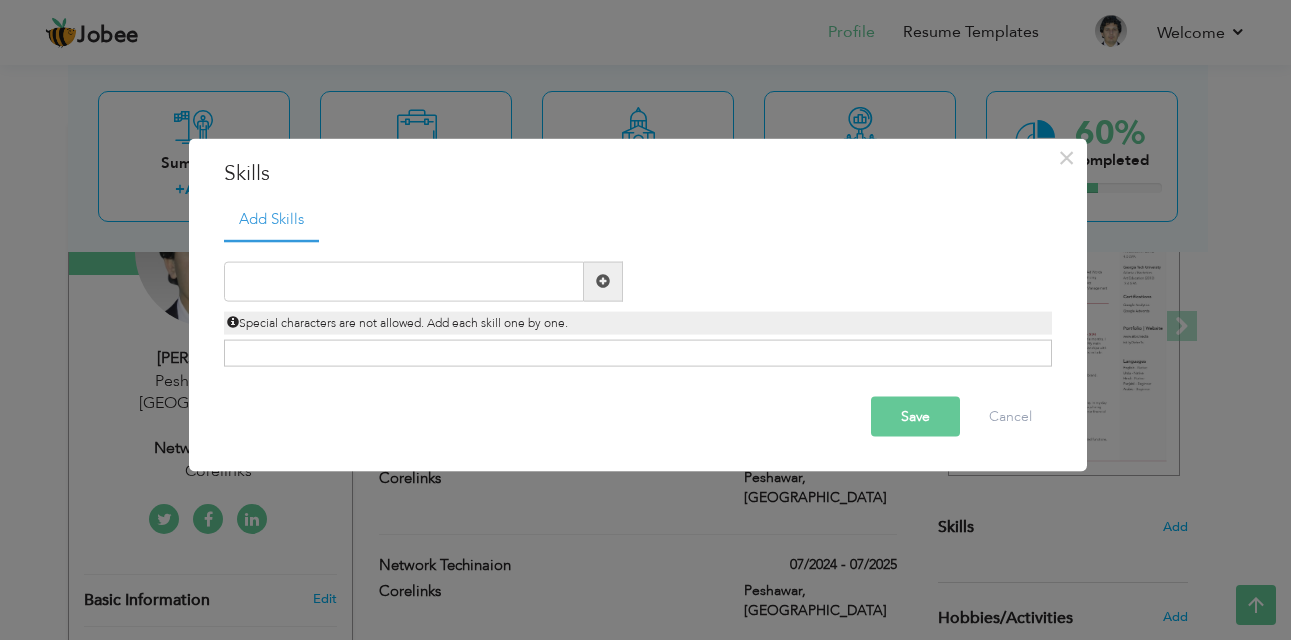 click at bounding box center (603, 281) 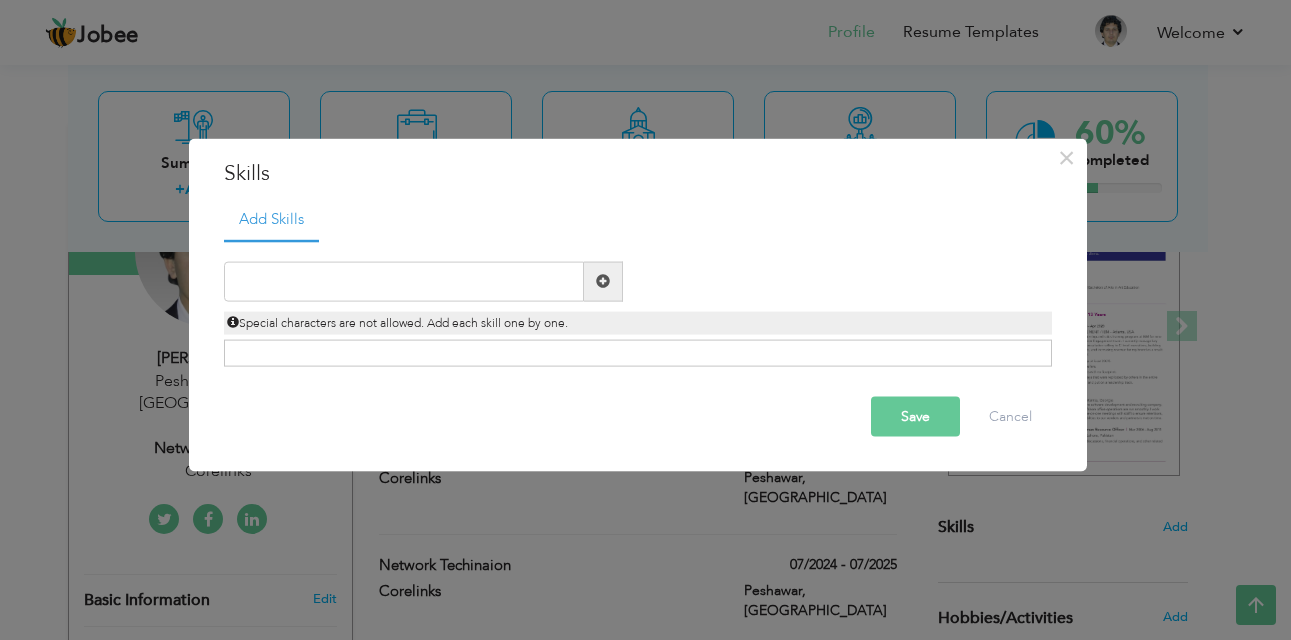 click on "Save" at bounding box center [915, 416] 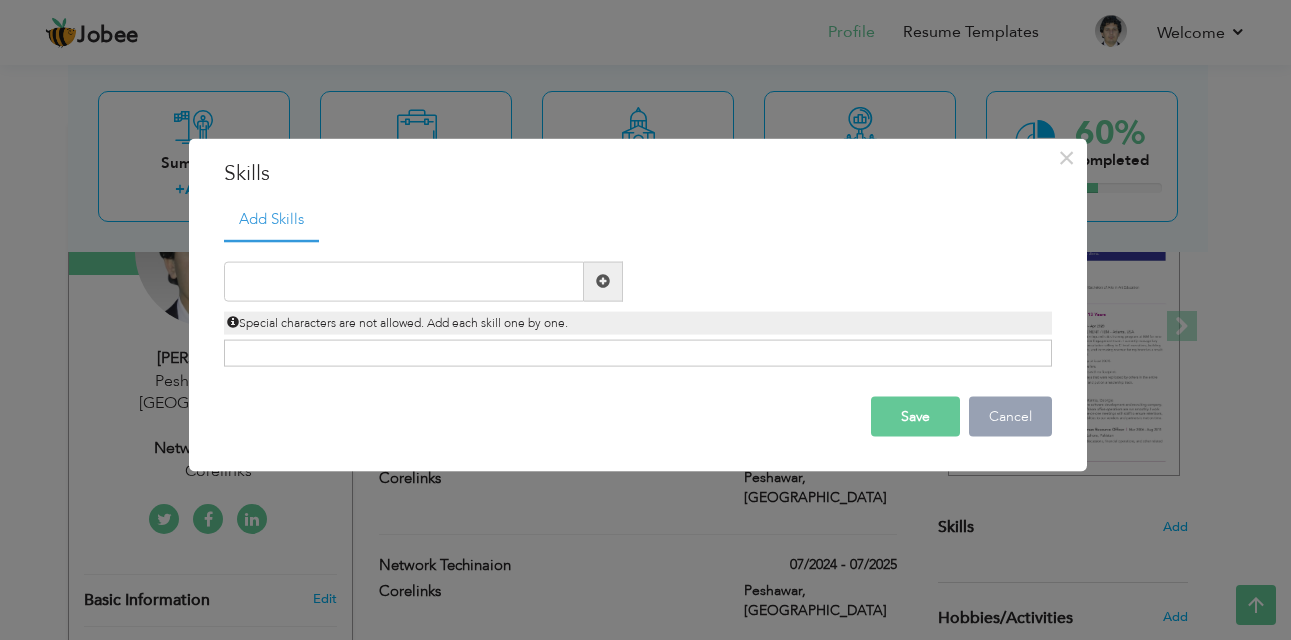 click on "Cancel" at bounding box center [1010, 416] 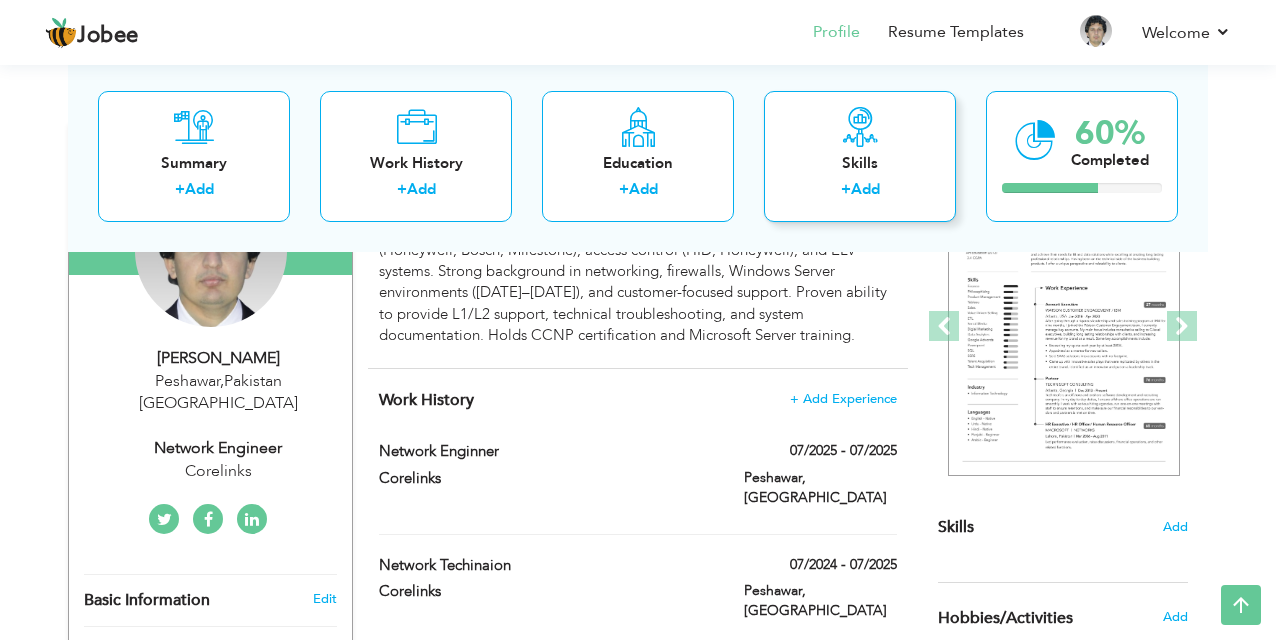 click on "Skills
+  Add" at bounding box center [860, 155] 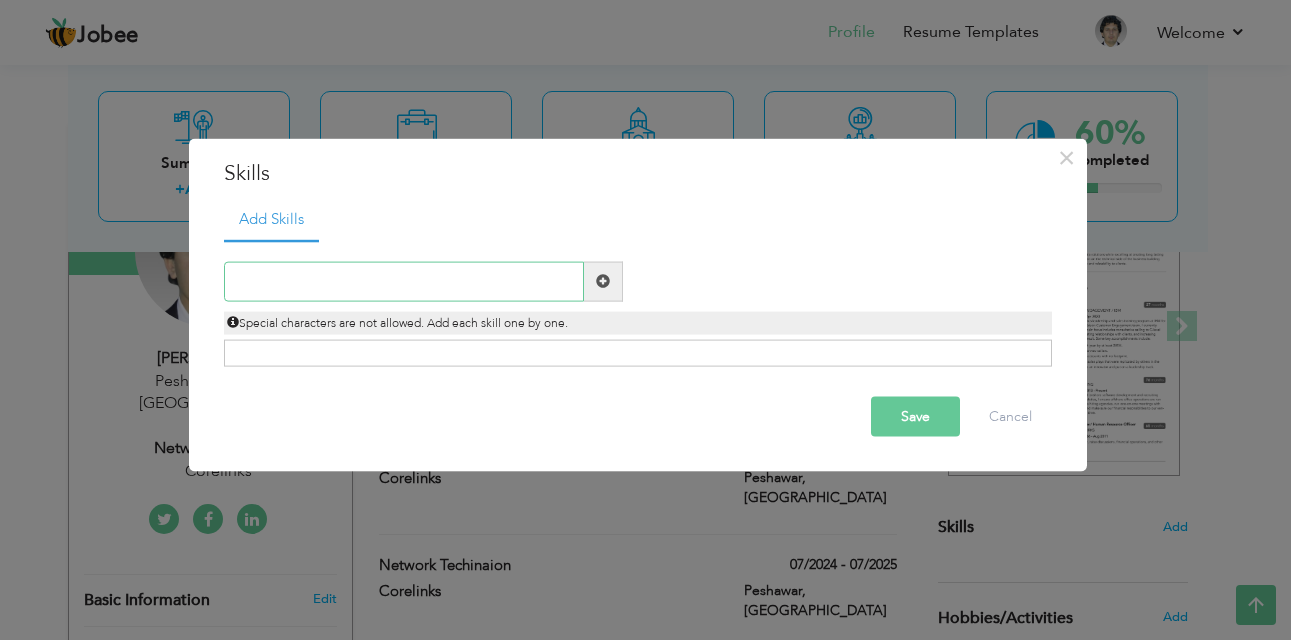 click at bounding box center (404, 281) 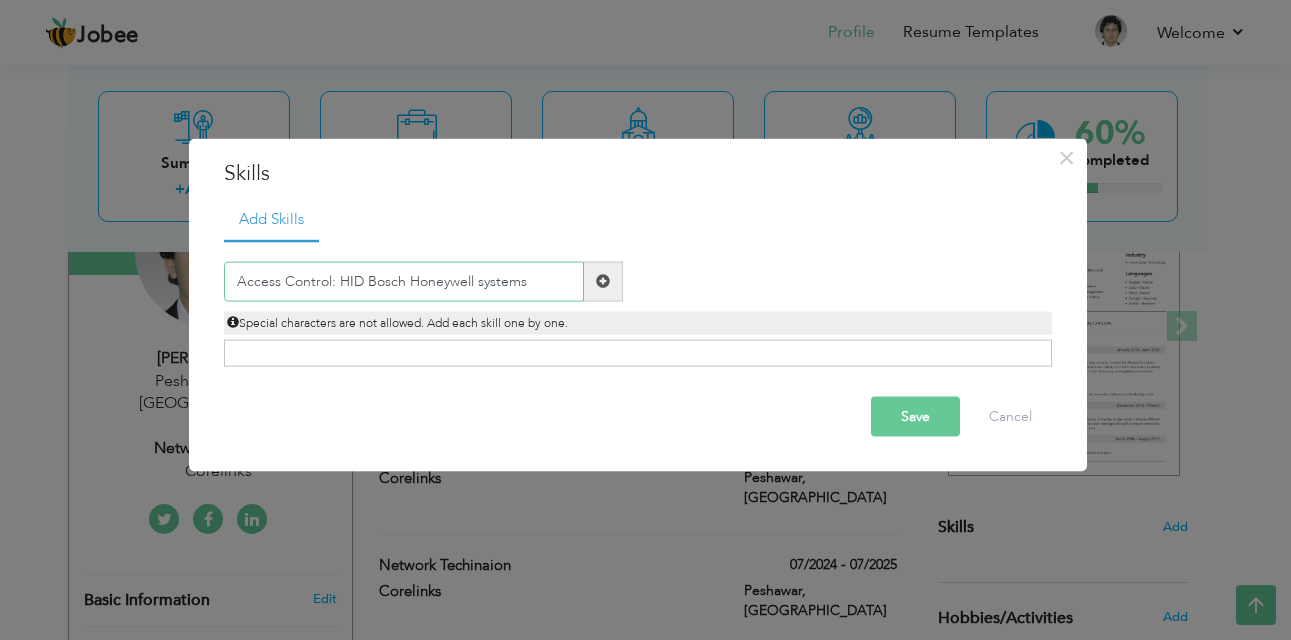 type on "Access Control: HID Bosch Honeywell systems" 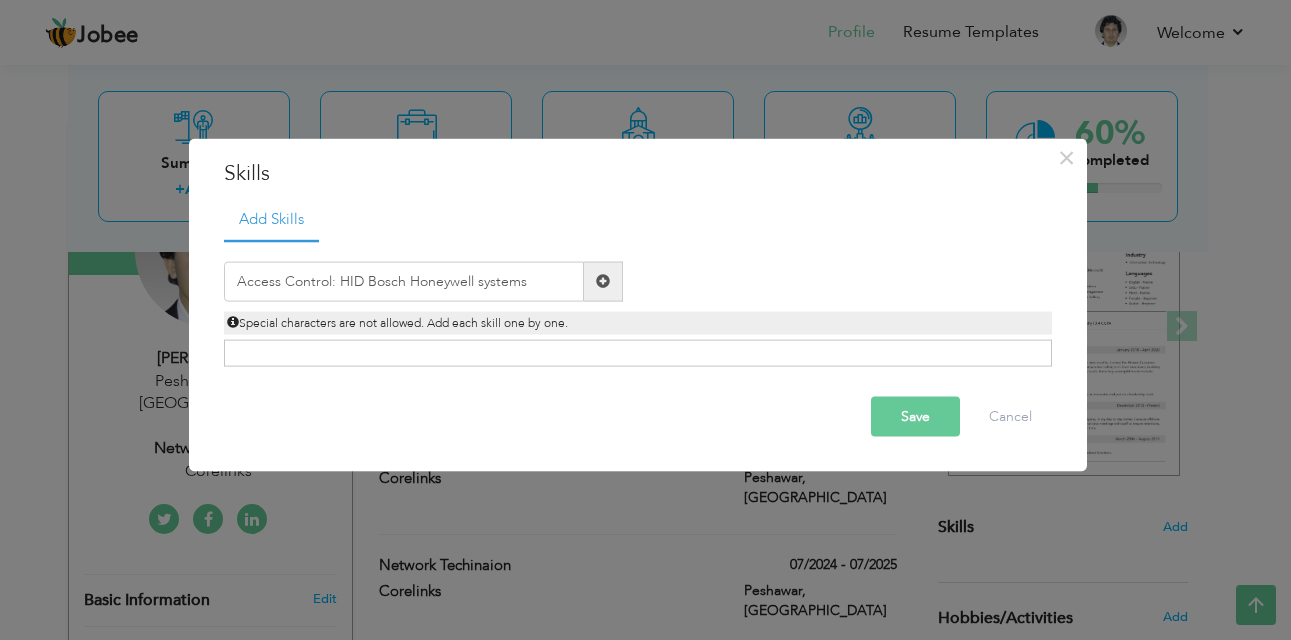 click on "Save" at bounding box center (915, 416) 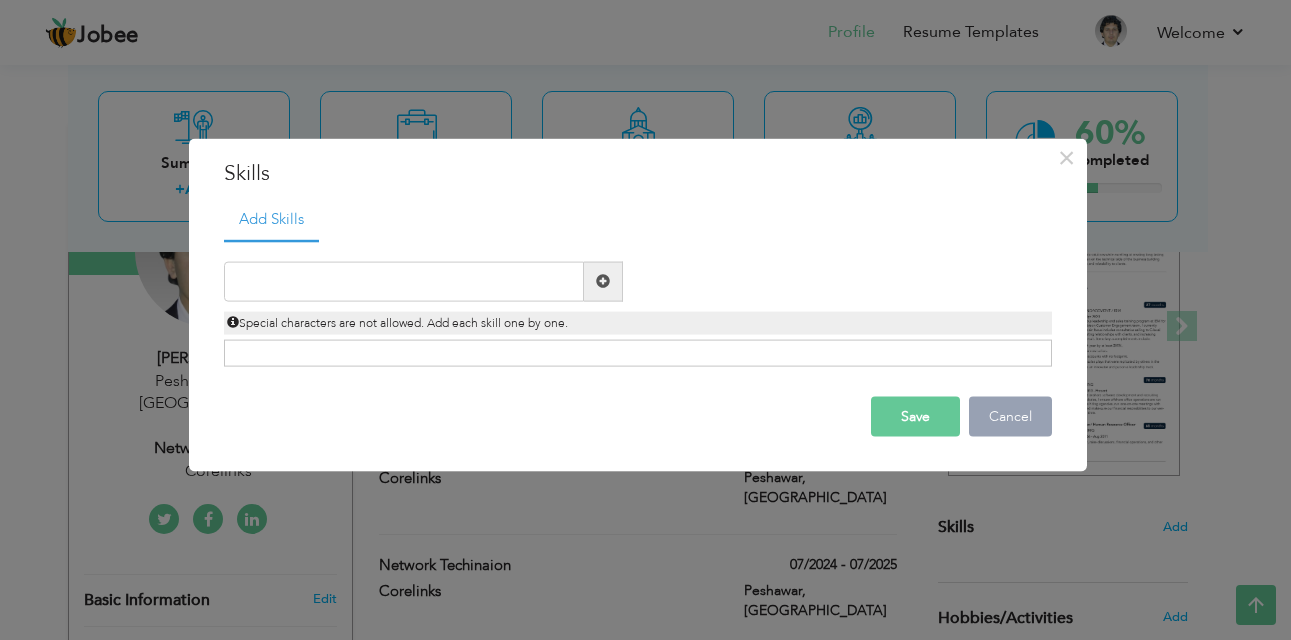 click on "Cancel" at bounding box center (1010, 416) 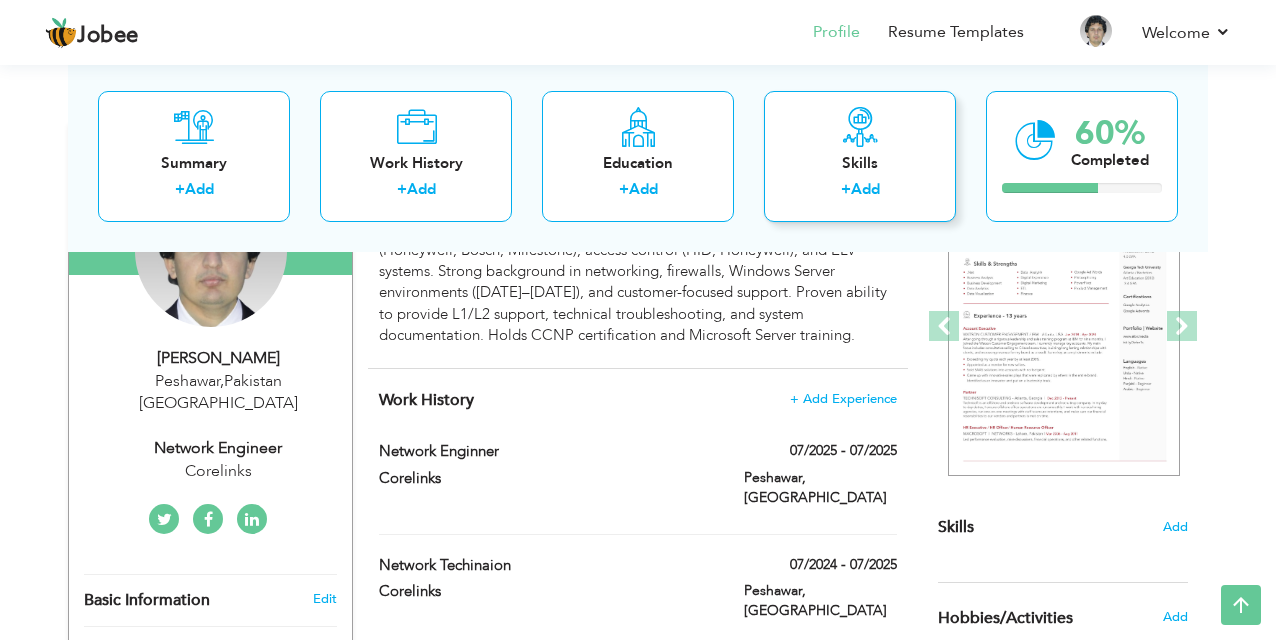 click on "Skills" at bounding box center (860, 162) 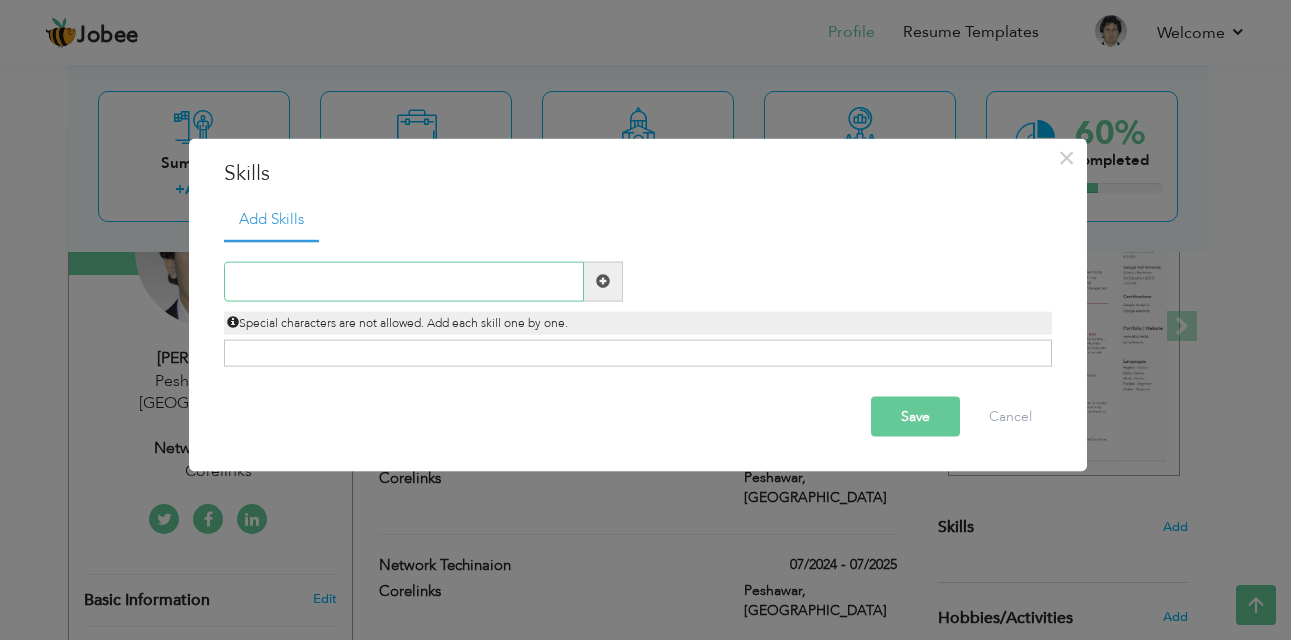 click at bounding box center [404, 281] 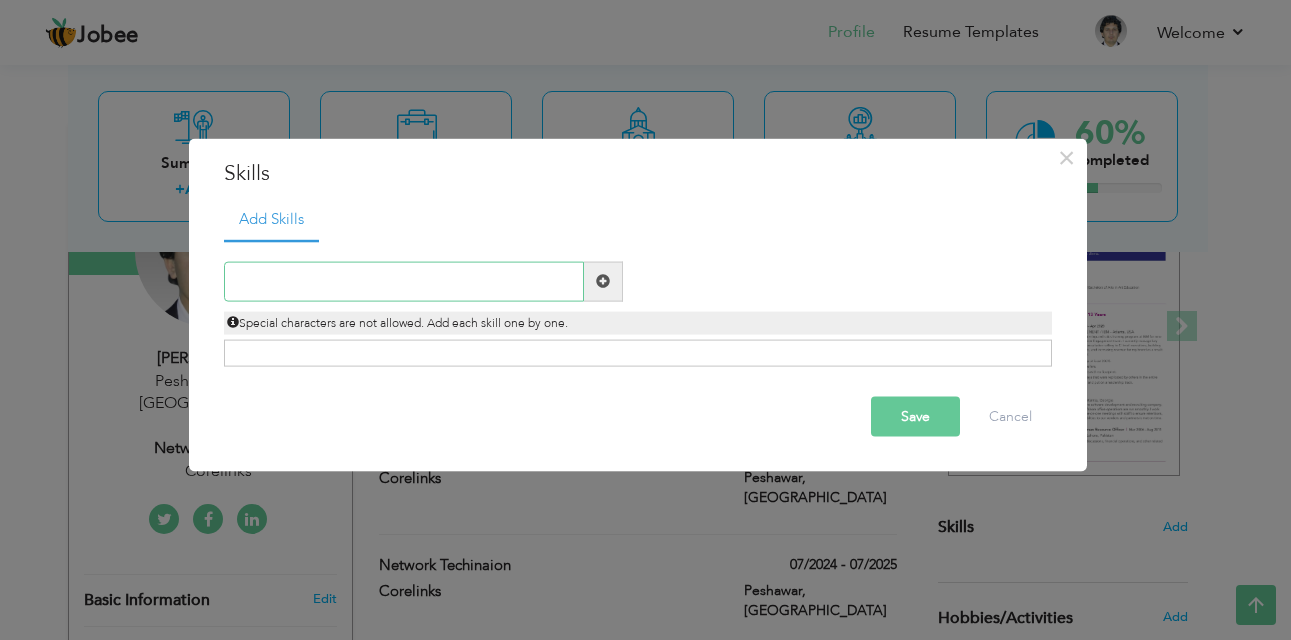 paste on "Access Control HID Bosch Honeywell systems" 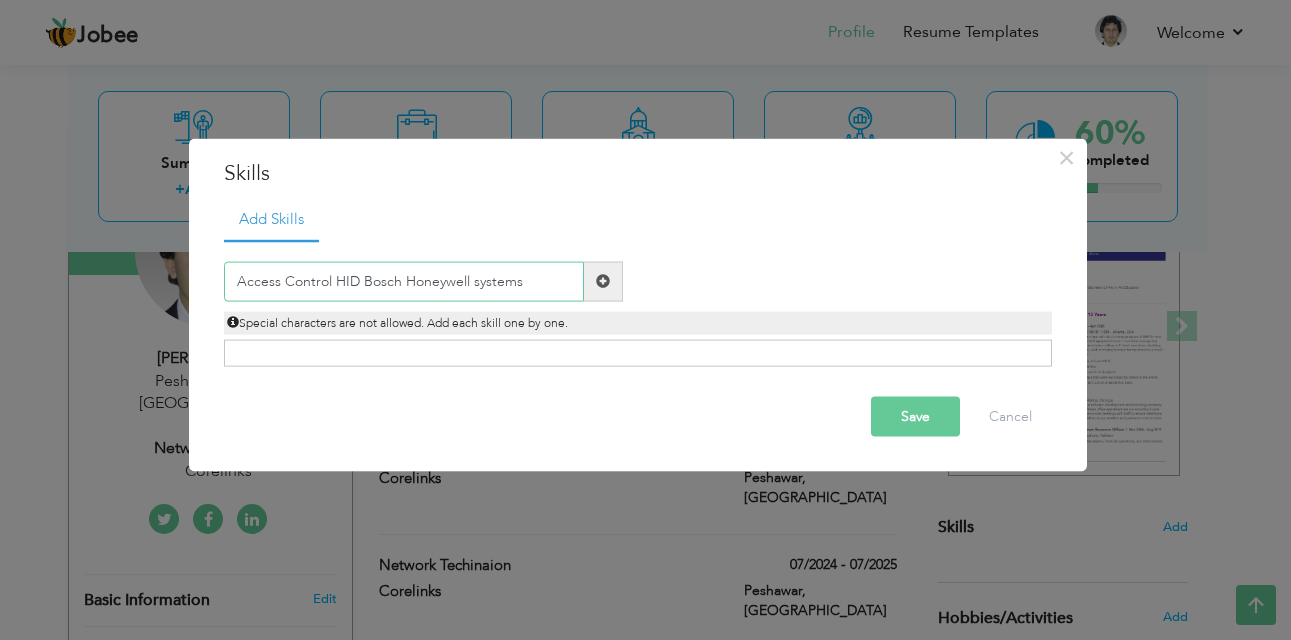 type on "Access Control HID Bosch Honeywell systems" 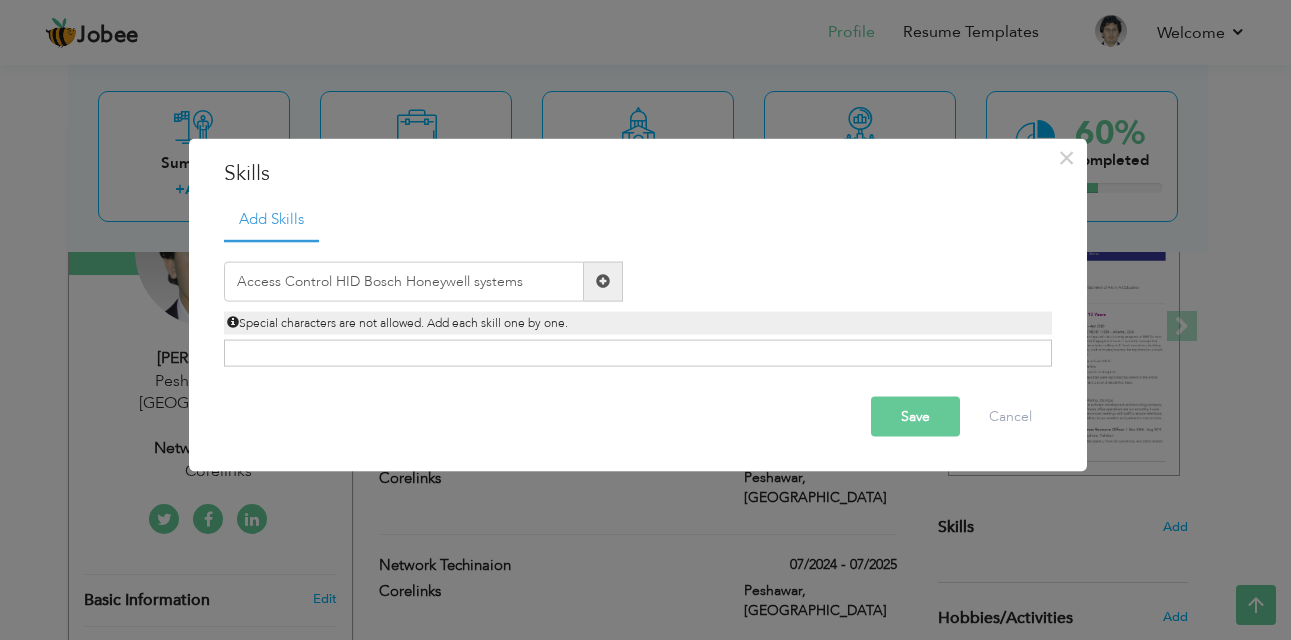 click at bounding box center [603, 281] 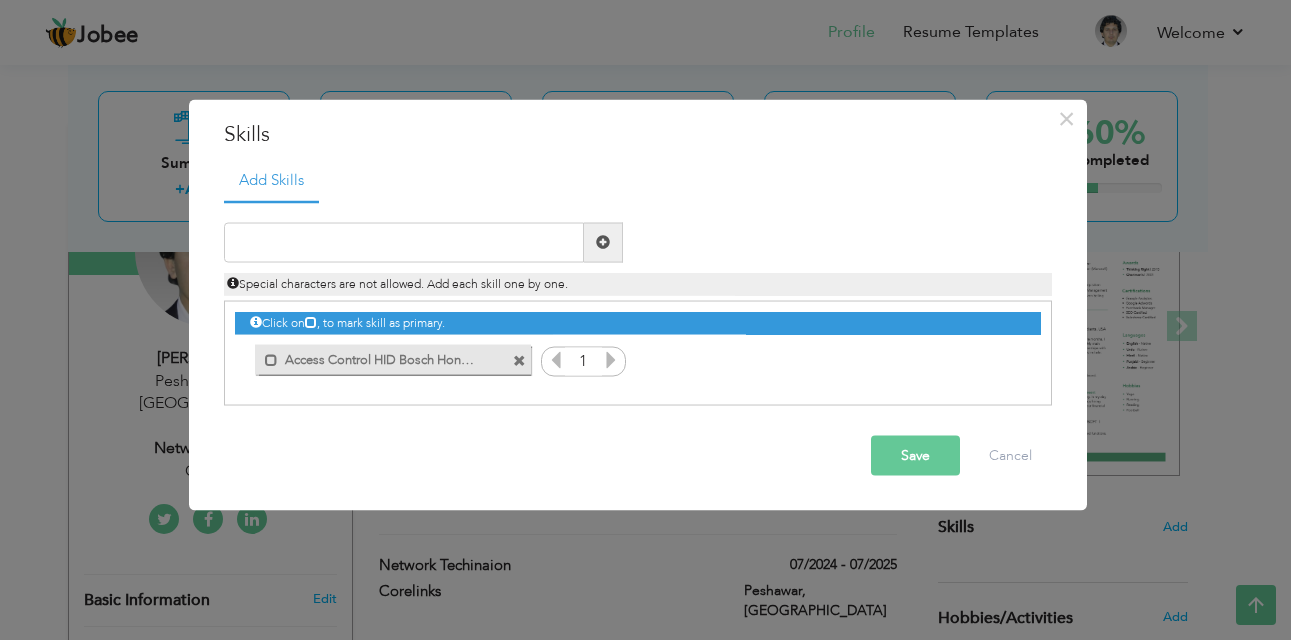 click on "Save" at bounding box center [915, 455] 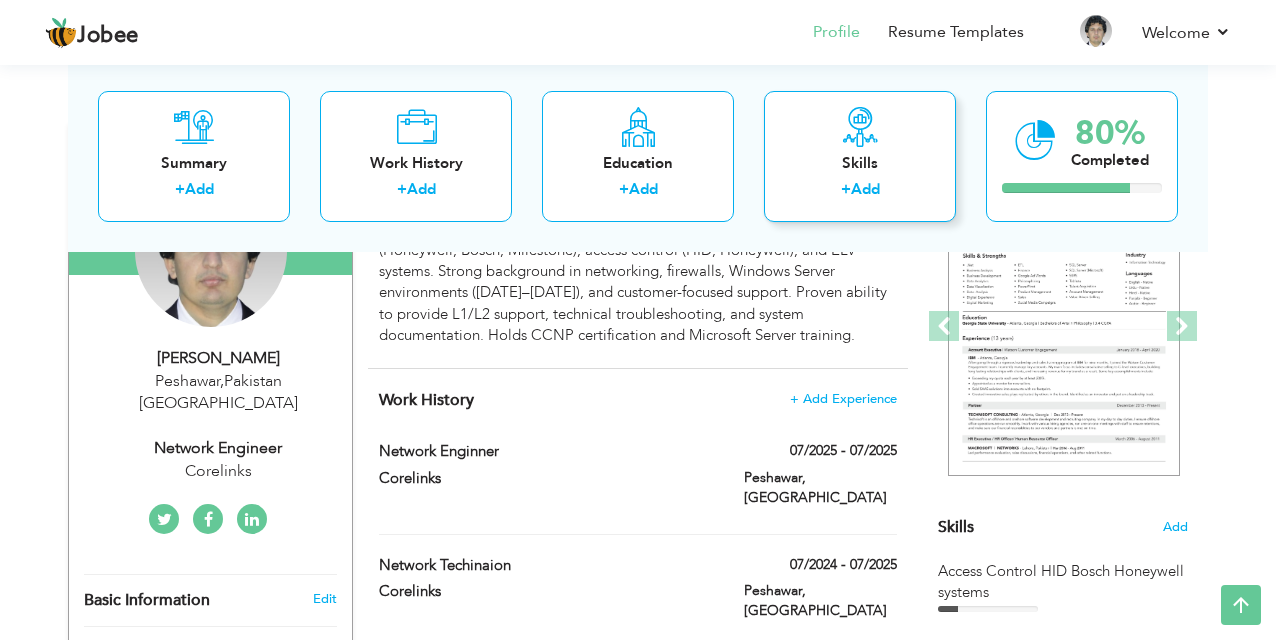 click on "Skills" at bounding box center (860, 162) 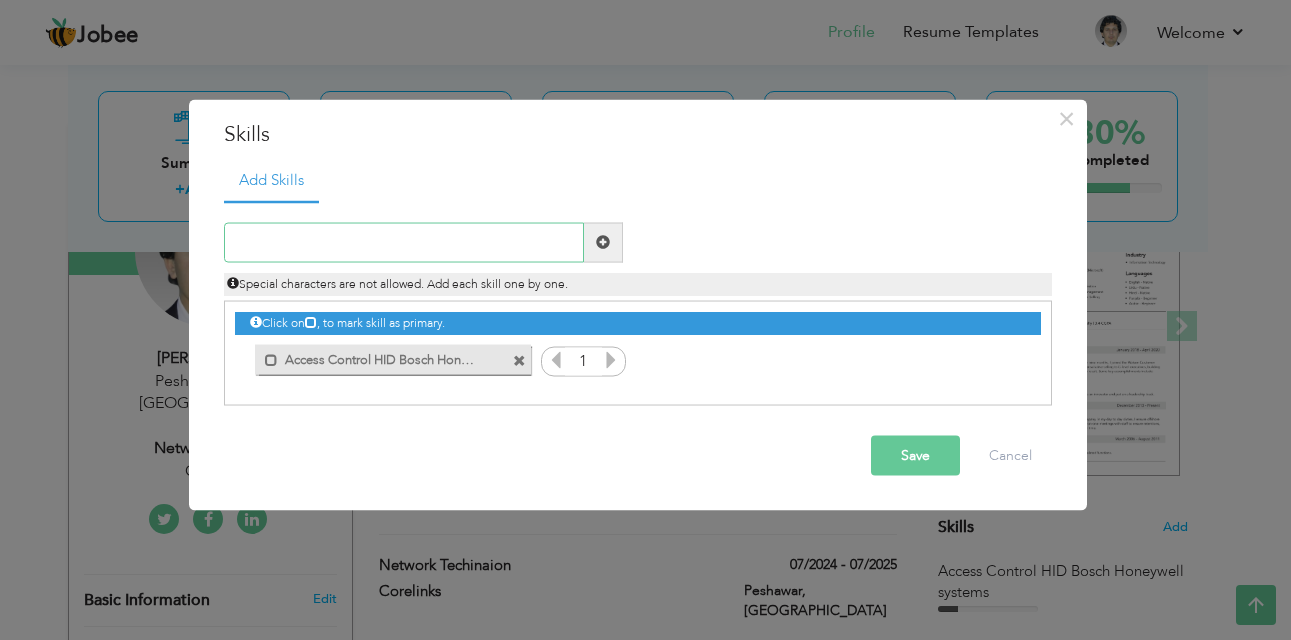 click at bounding box center [404, 242] 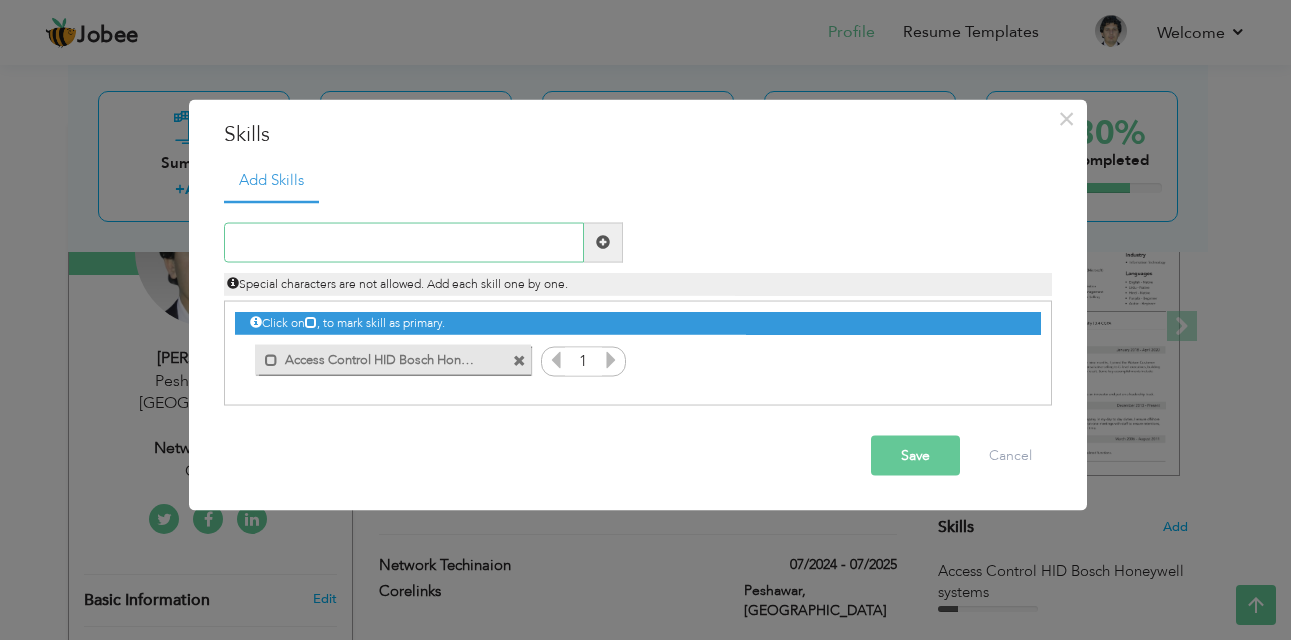 paste on "Video Analytics Basic knowledge of Video Analytics" 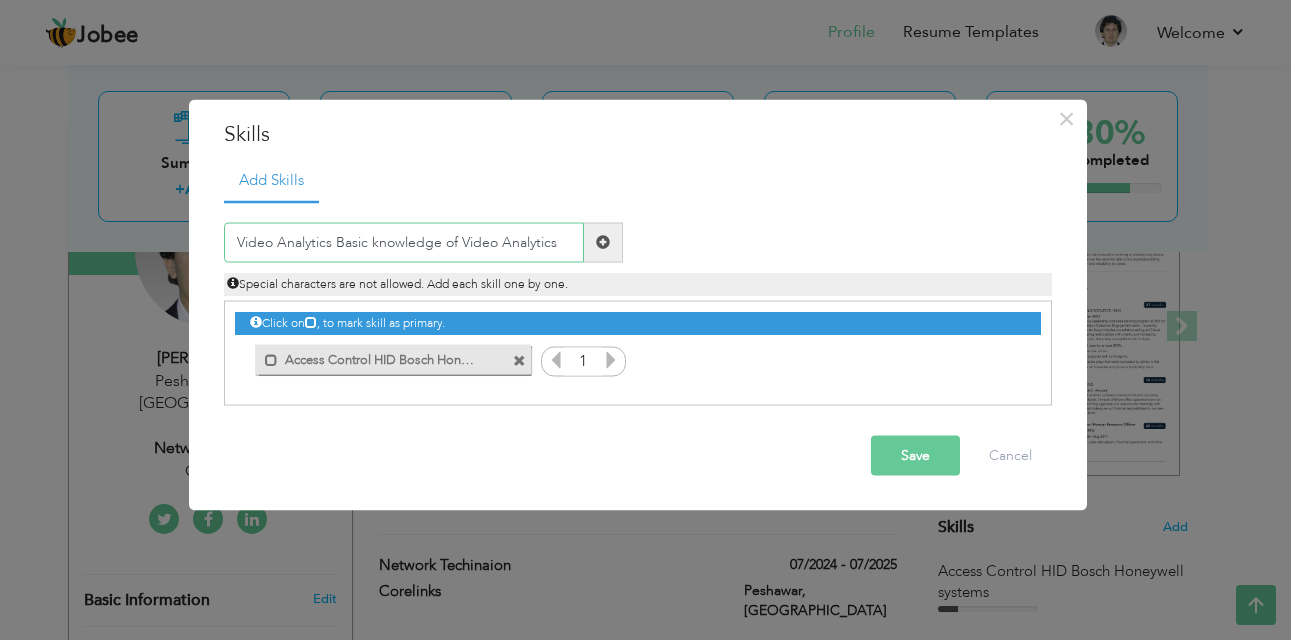 type on "Video Analytics Basic knowledge of Video Analytics" 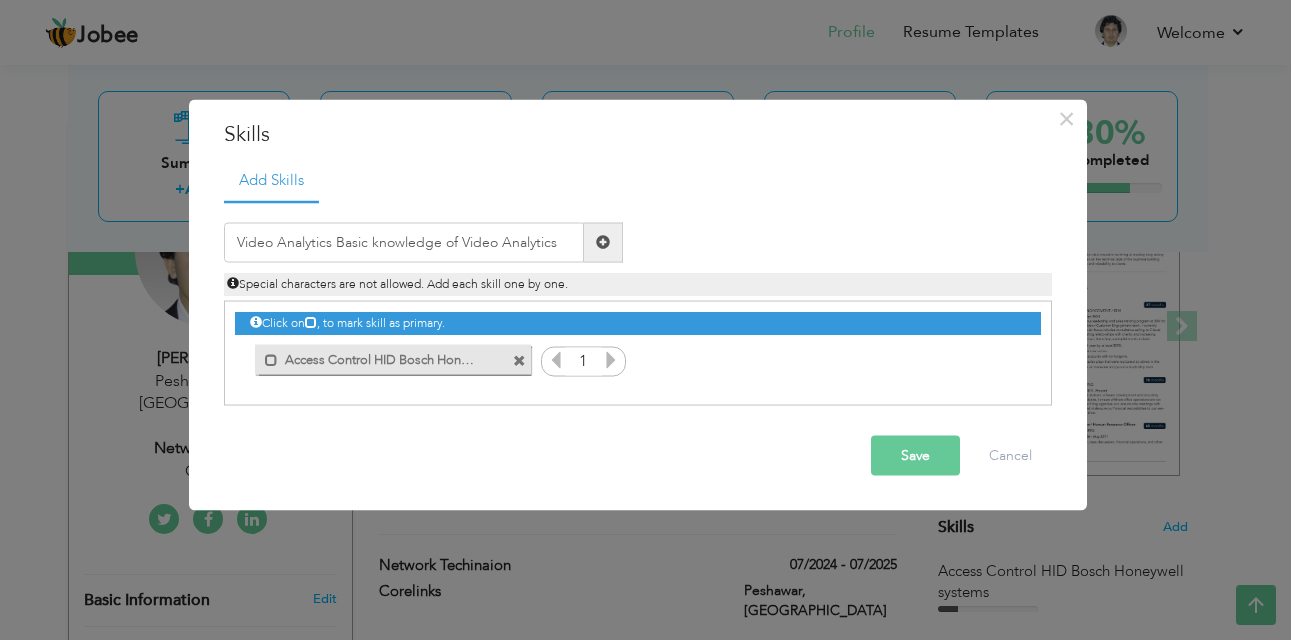 click on "Save" at bounding box center [915, 455] 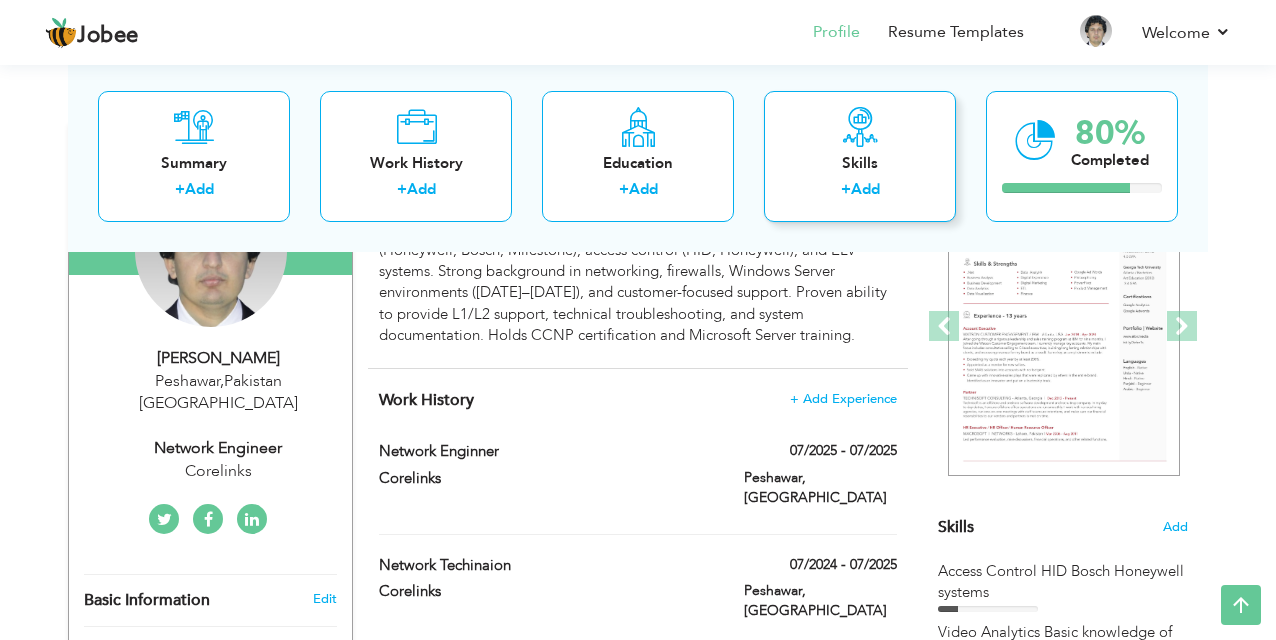 click on "Skills" at bounding box center (860, 162) 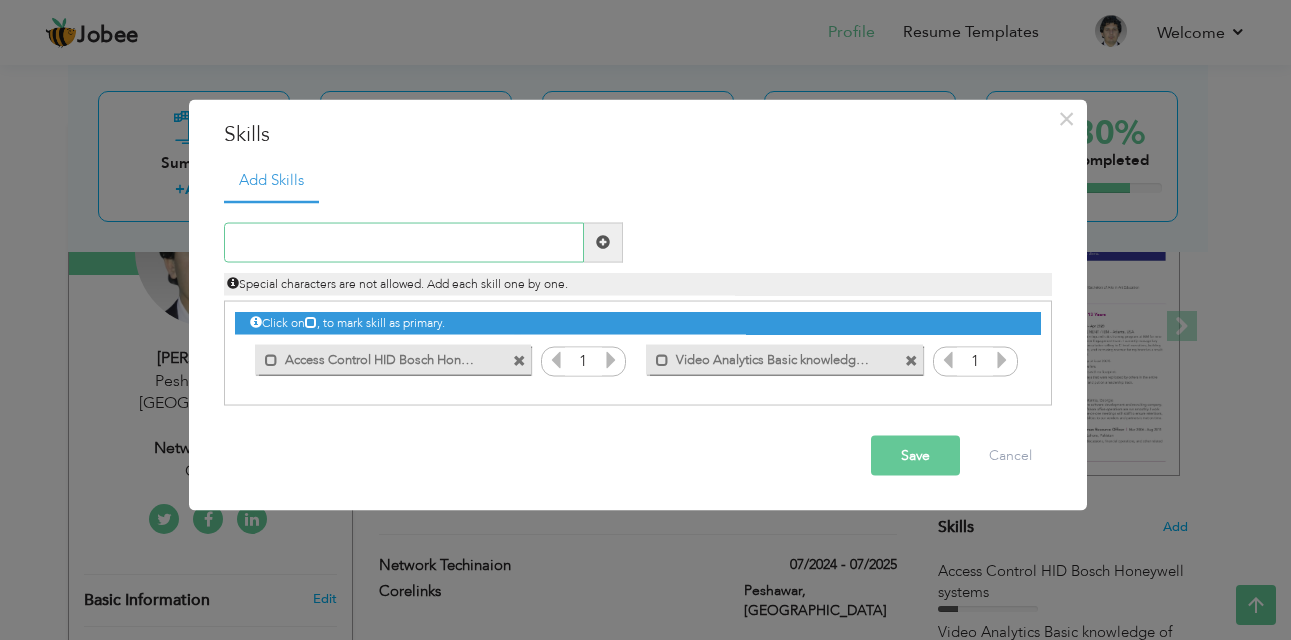 click at bounding box center (404, 242) 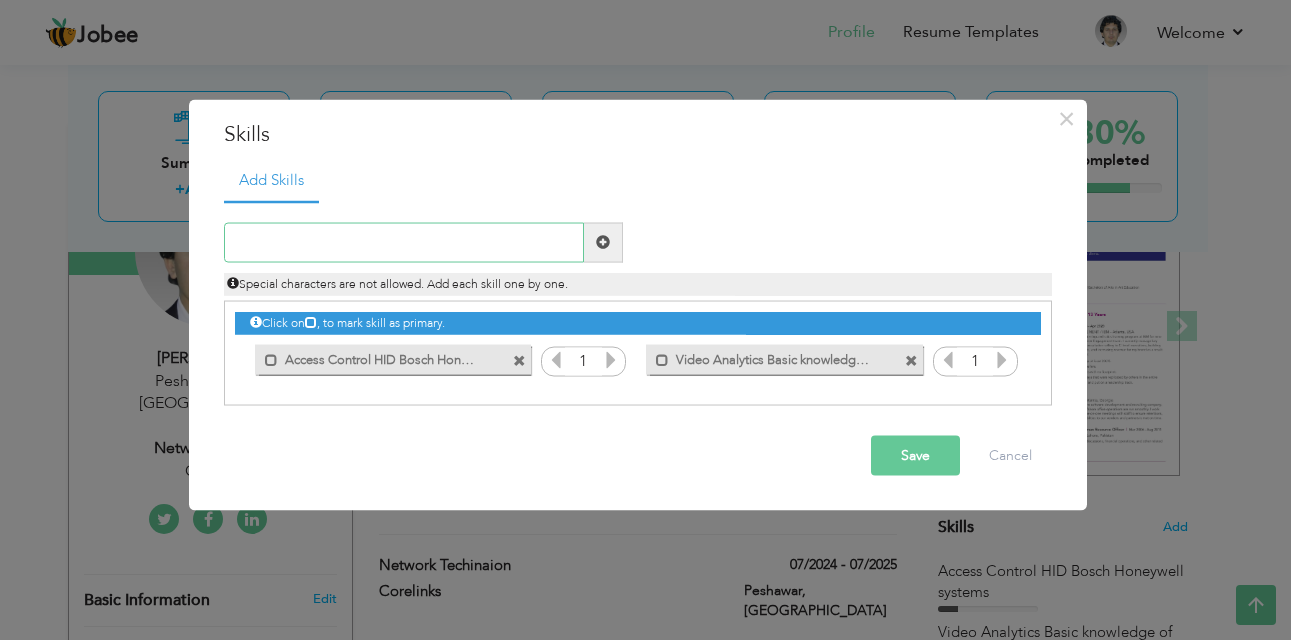 paste on "Networking LAN WAN VPn Routing Switching (CCNP Cer" 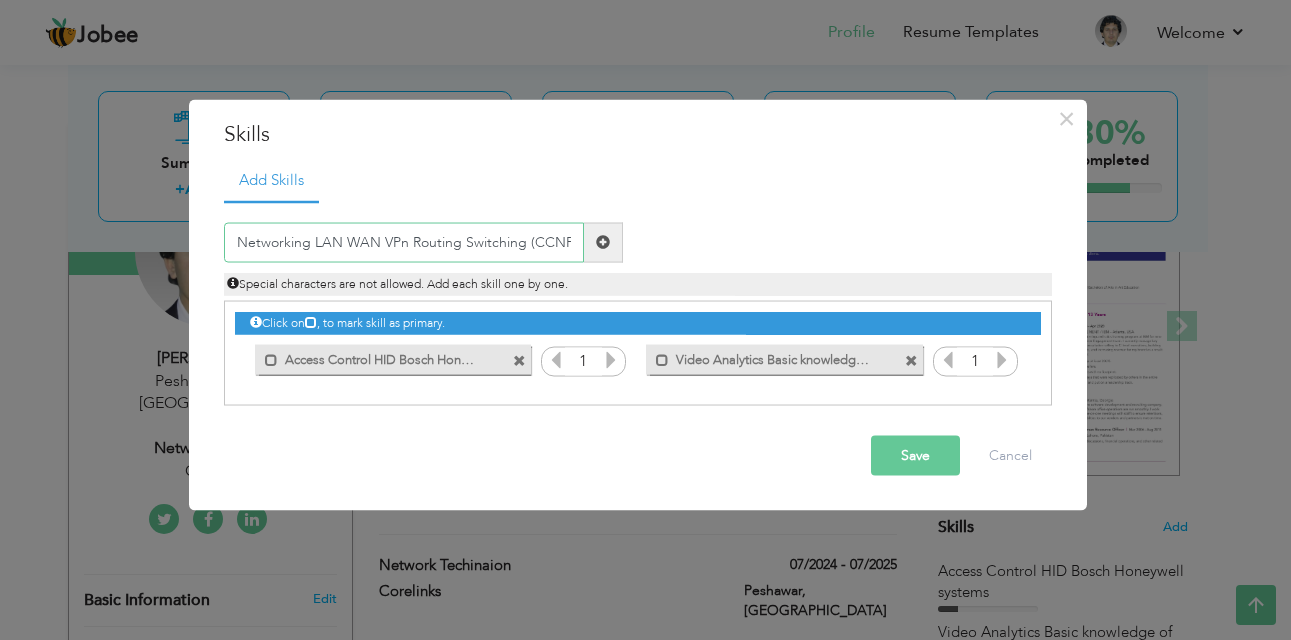 scroll, scrollTop: 0, scrollLeft: 22, axis: horizontal 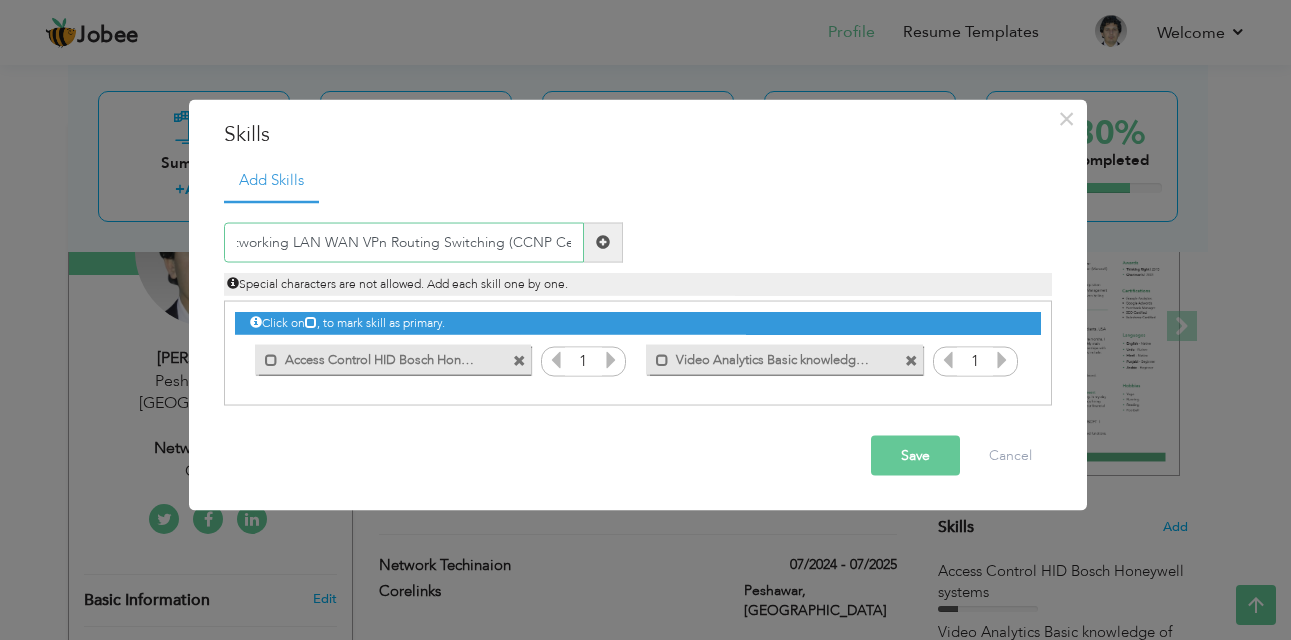type on "Networking LAN WAN VPn Routing Switching (CCNP Cer" 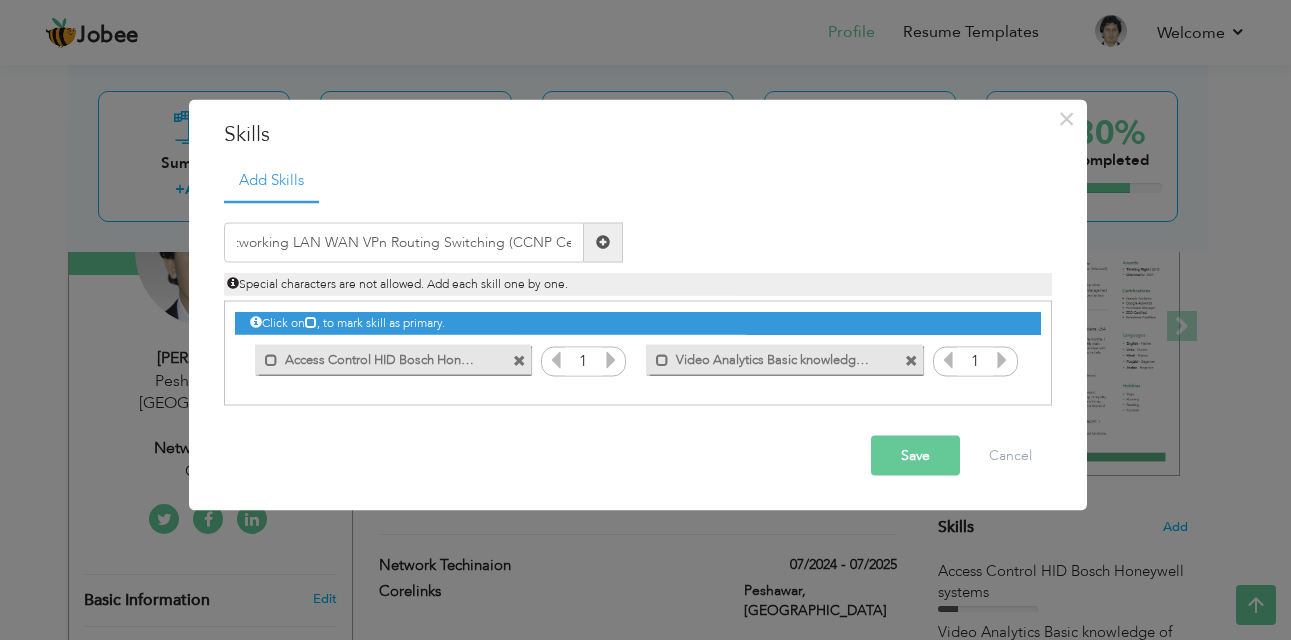 scroll, scrollTop: 0, scrollLeft: 0, axis: both 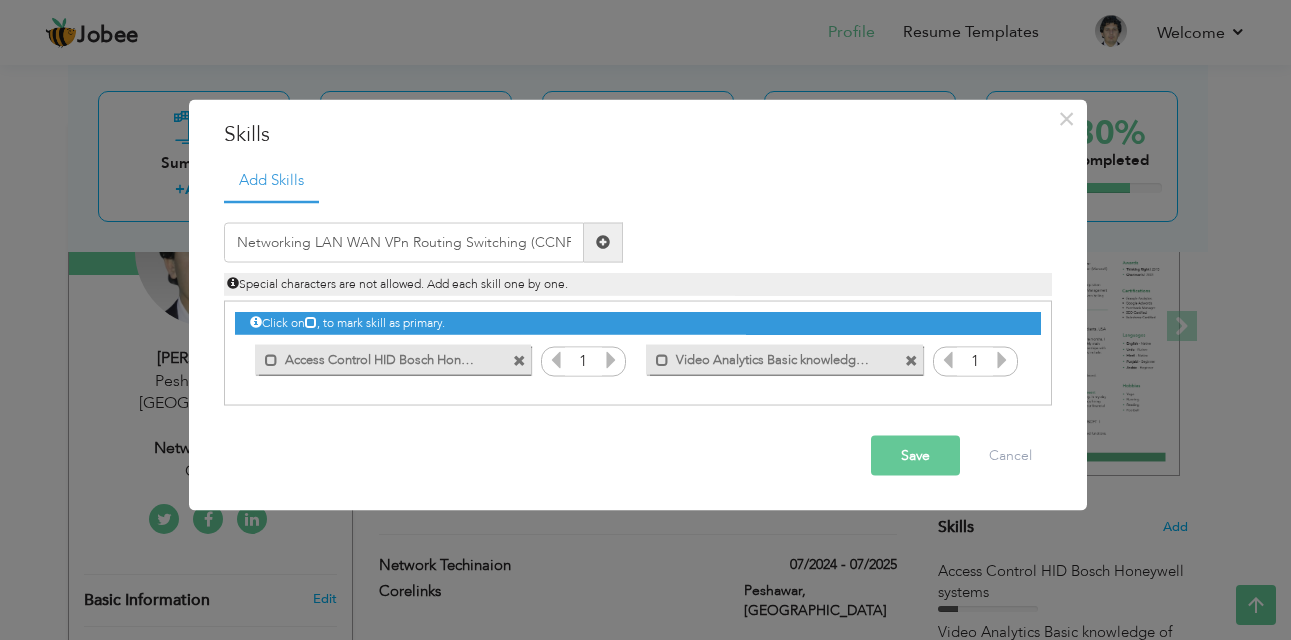 click on "Save" at bounding box center [915, 455] 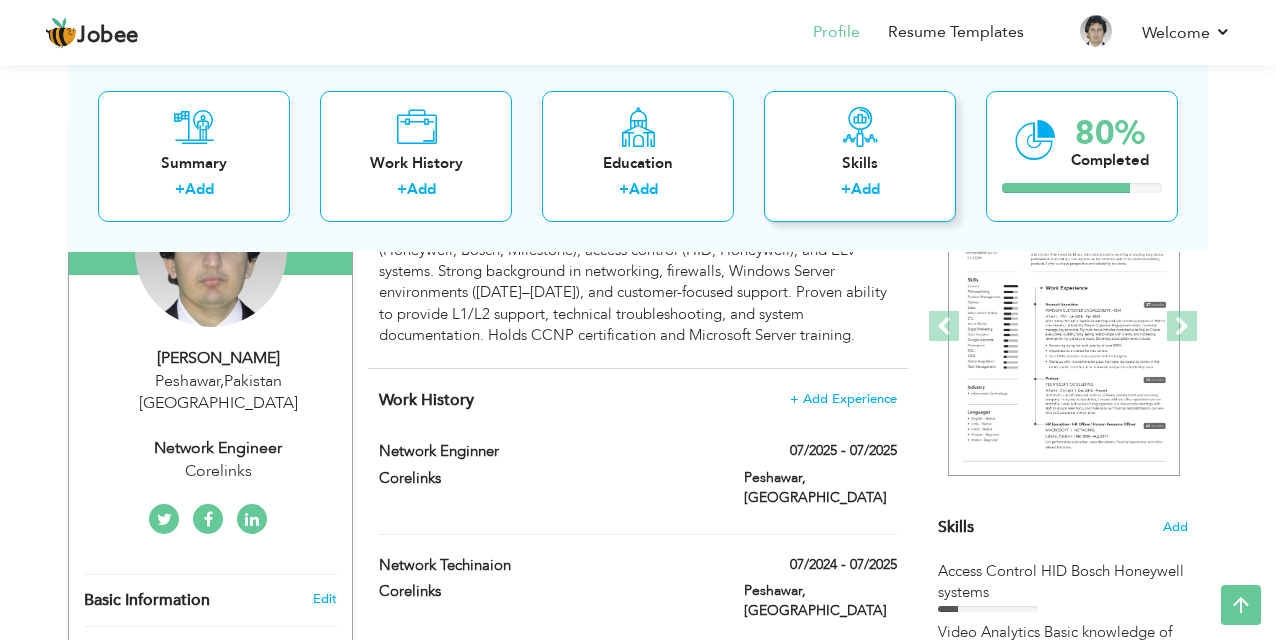 click on "Skills
+  Add" at bounding box center (860, 155) 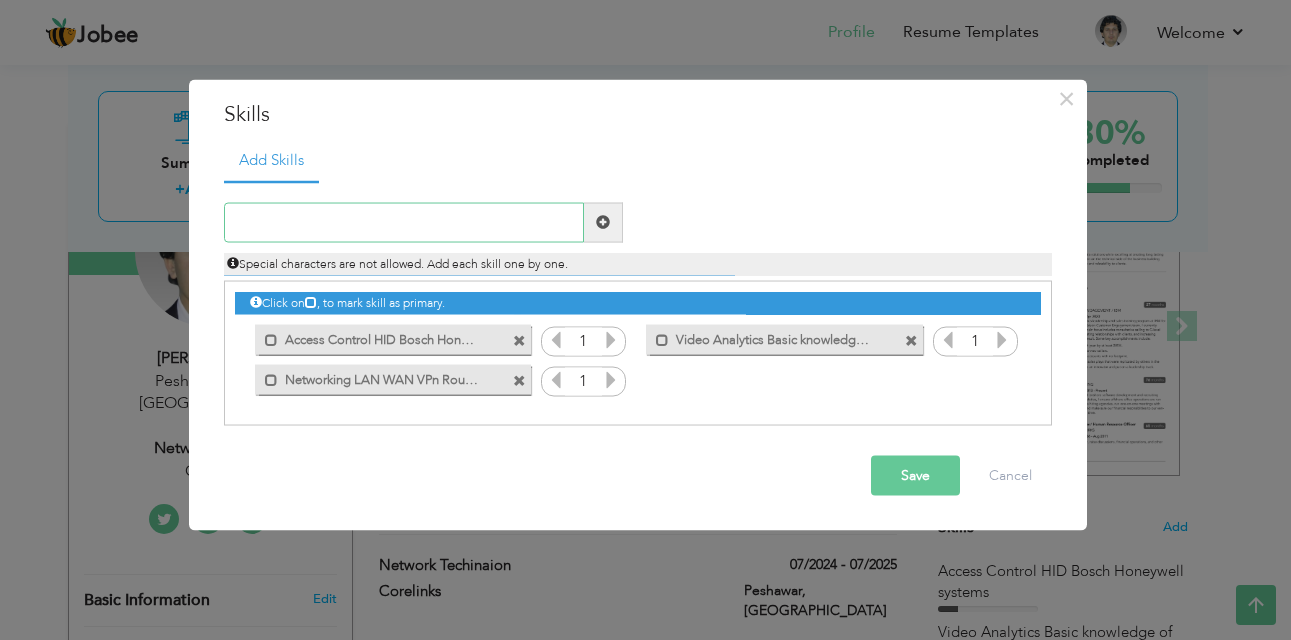 click at bounding box center (404, 222) 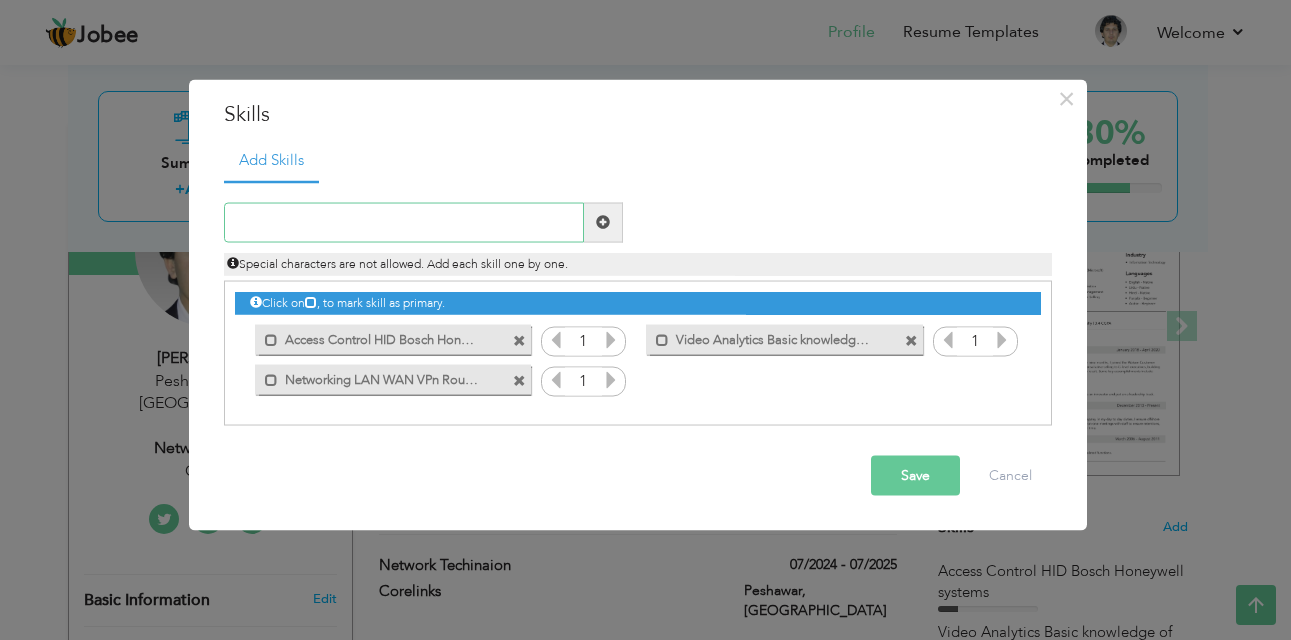 paste on "**Firewalls **Basic configuration of FortiGate Cis" 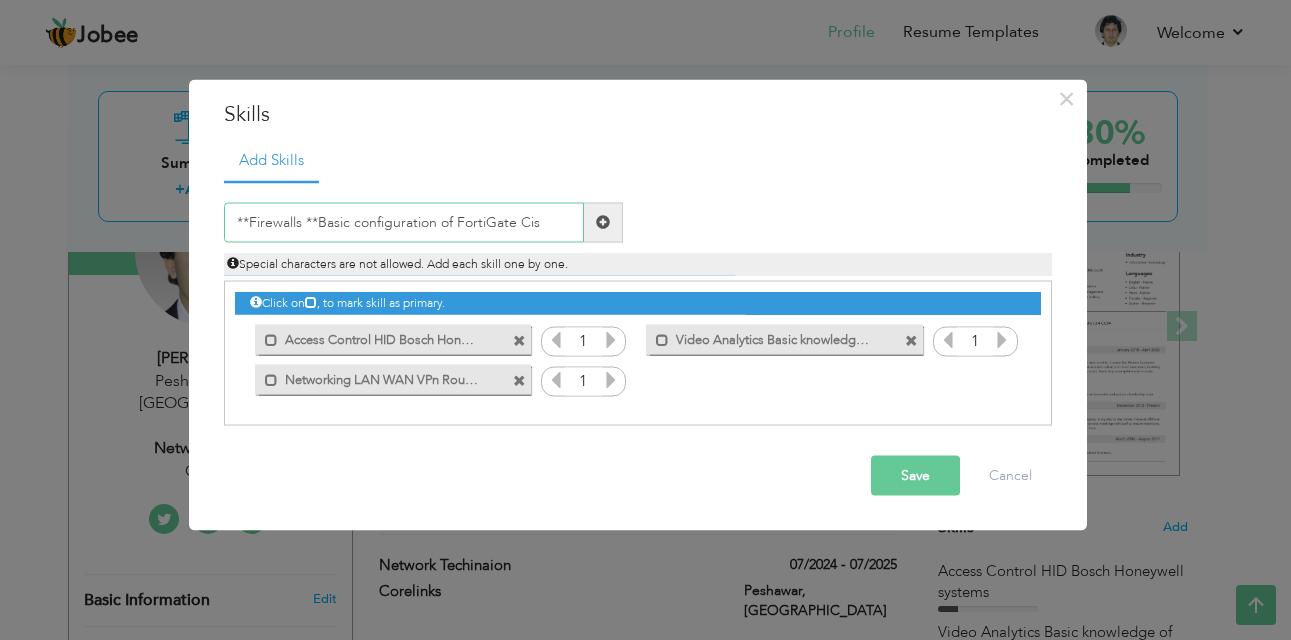 type on "**Firewalls **Basic configuration of FortiGate Cis" 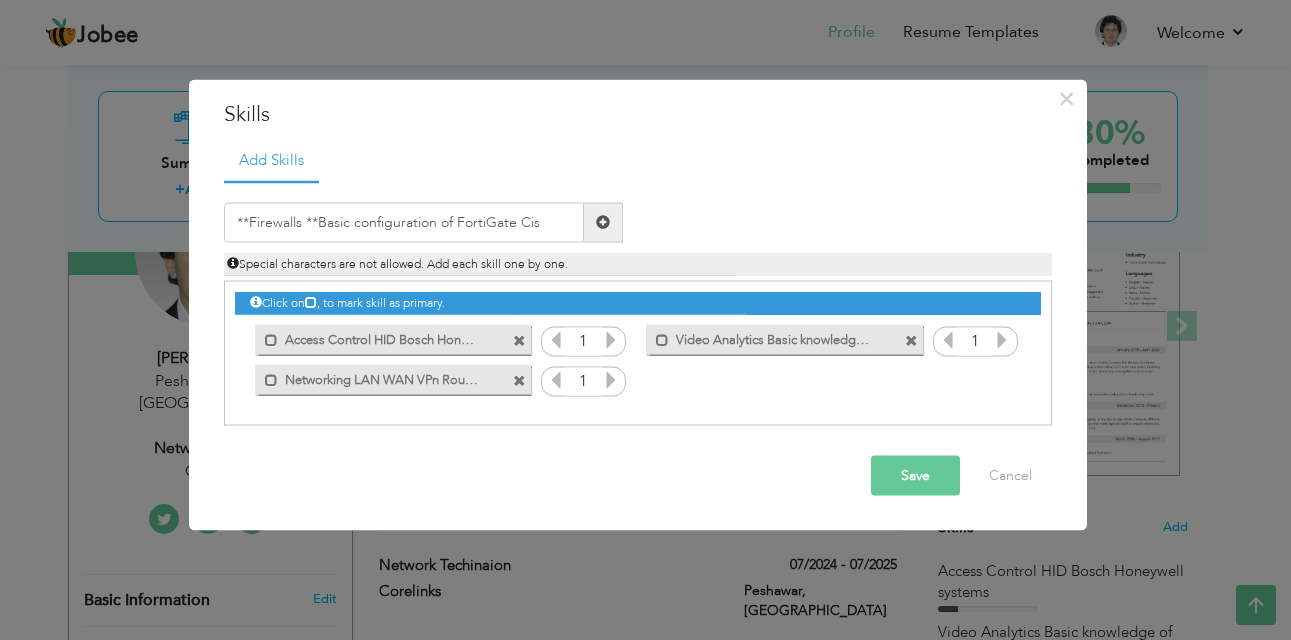 click on "Save" at bounding box center (915, 475) 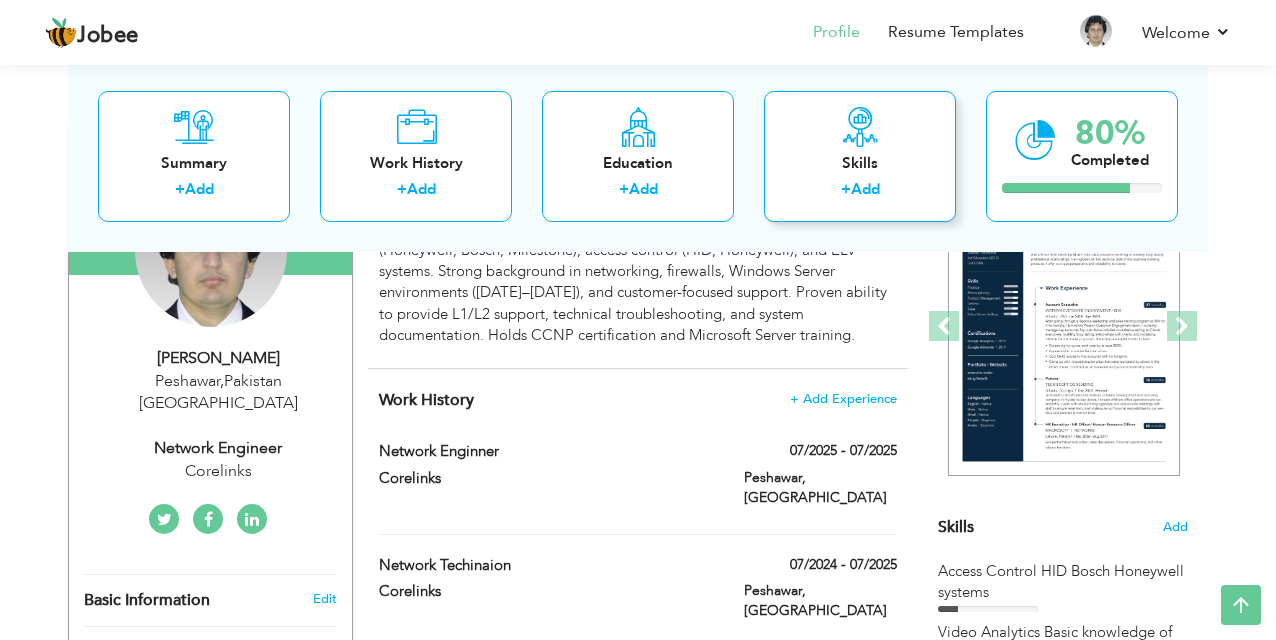 click on "Skills
+  Add" at bounding box center (860, 155) 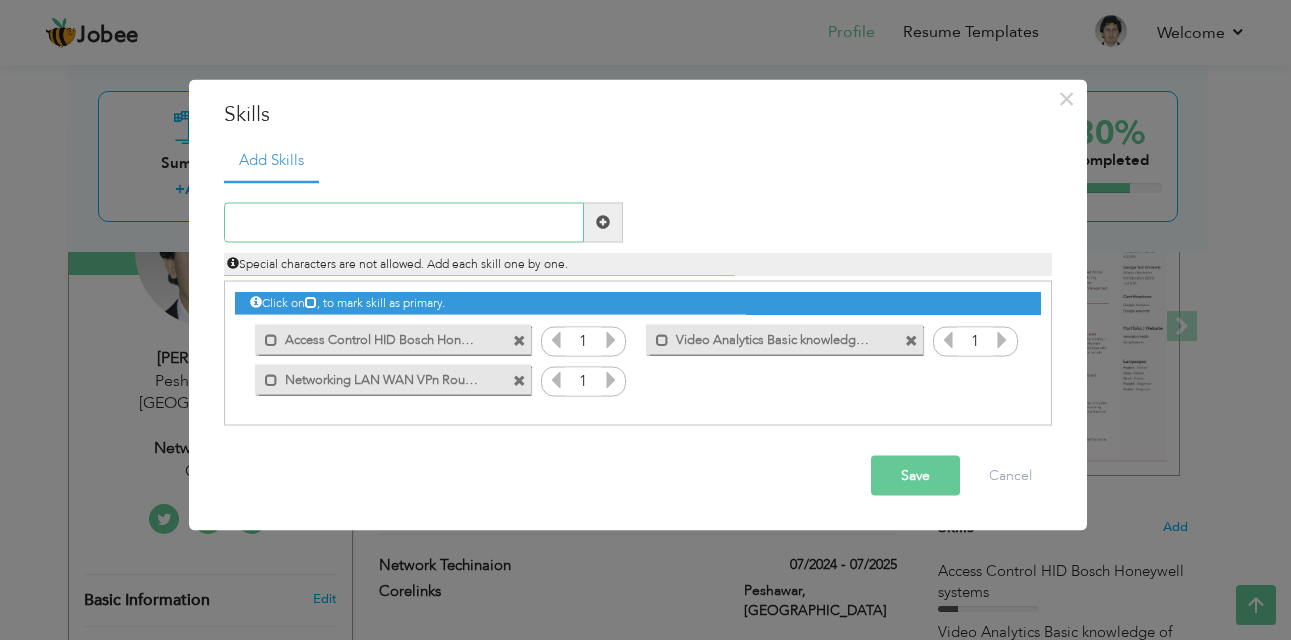 click at bounding box center [404, 222] 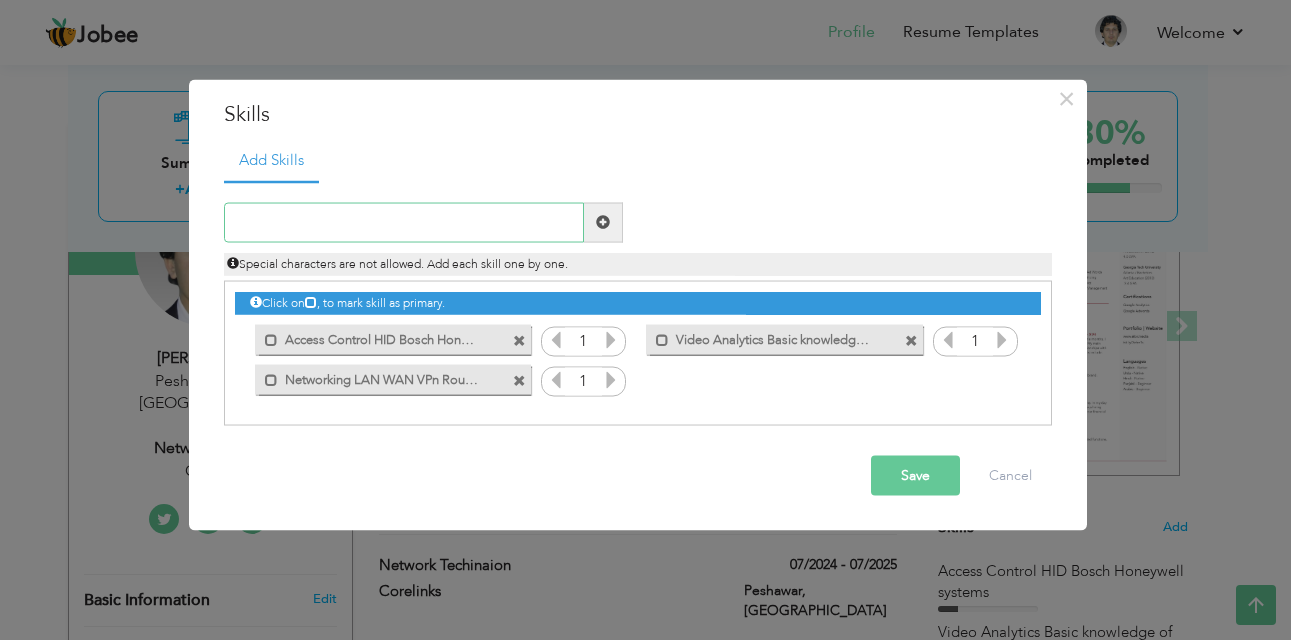 paste on "Firewalls Basic configuration of FortiGate Cisco A" 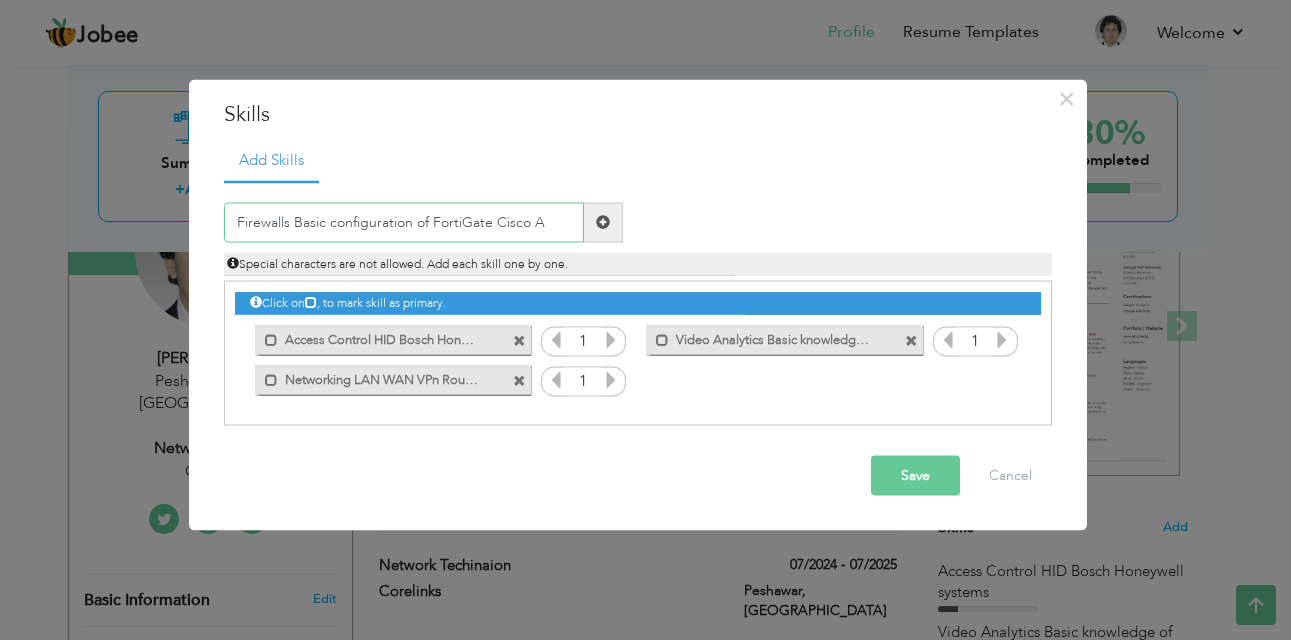 type on "Firewalls Basic configuration of FortiGate Cisco A" 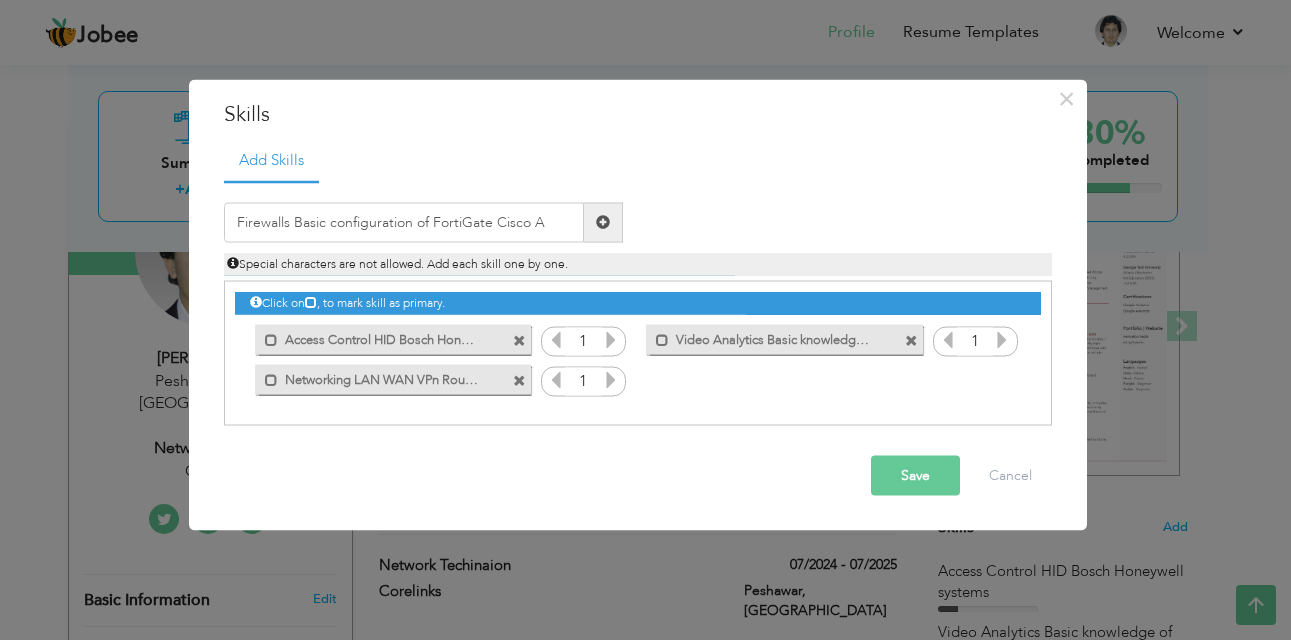 click on "Save" at bounding box center (915, 475) 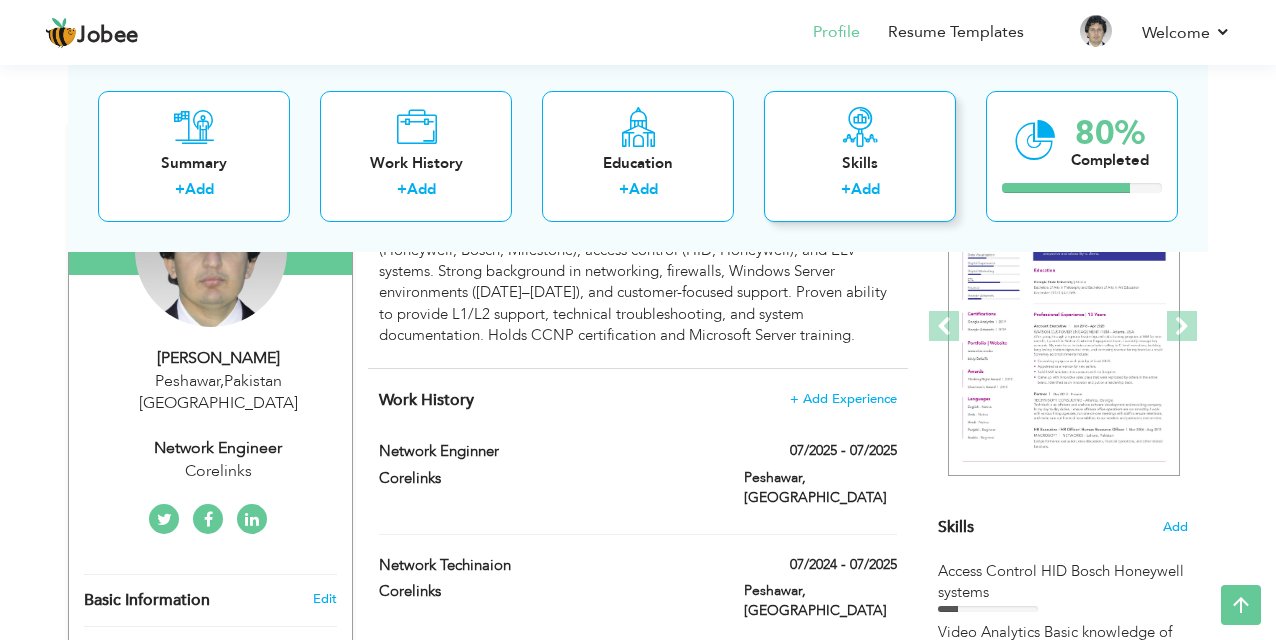 click on "Skills
+  Add" at bounding box center [860, 155] 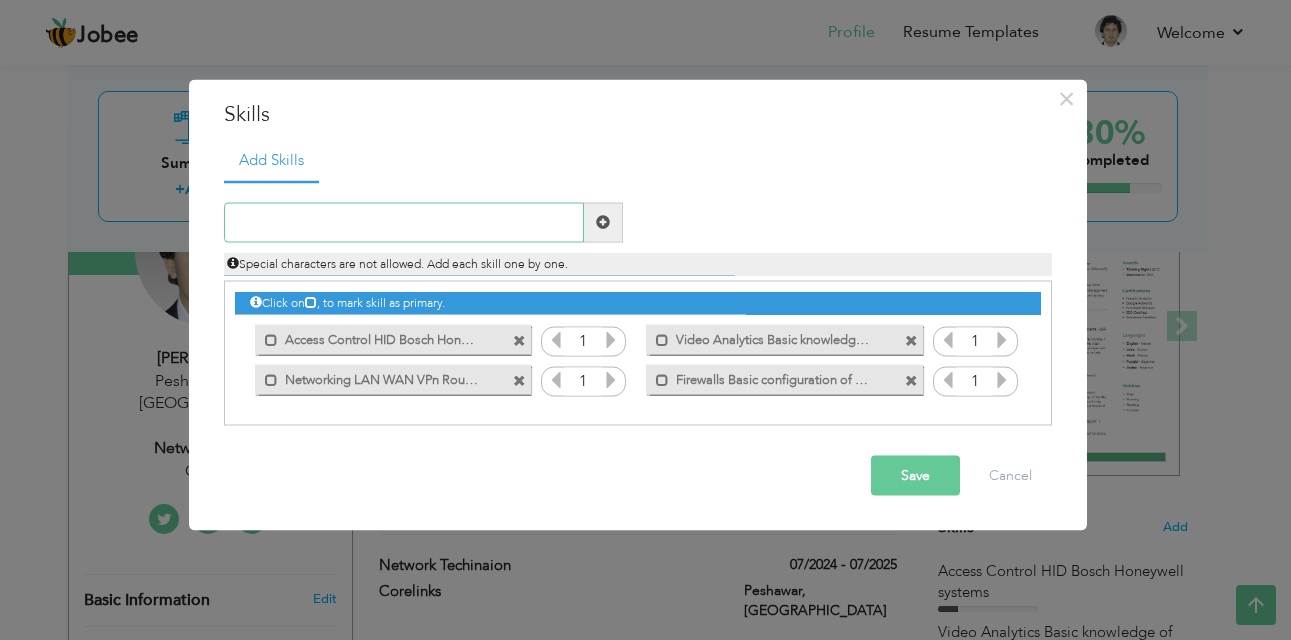 click at bounding box center (404, 222) 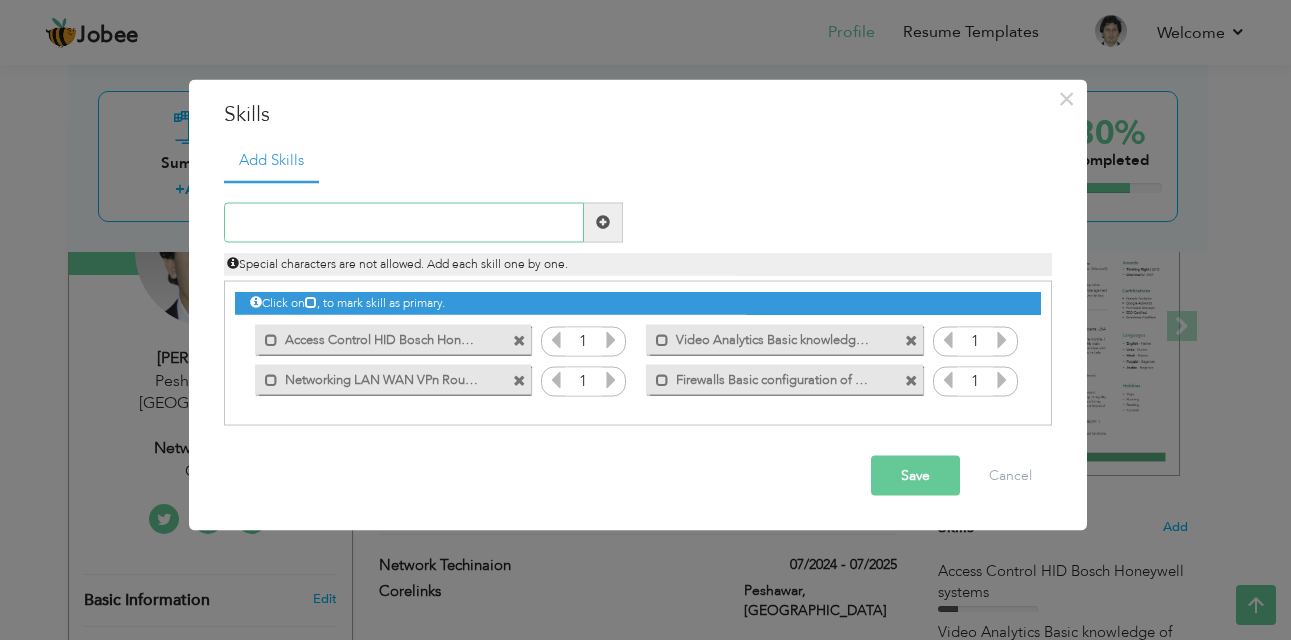 paste on "Windows Server 2012 2016 2019 Active Directory DNS" 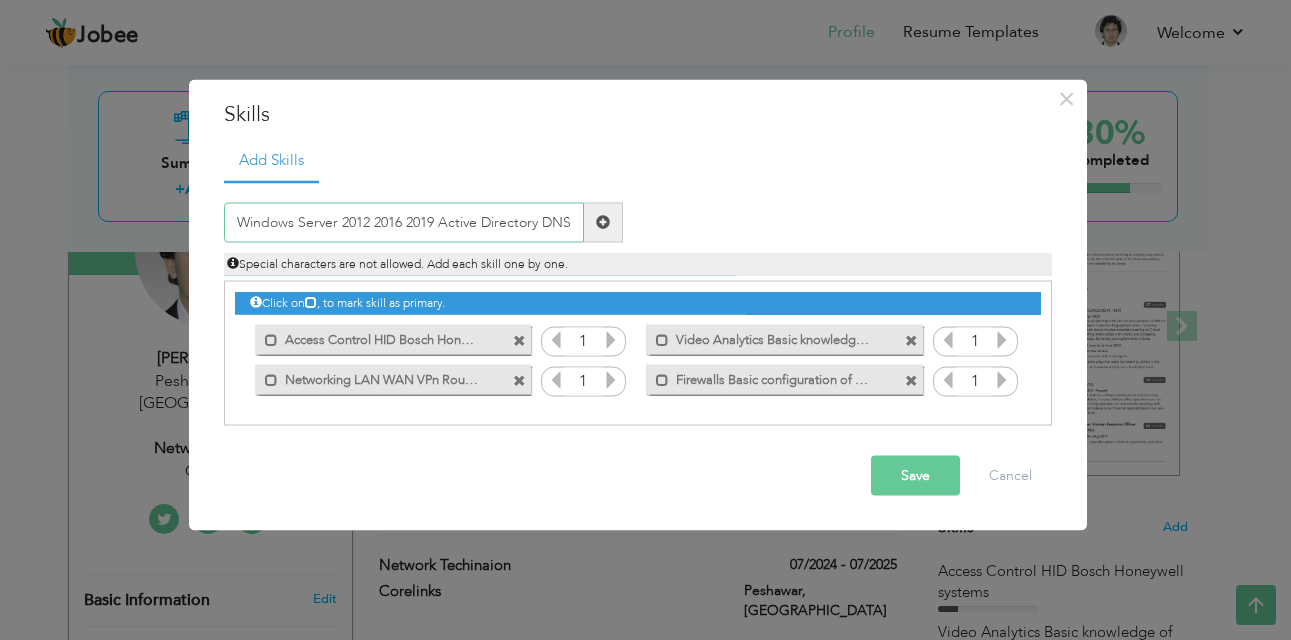 type on "Windows Server 2012 2016 2019 Active Directory DNS" 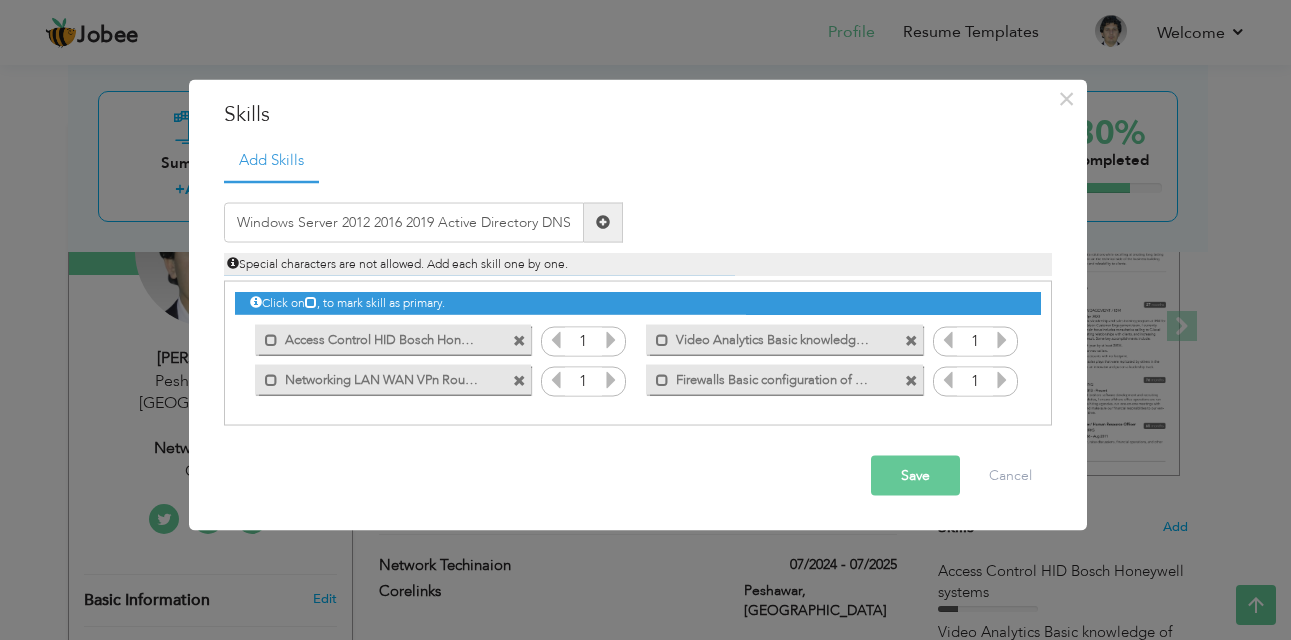click on "Save" at bounding box center [915, 475] 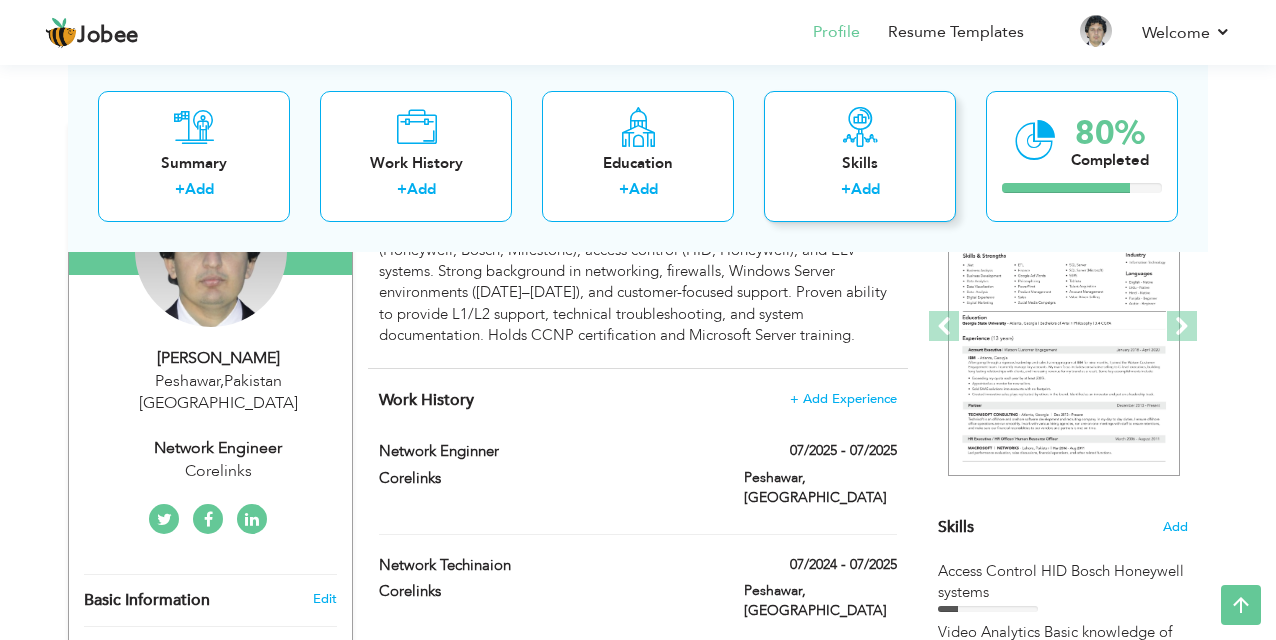 click on "Skills" at bounding box center [860, 162] 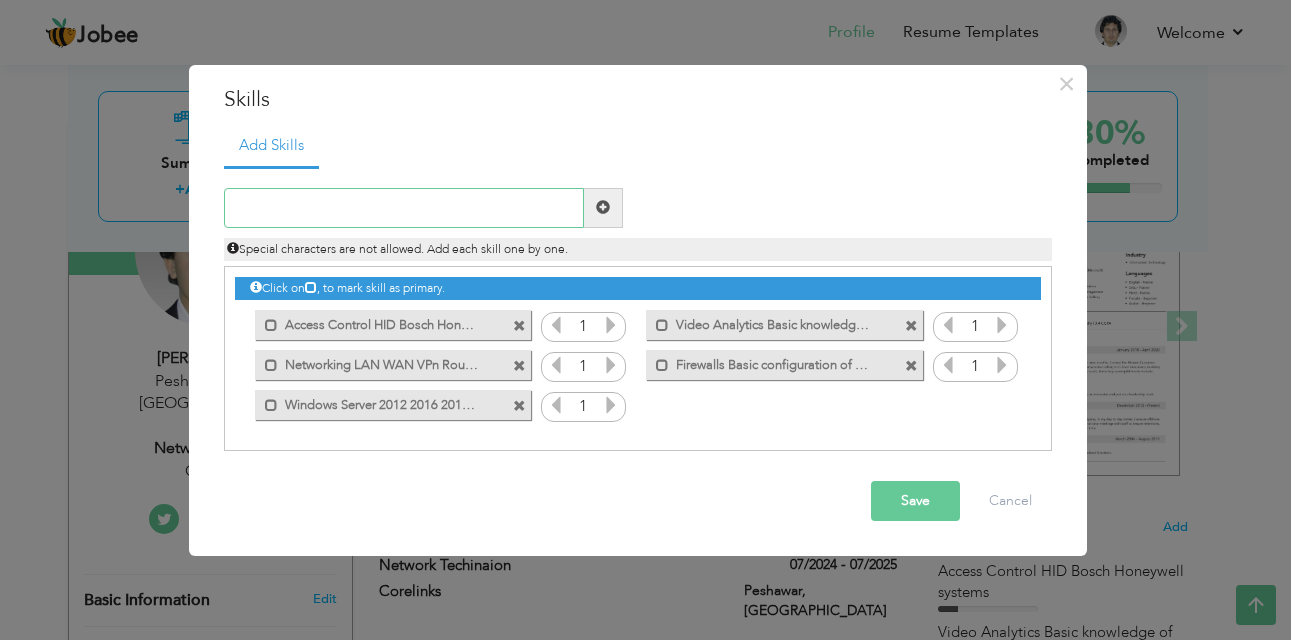 click at bounding box center [404, 208] 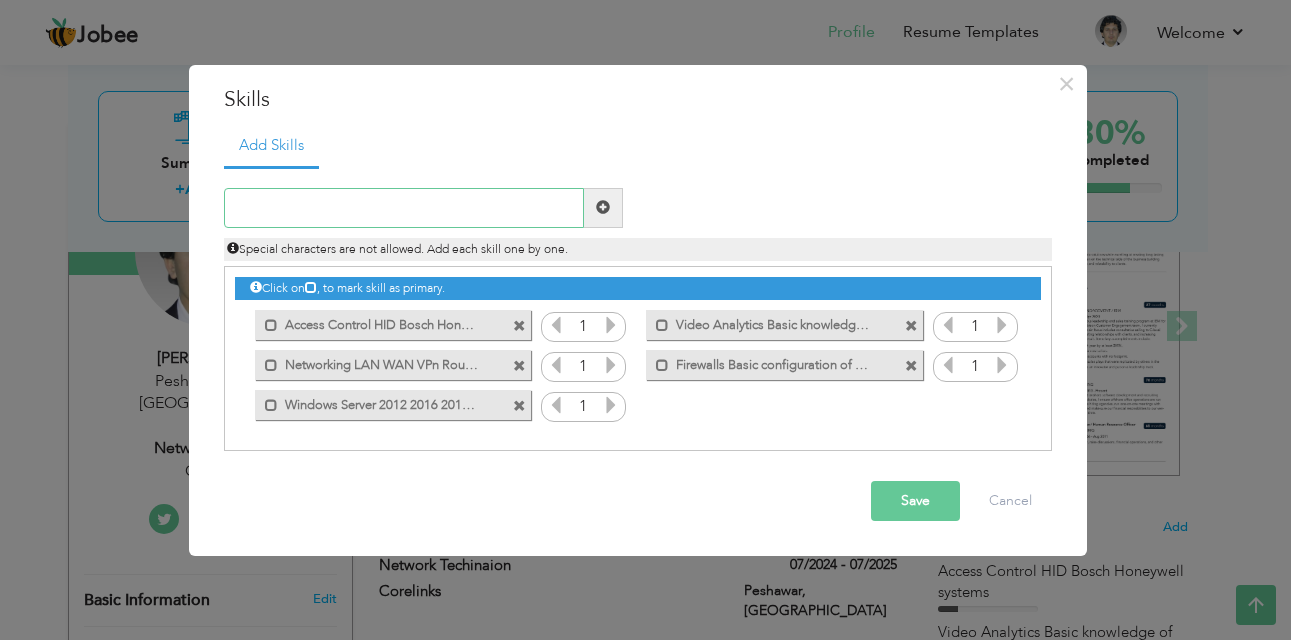 paste on "Support 1st & 2nd Line Technical Support Troublesh" 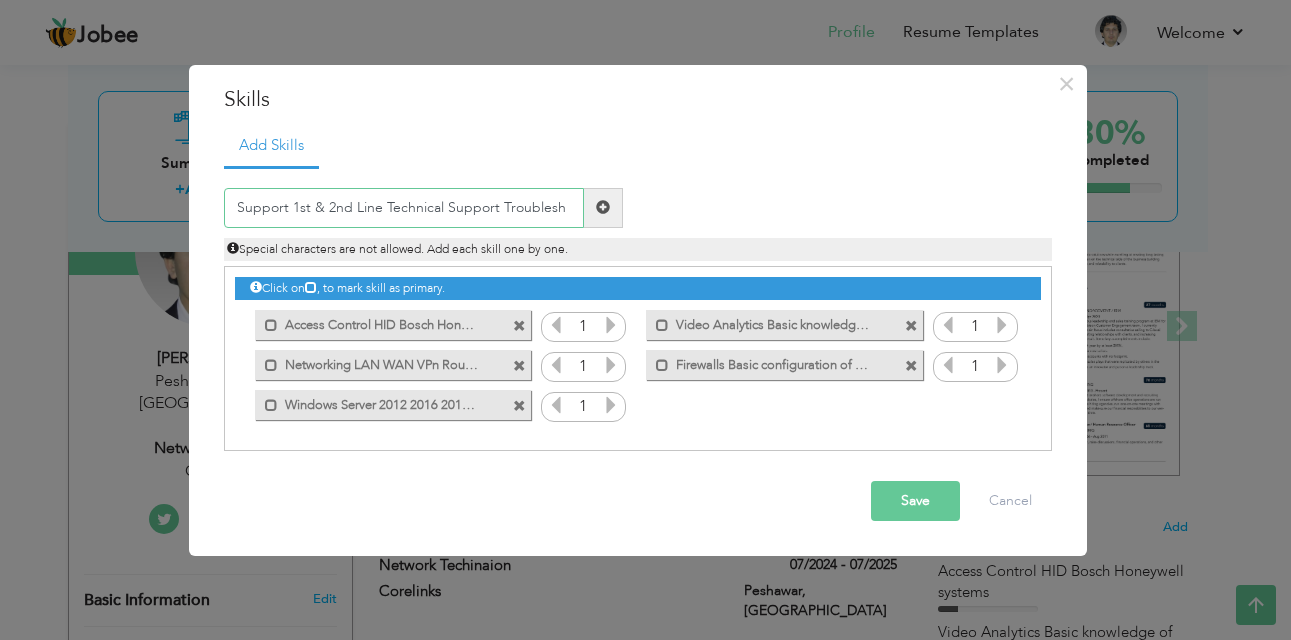 type on "Support 1st & 2nd Line Technical Support Troublesh" 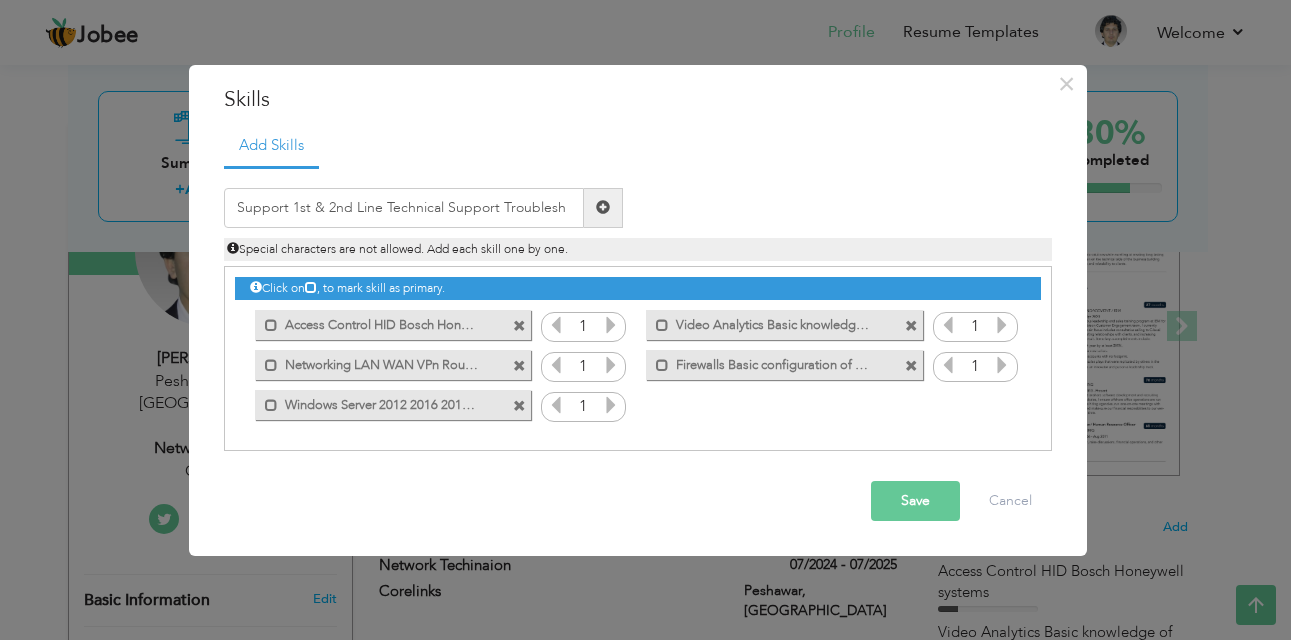 click on "Save" at bounding box center [915, 501] 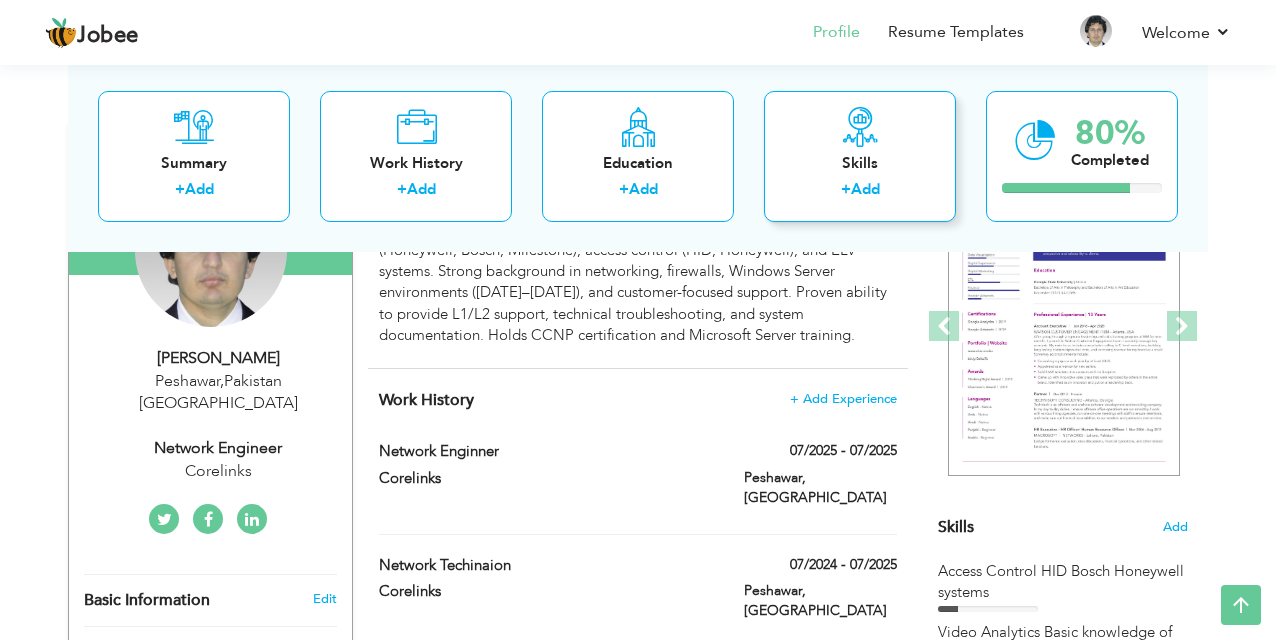 click on "Skills" at bounding box center [860, 162] 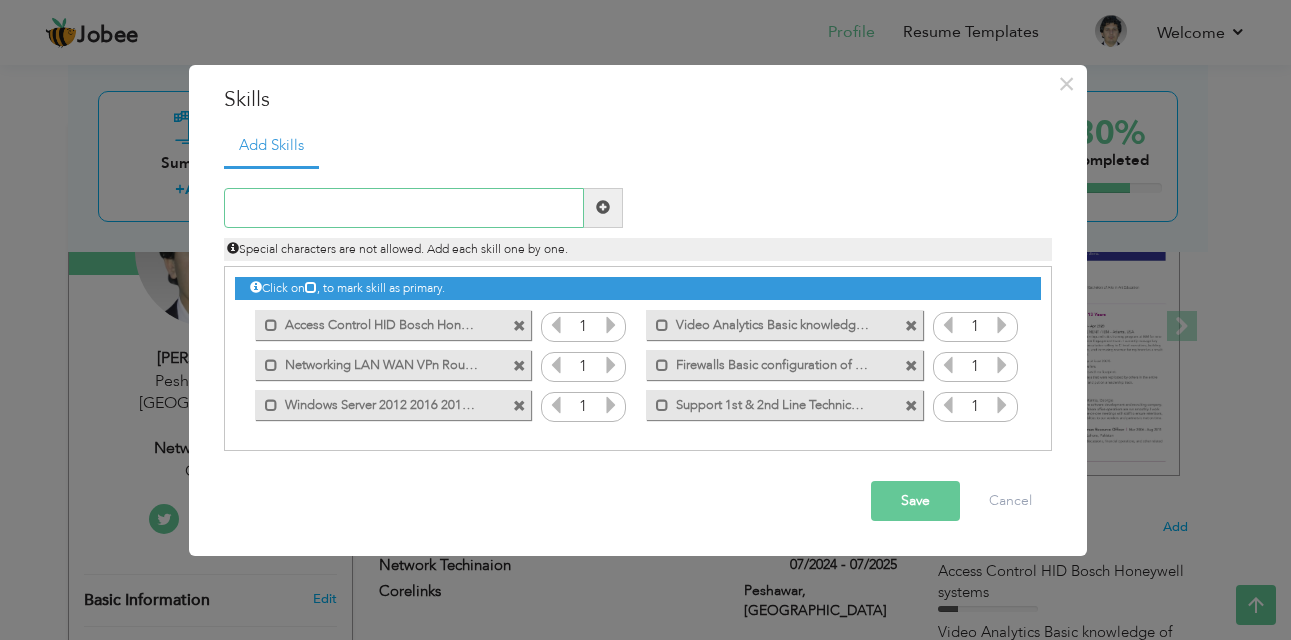 click at bounding box center (404, 208) 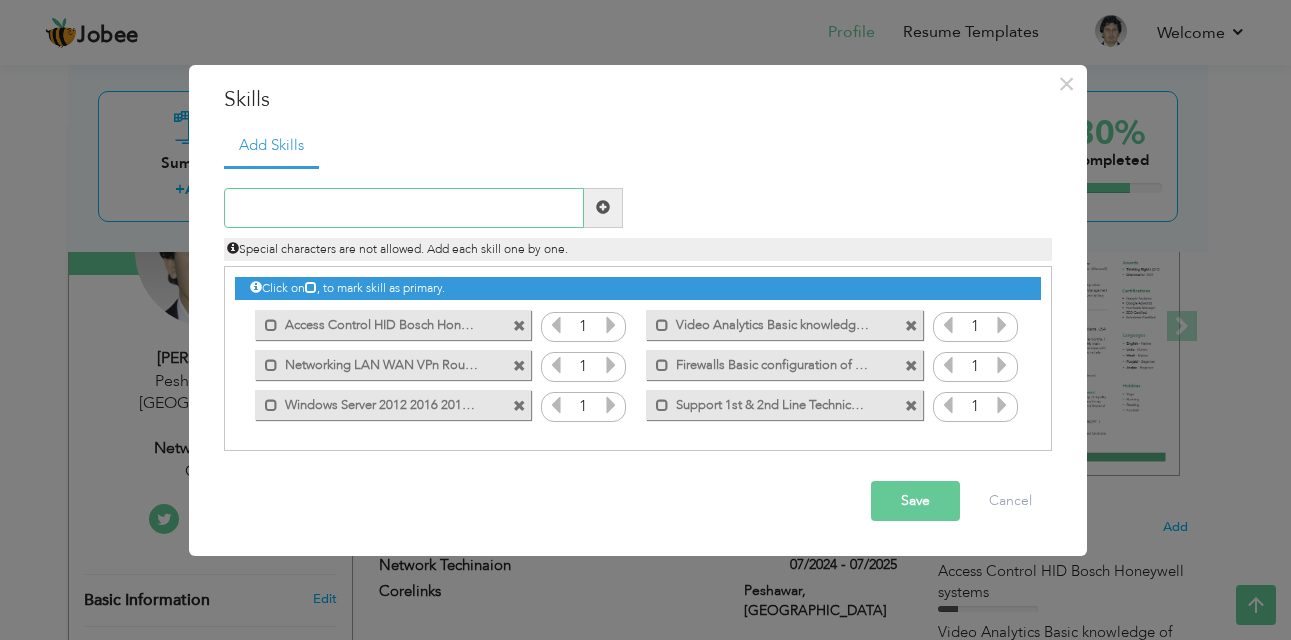 paste on "ELV Systems Structured Cabling CCTV Intercom, Acce" 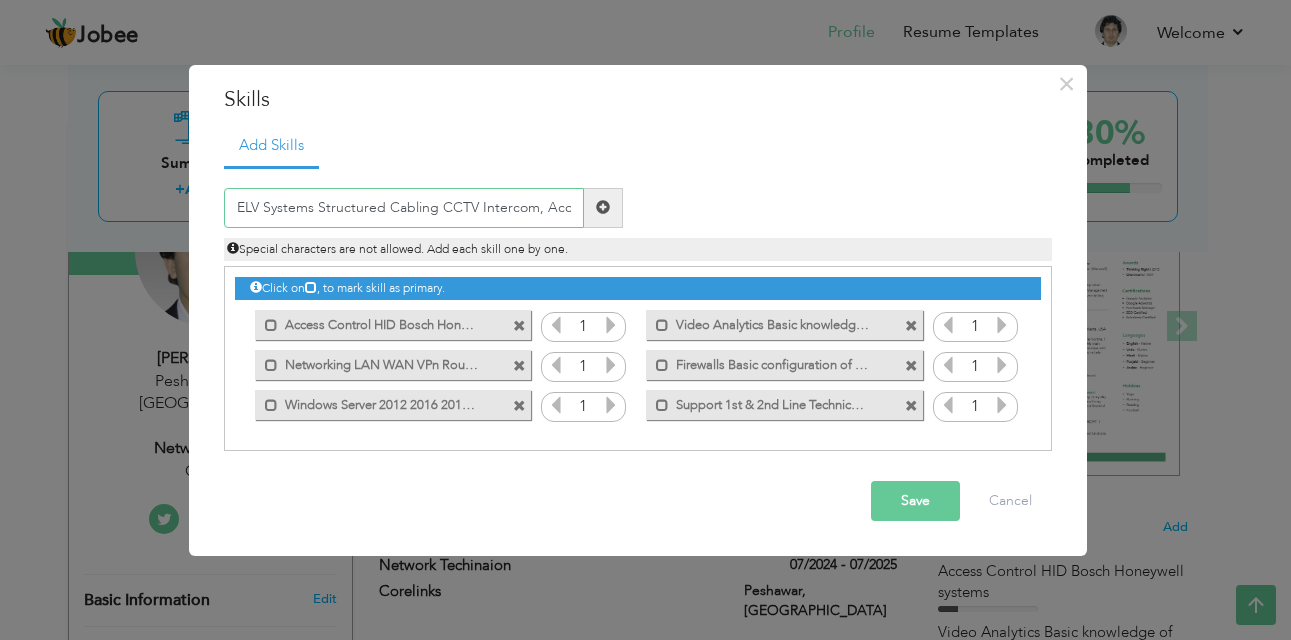 type on "ELV Systems Structured Cabling CCTV Intercom, Acce" 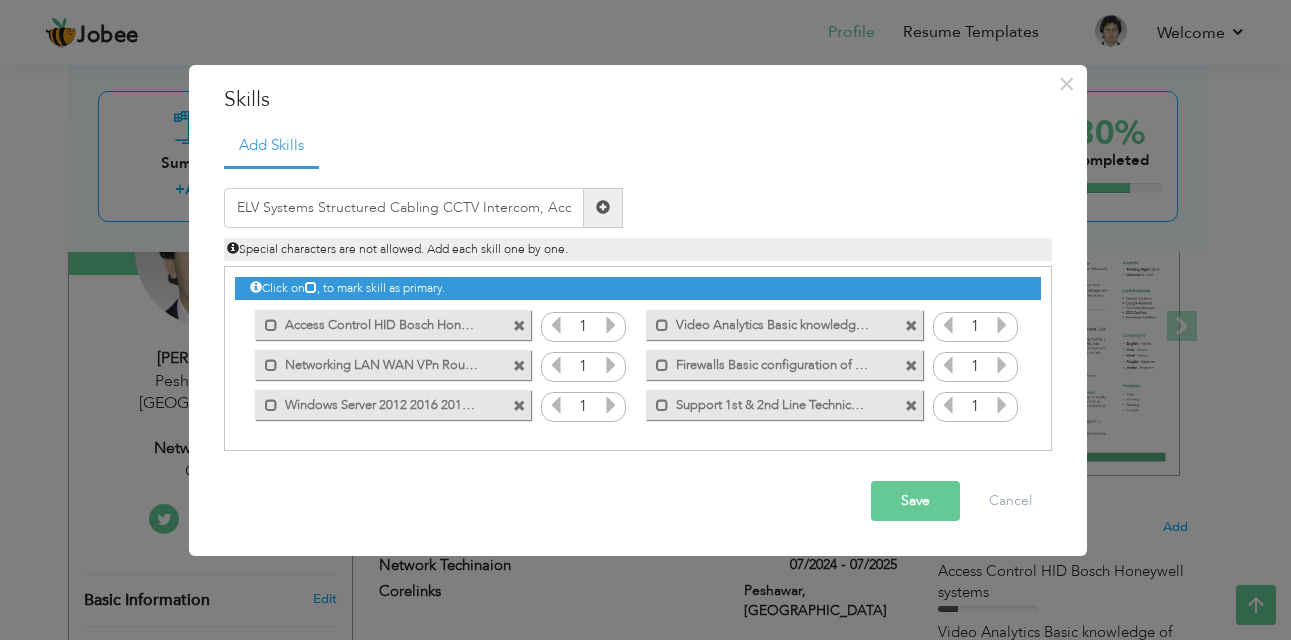 click on "Save" at bounding box center (915, 501) 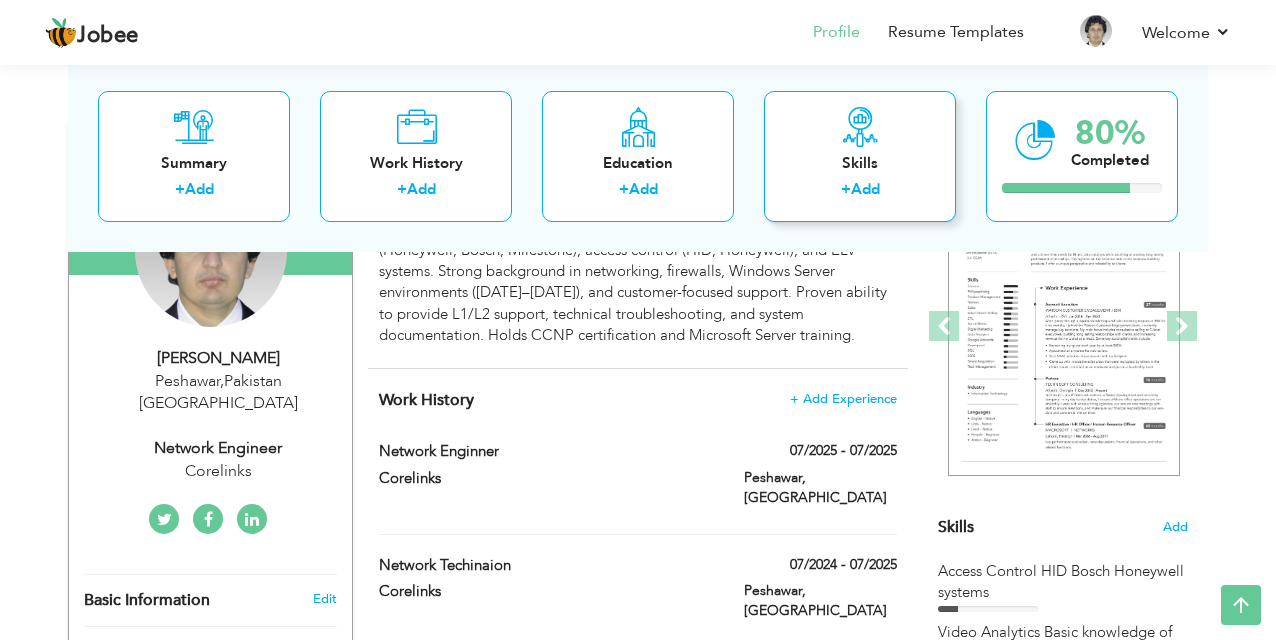 click on "Skills" at bounding box center [860, 162] 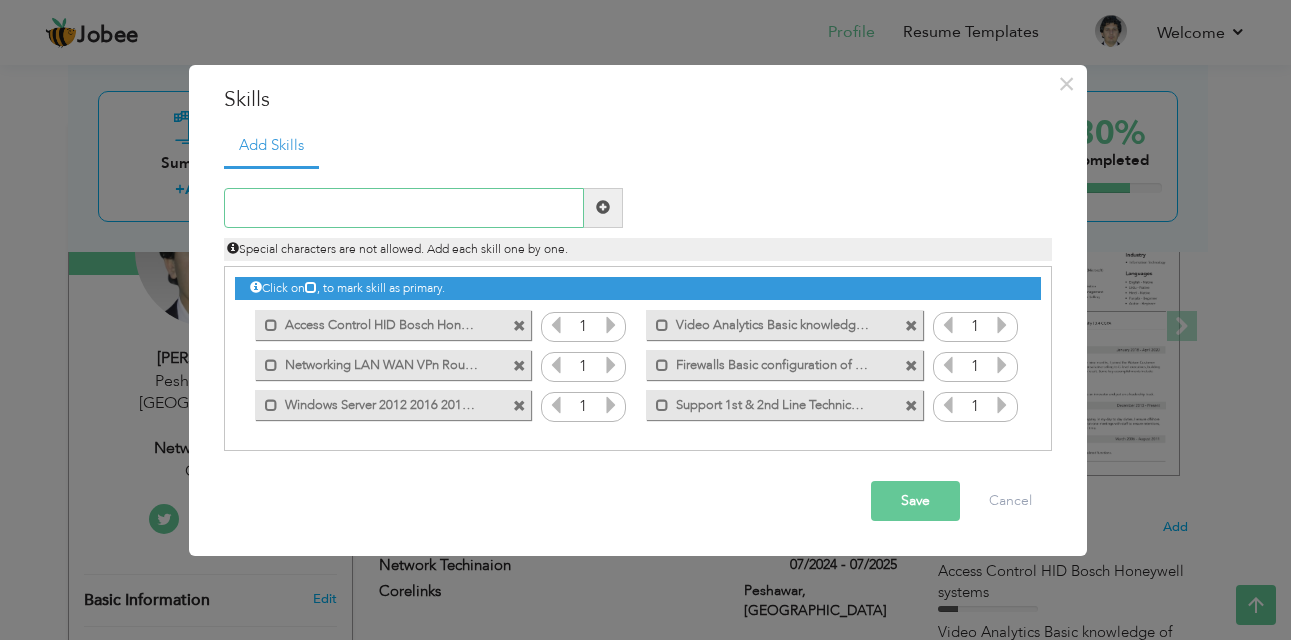 click at bounding box center [404, 208] 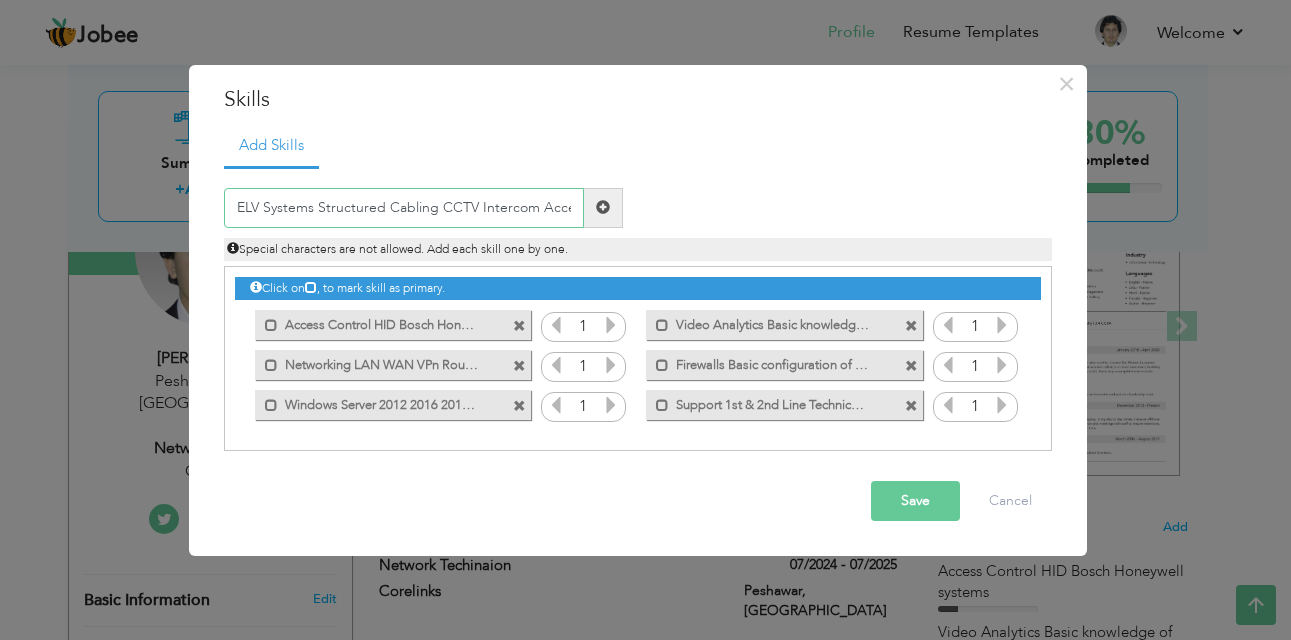 scroll, scrollTop: 0, scrollLeft: 2, axis: horizontal 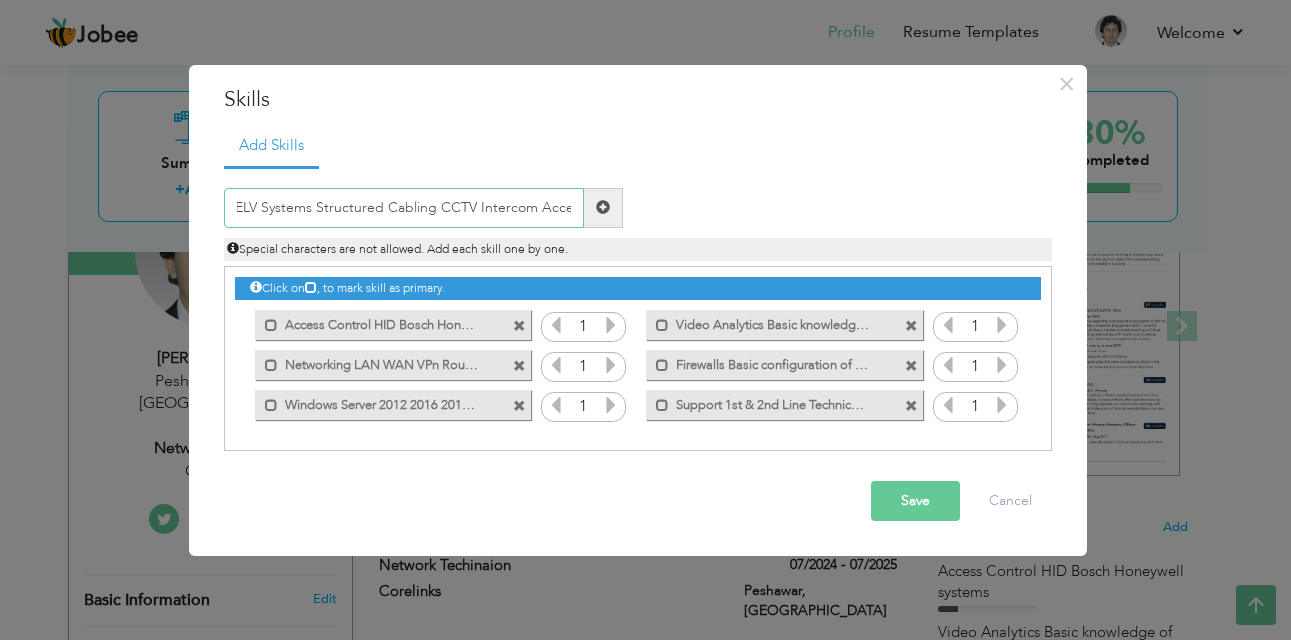 type on "ELV Systems Structured Cabling CCTV Intercom Acces" 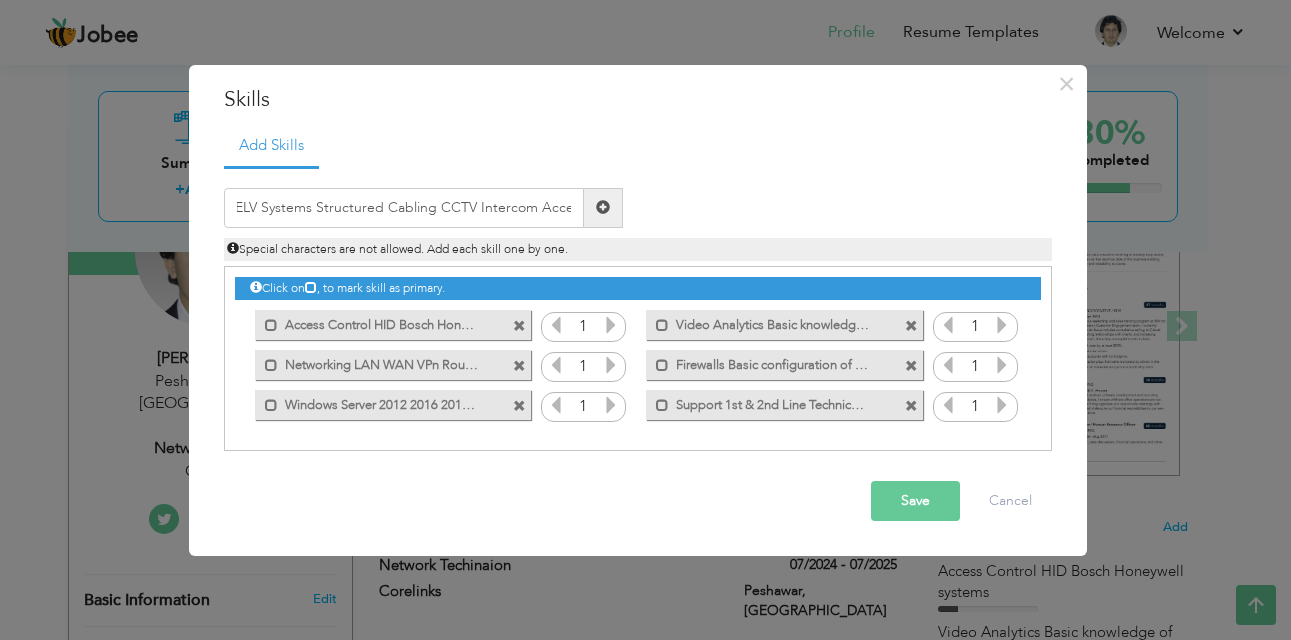 scroll, scrollTop: 0, scrollLeft: 0, axis: both 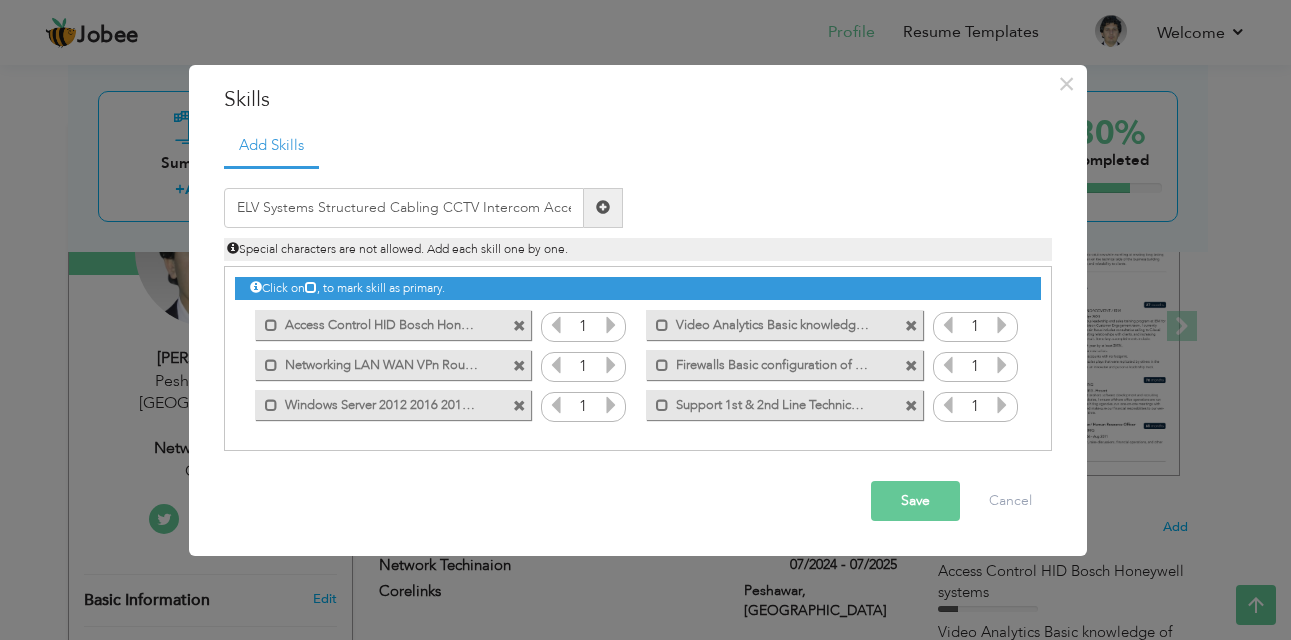 click on "Save" at bounding box center [915, 501] 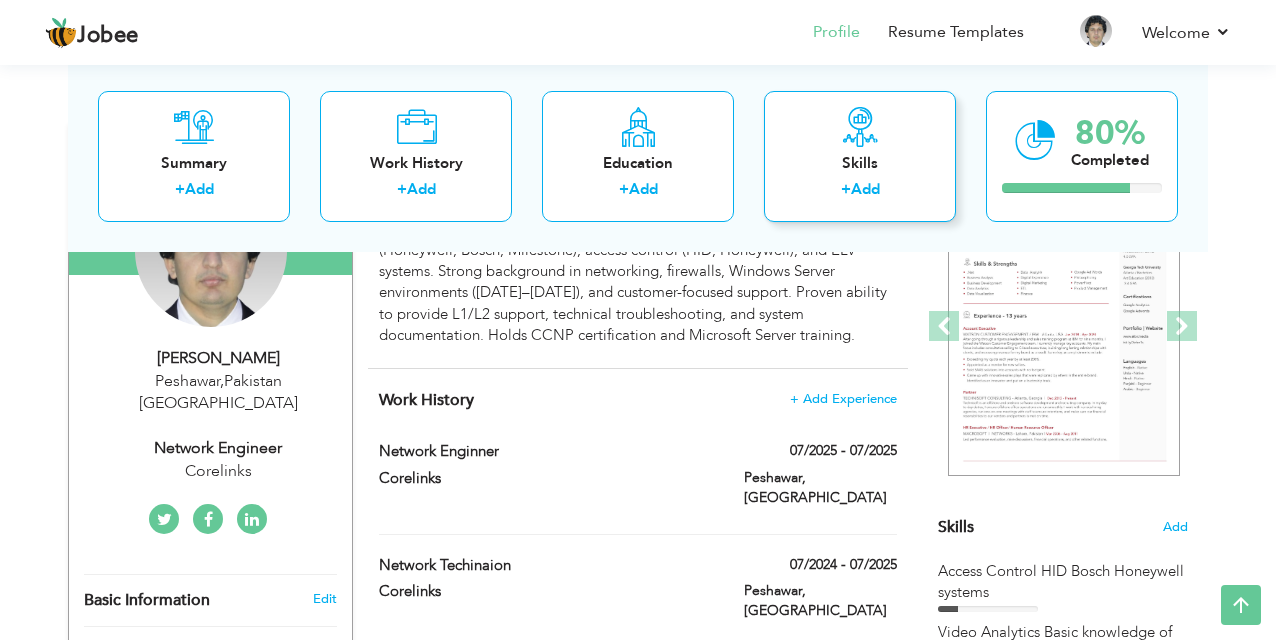 click on "Skills" at bounding box center (860, 162) 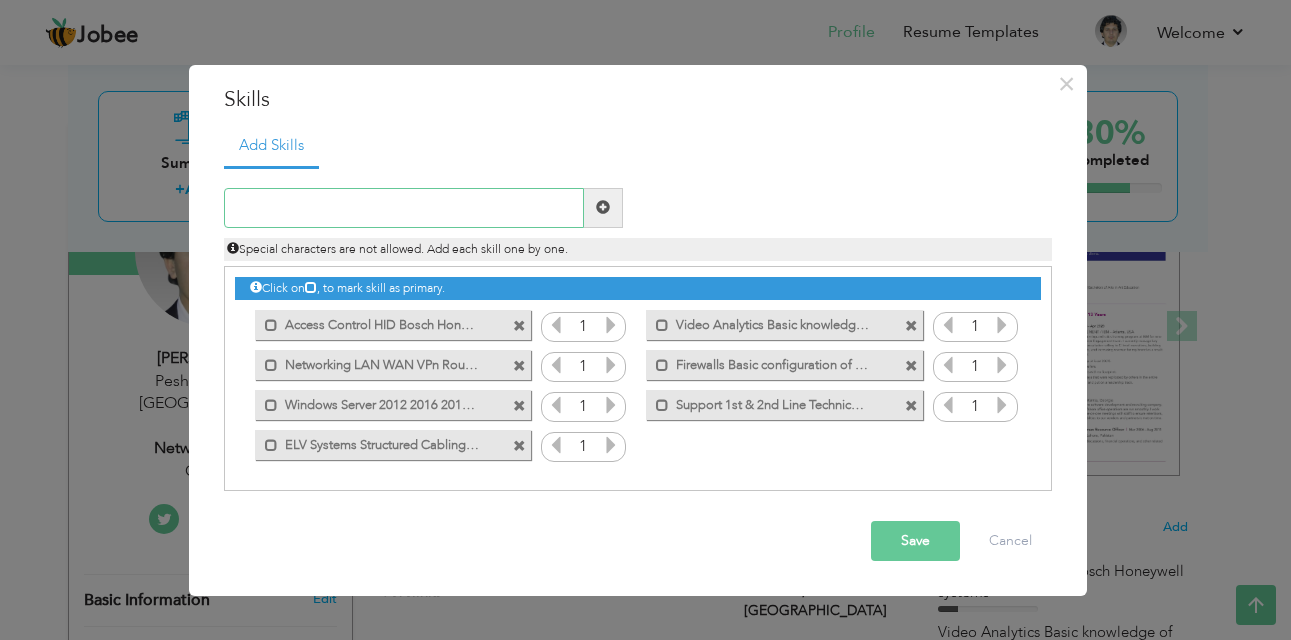 click at bounding box center [404, 208] 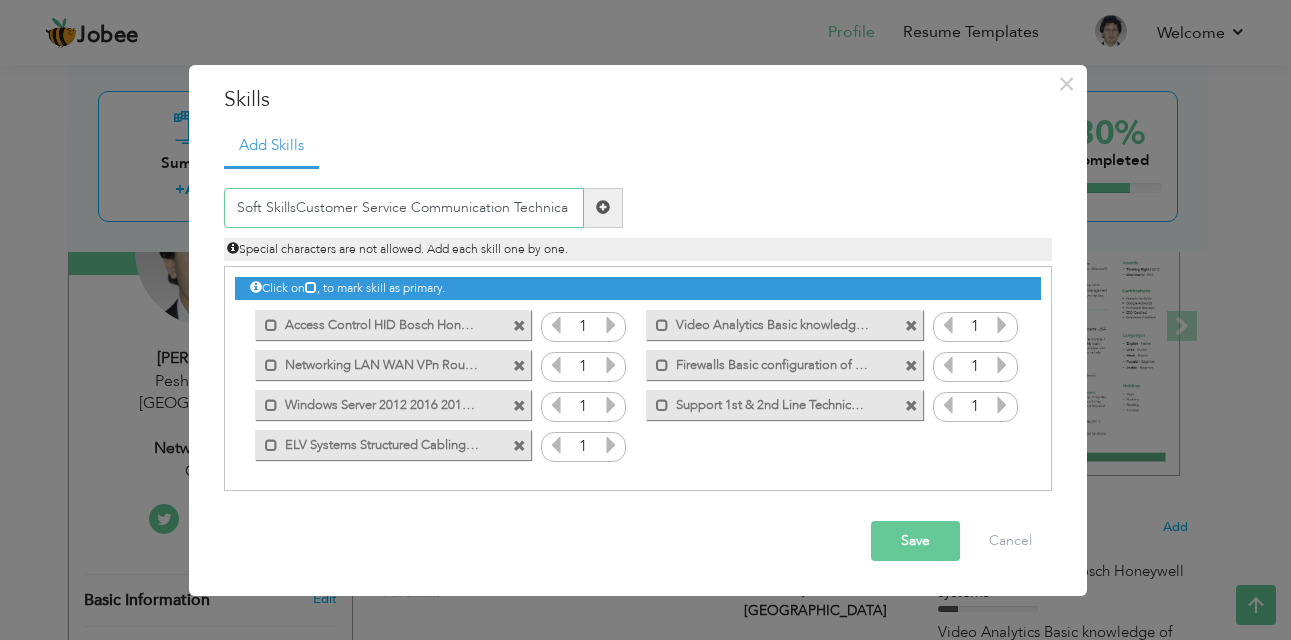 type on "Soft SkillsCustomer Service Communication Technica" 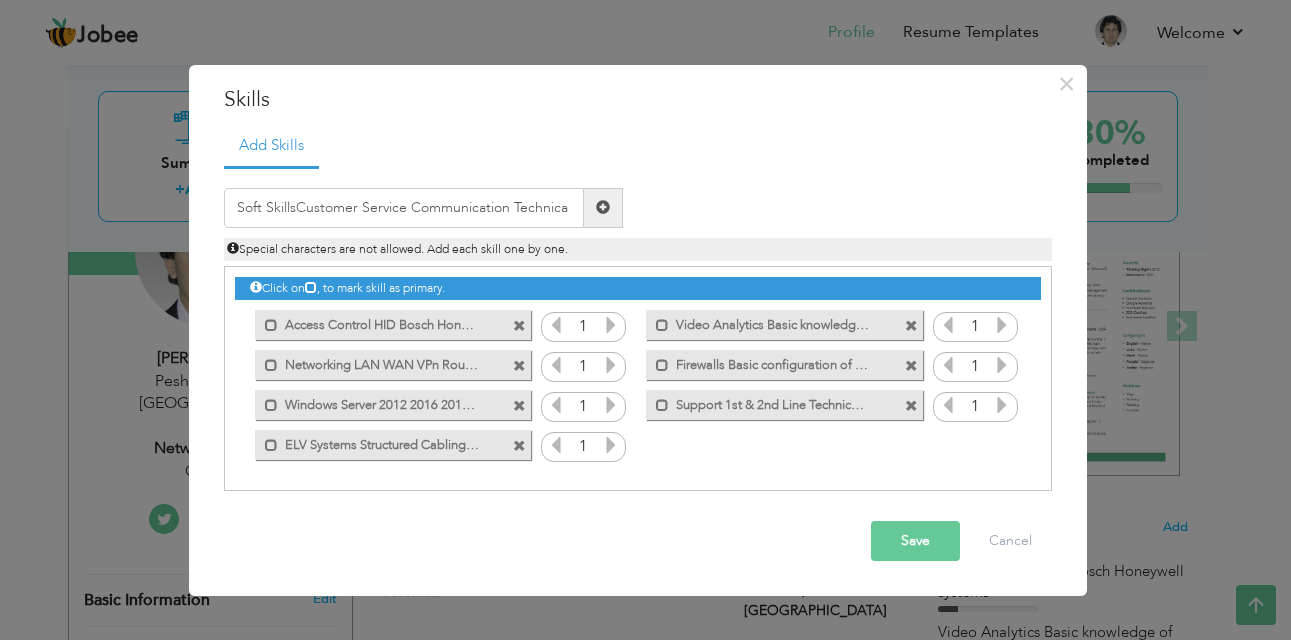 click on "Save" at bounding box center (915, 541) 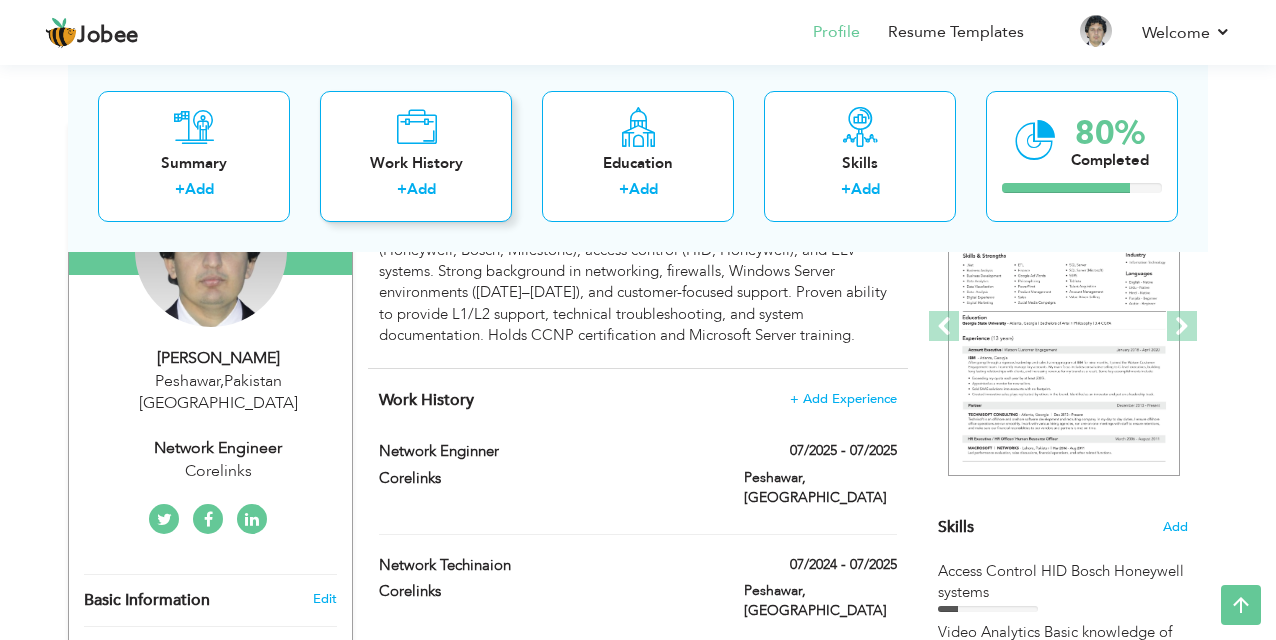 click on "Work History" at bounding box center (416, 162) 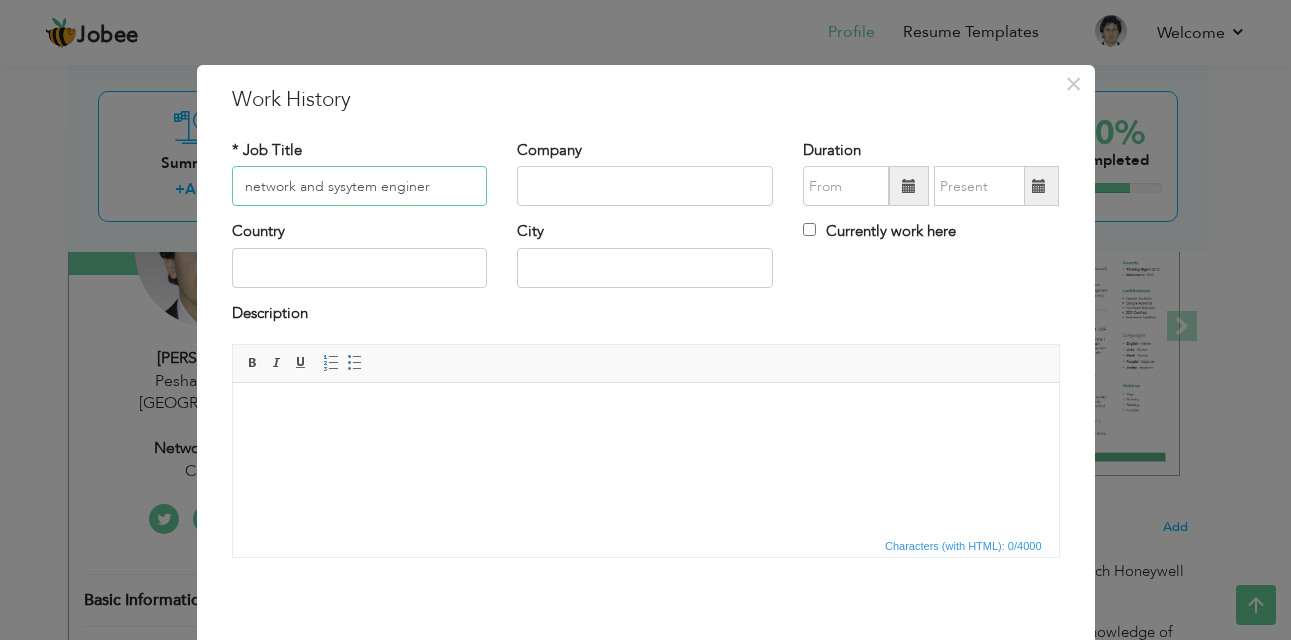 type on "network and sysytem enginer" 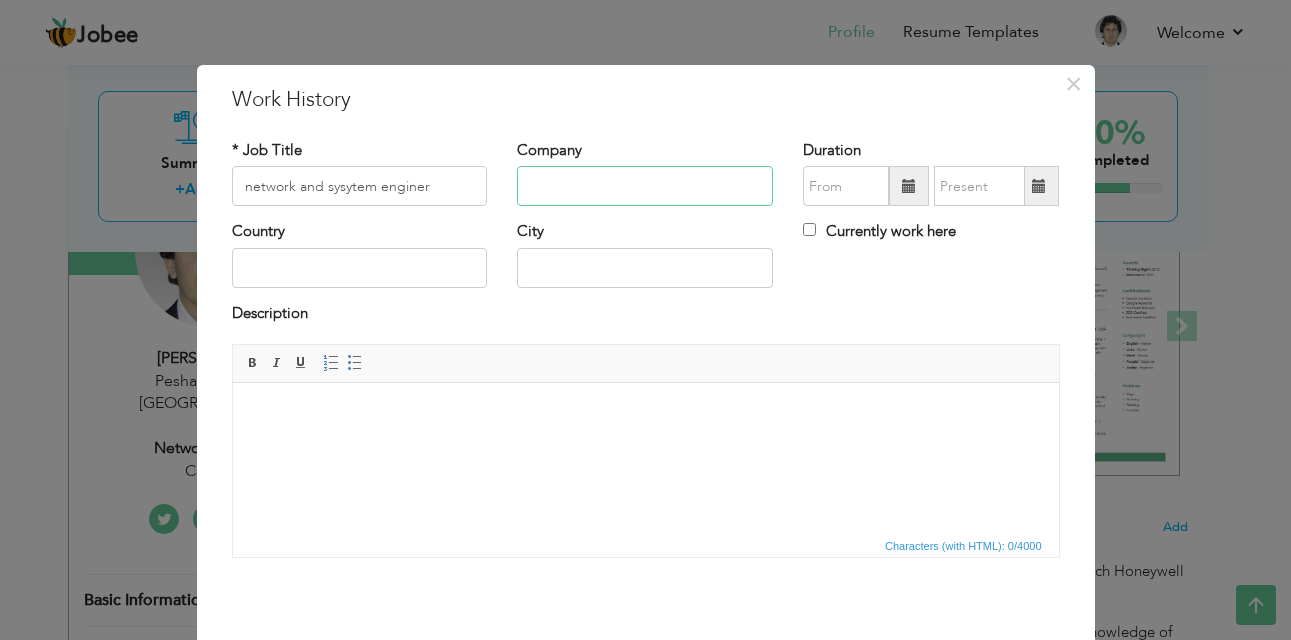 click at bounding box center (645, 186) 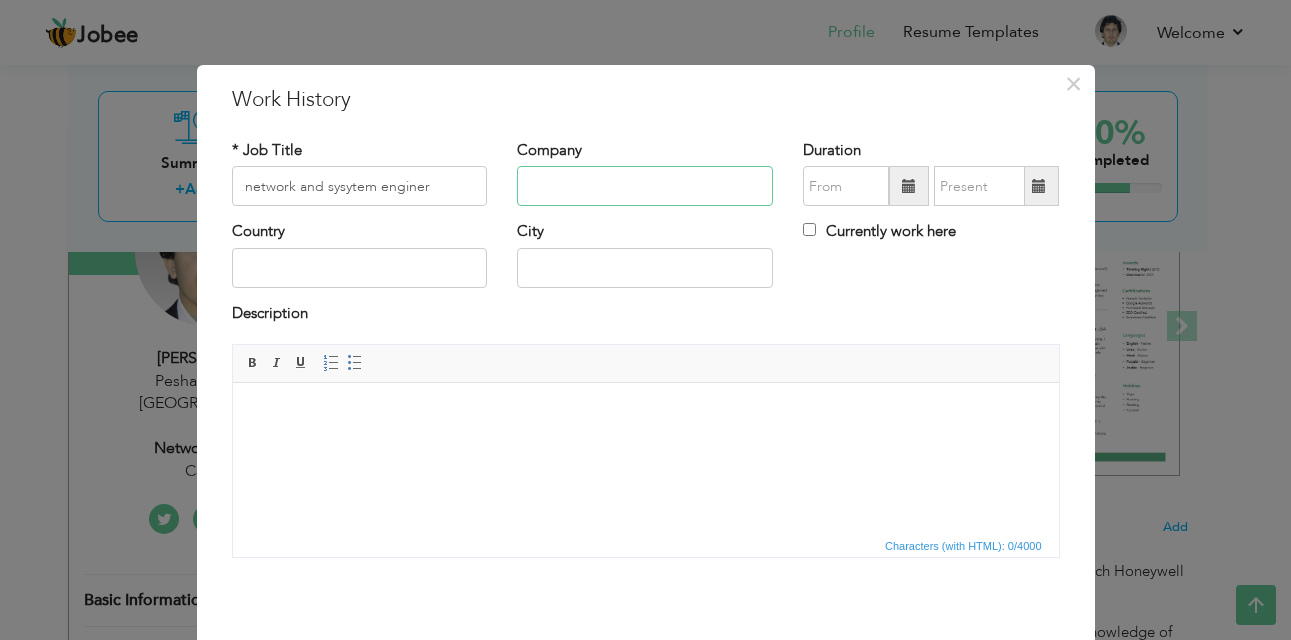 type on "Corelinks" 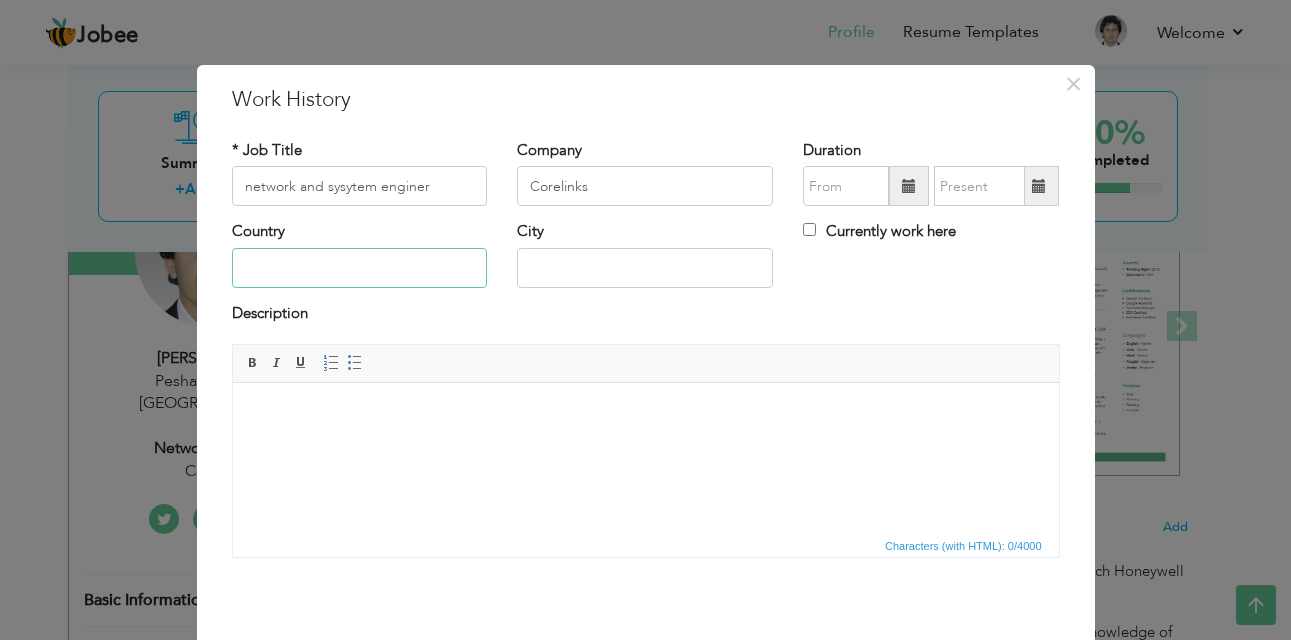 type on "[GEOGRAPHIC_DATA]" 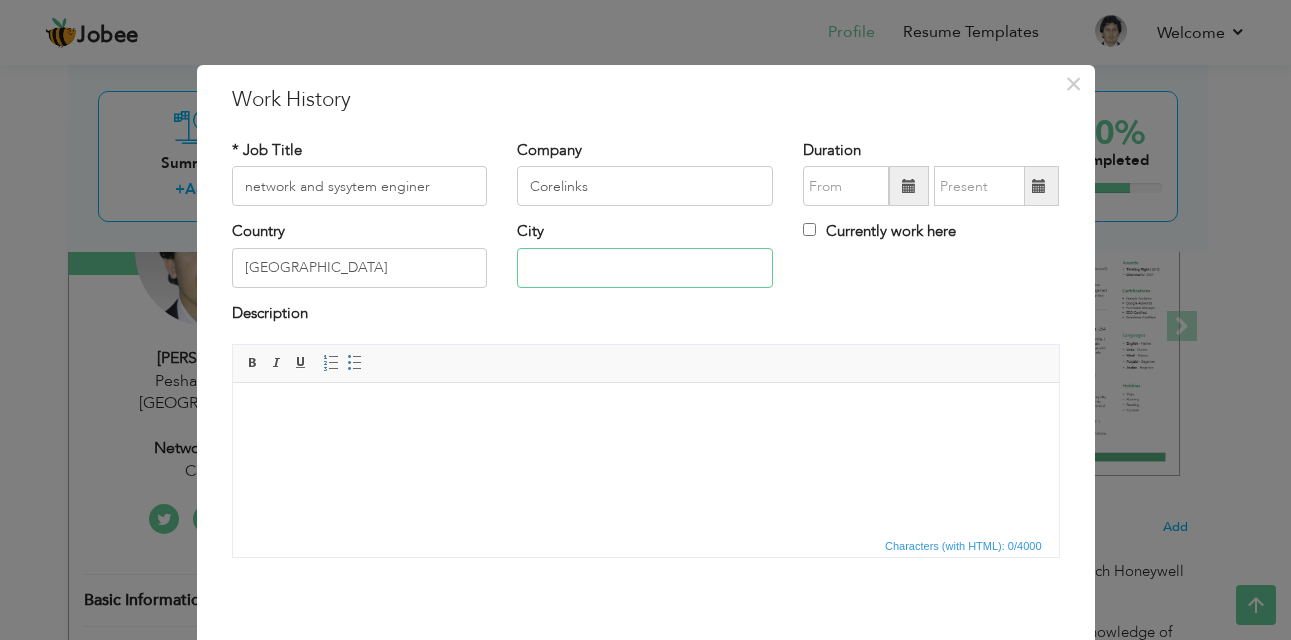 type on "Peshawar" 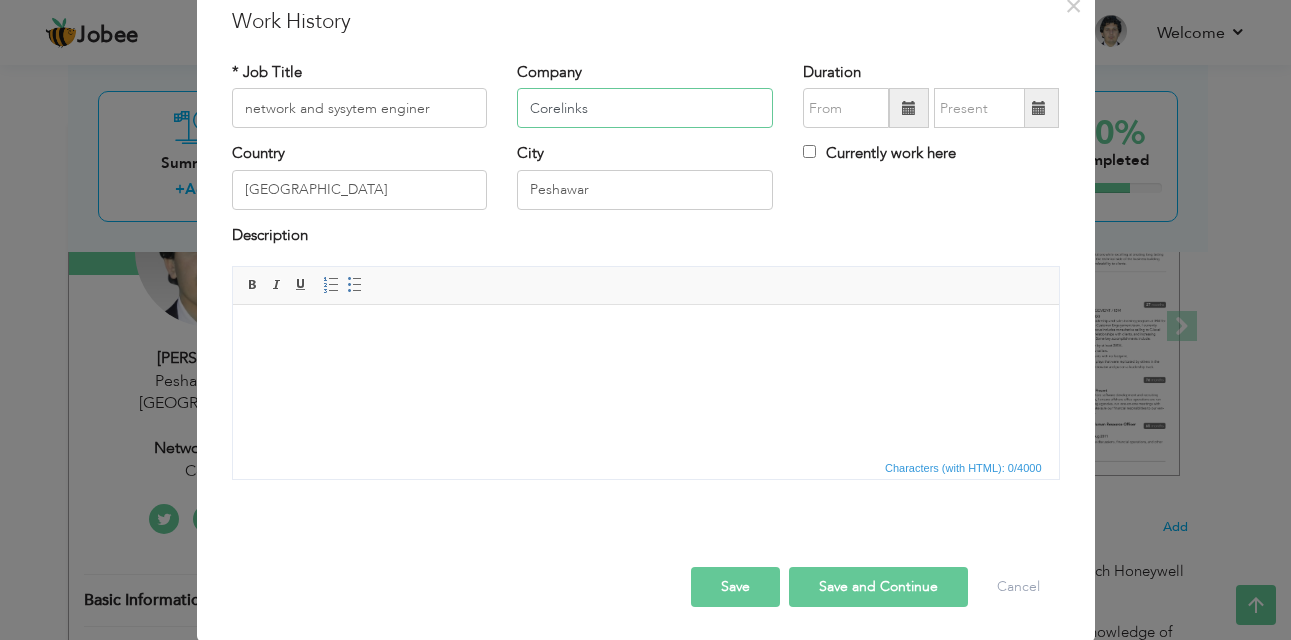 scroll, scrollTop: 80, scrollLeft: 0, axis: vertical 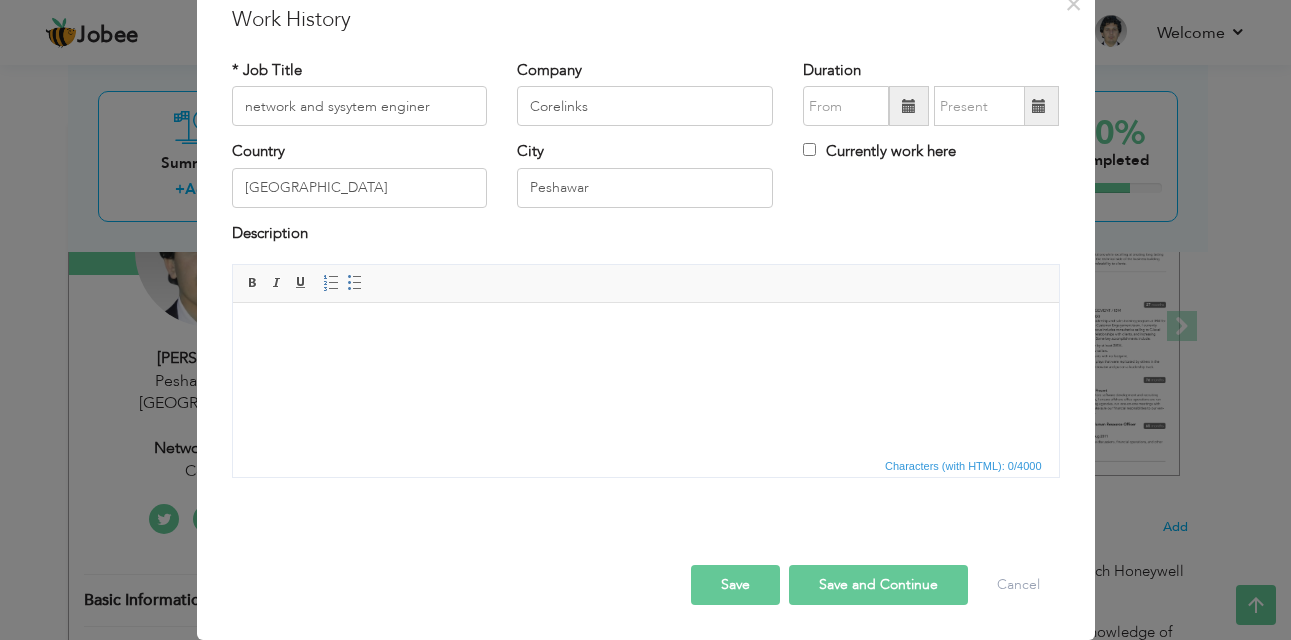 click at bounding box center (645, 333) 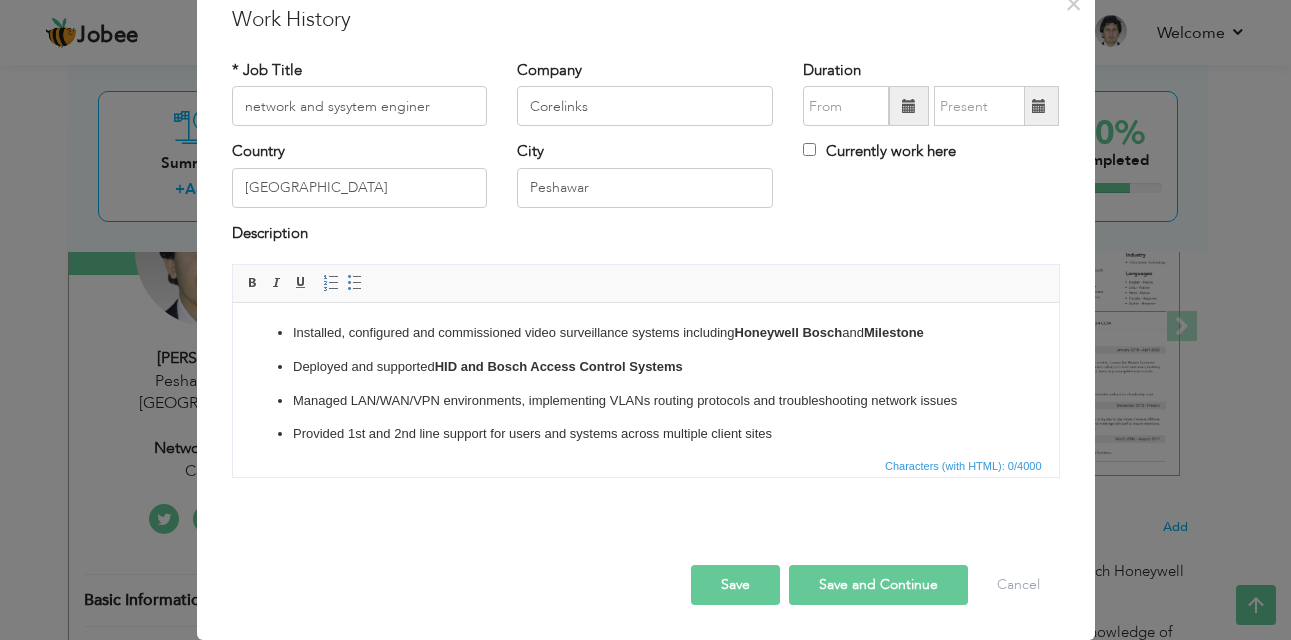 scroll, scrollTop: 124, scrollLeft: 0, axis: vertical 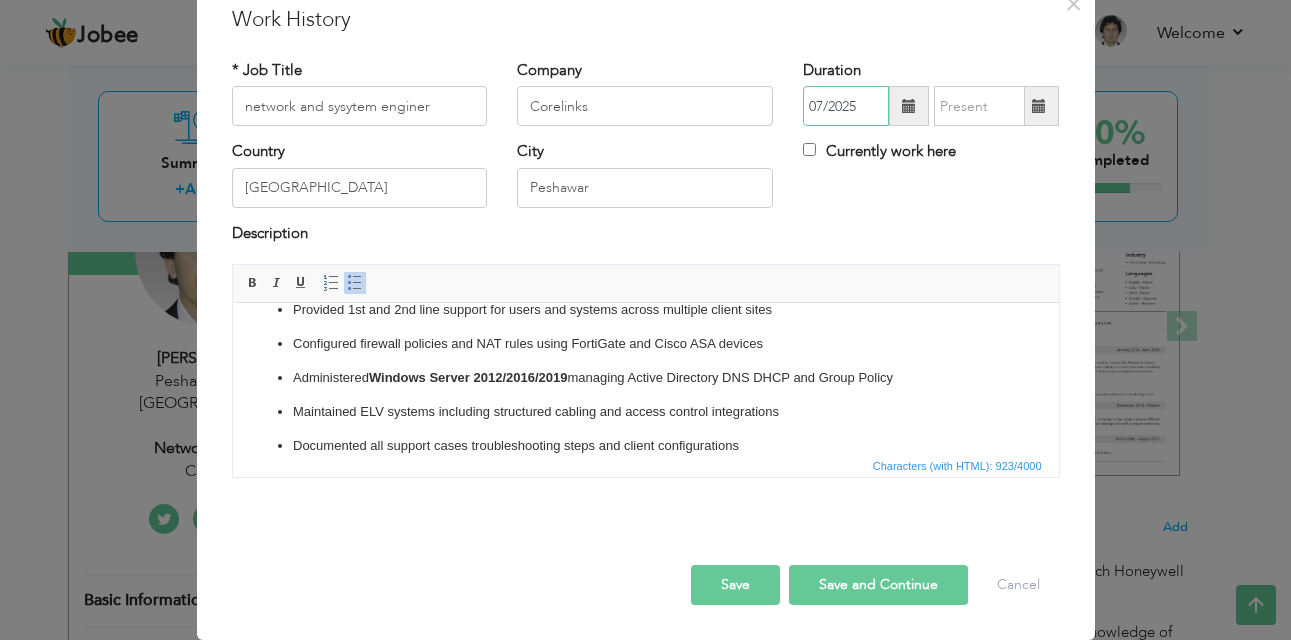 click on "07/2025" at bounding box center (846, 106) 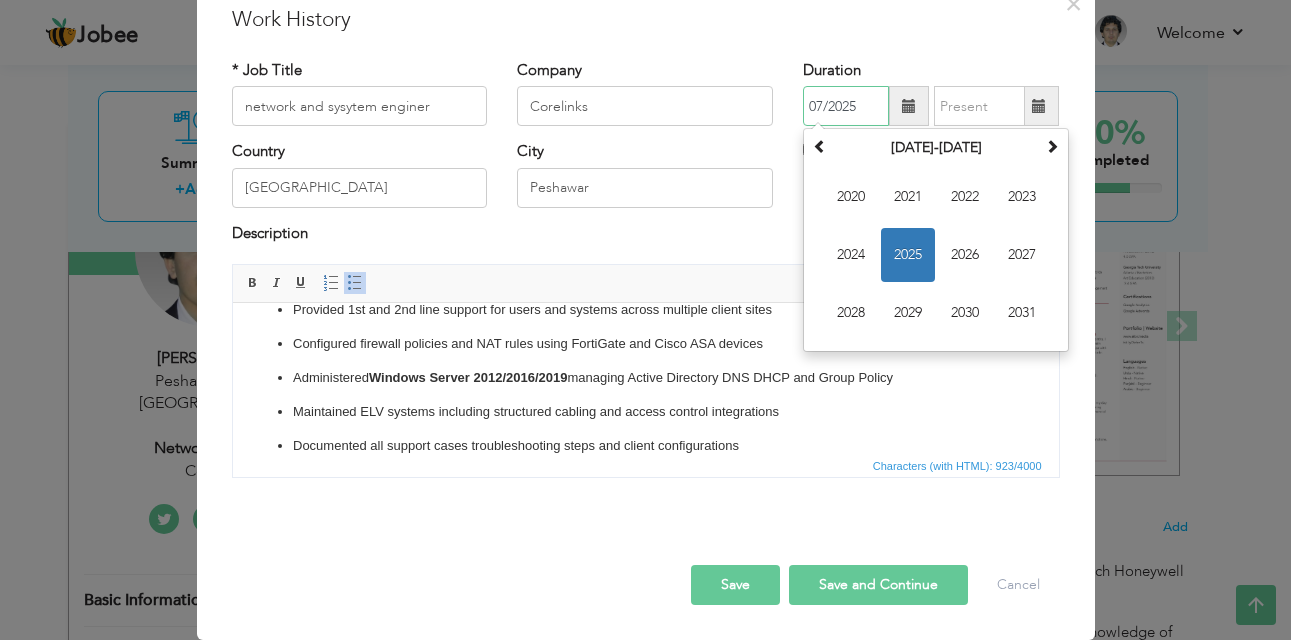 click on "07/2025" at bounding box center (846, 106) 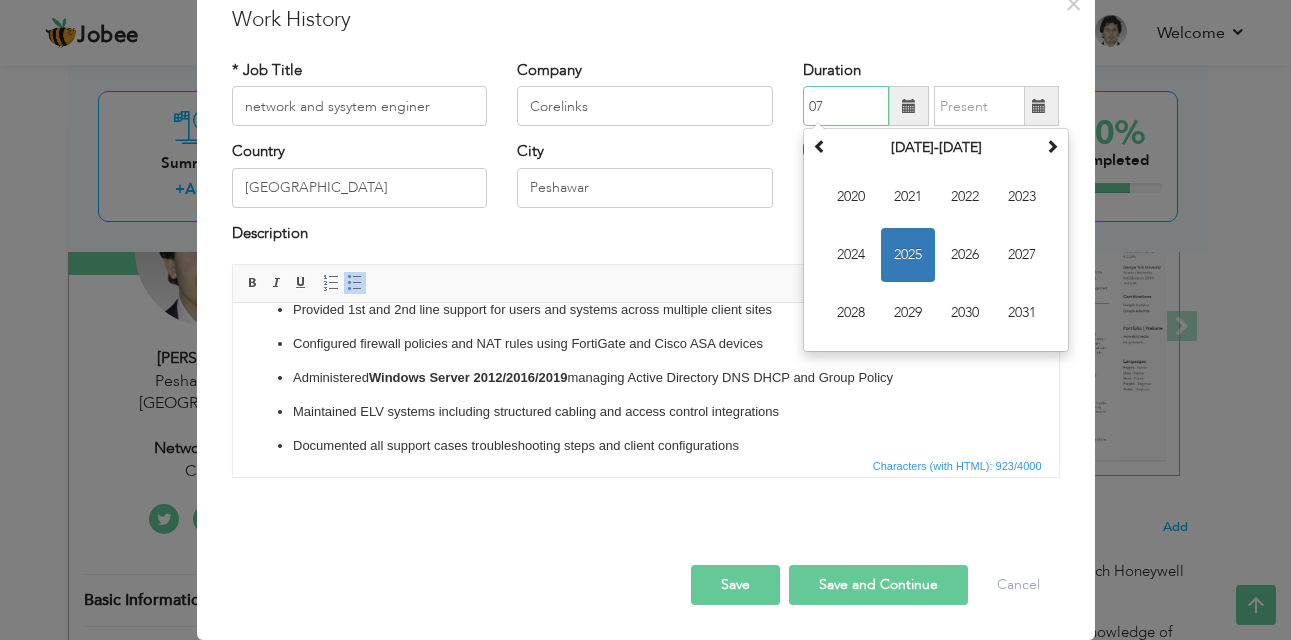 type on "0" 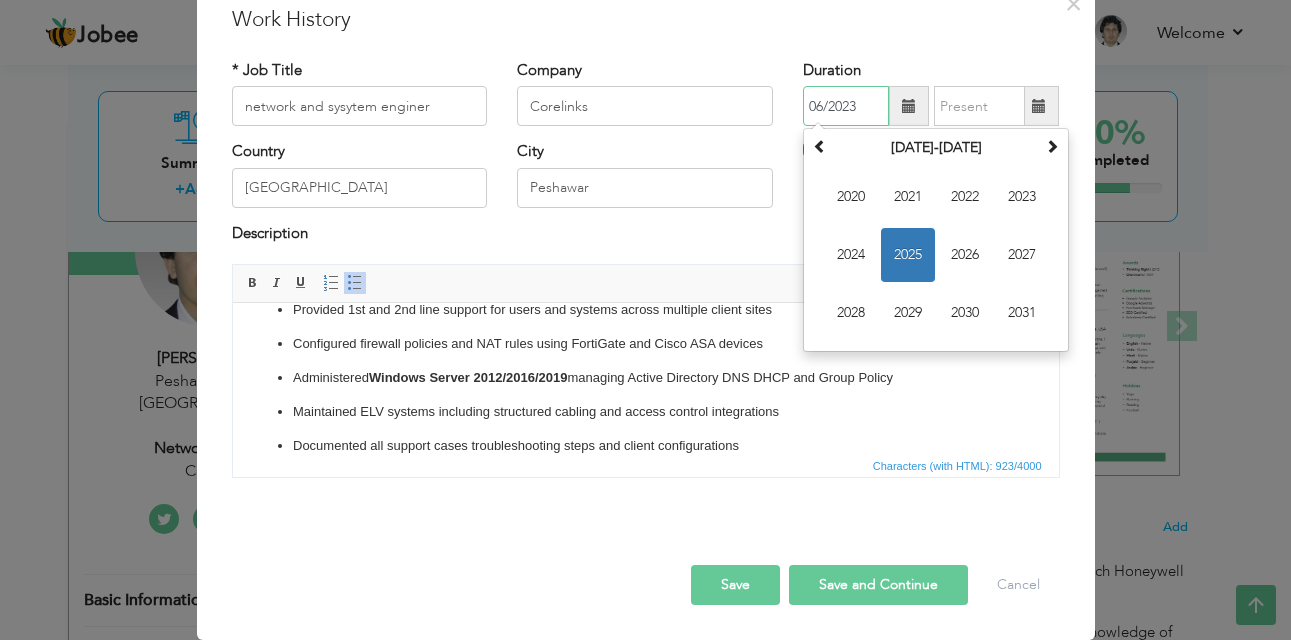 type on "06/2023" 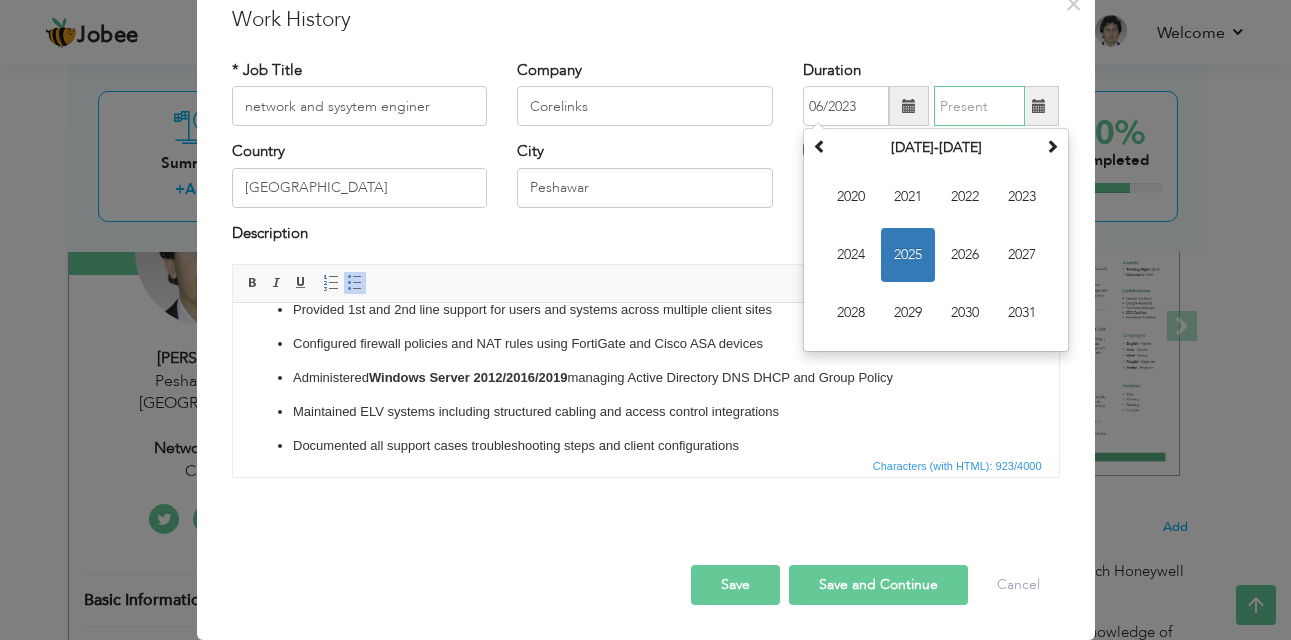 click at bounding box center [979, 106] 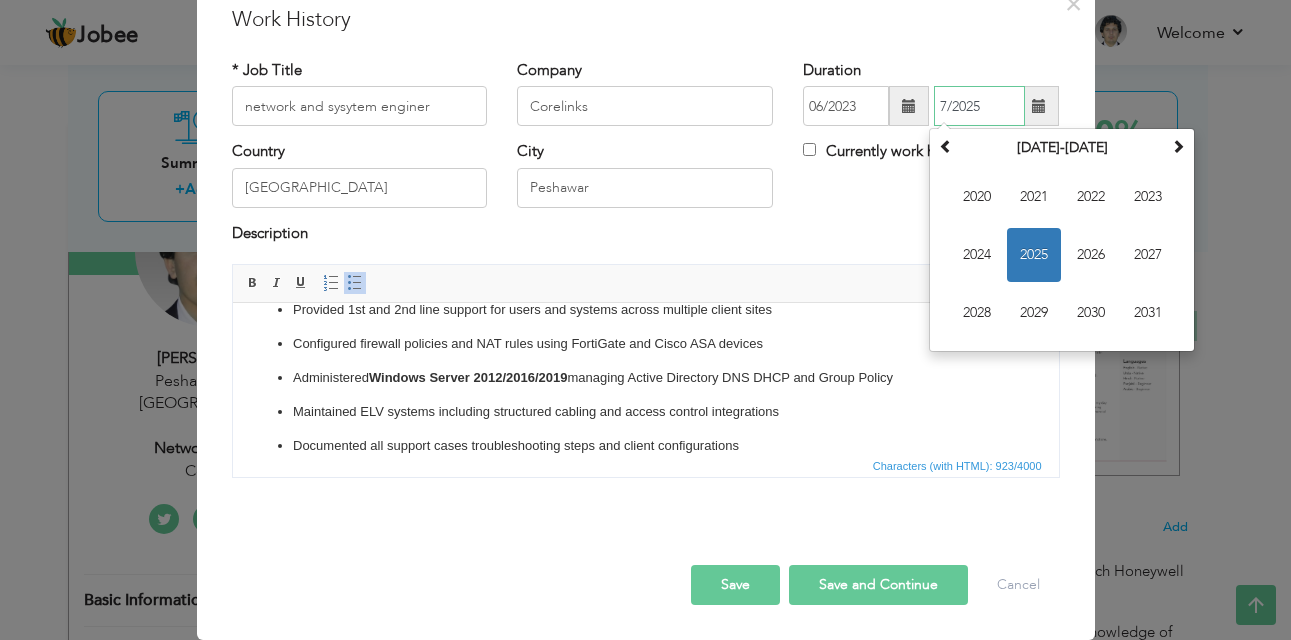 type on "07/2025" 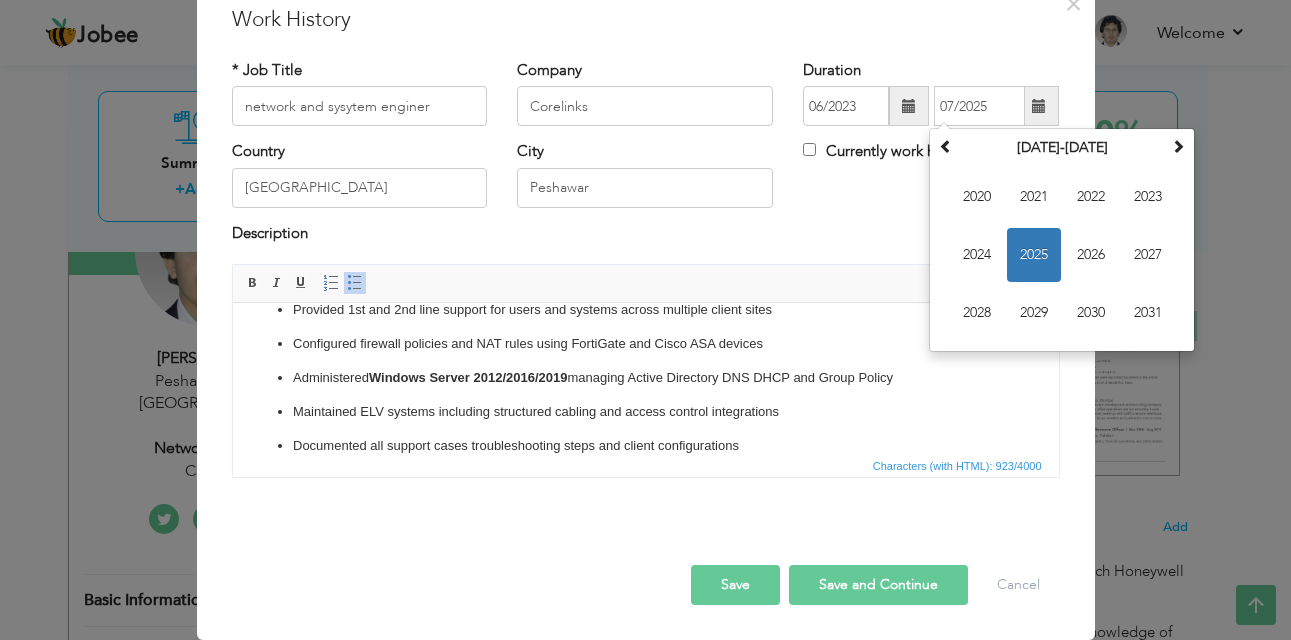 click on "Save" at bounding box center [735, 585] 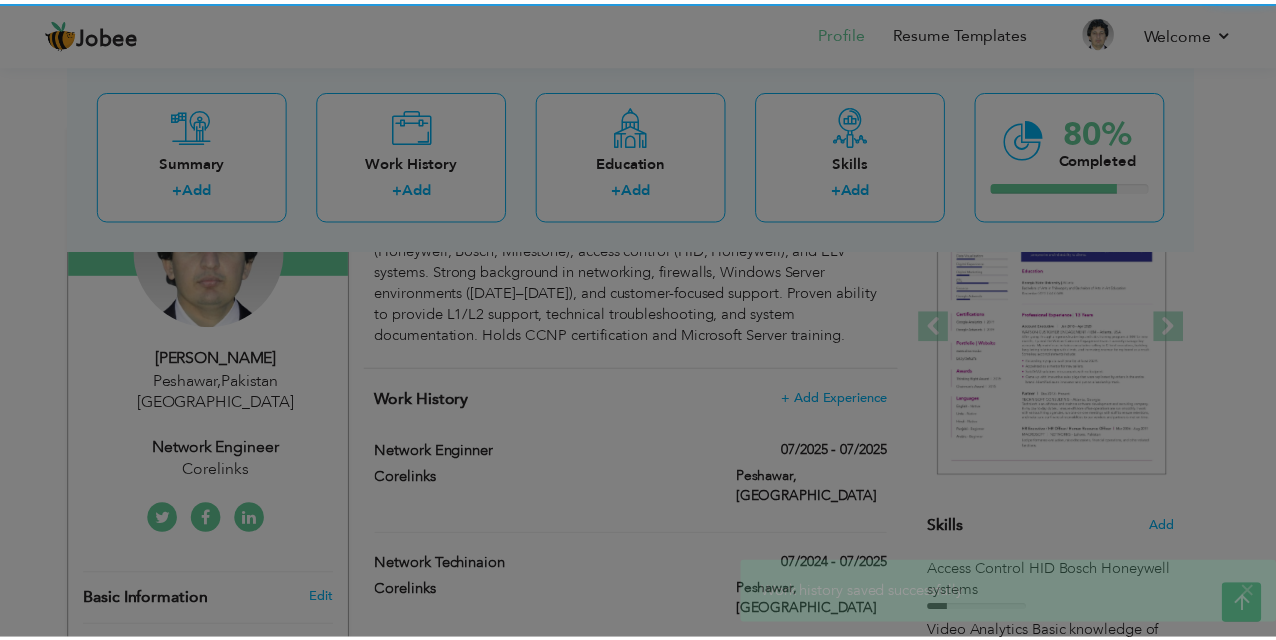 scroll, scrollTop: 0, scrollLeft: 0, axis: both 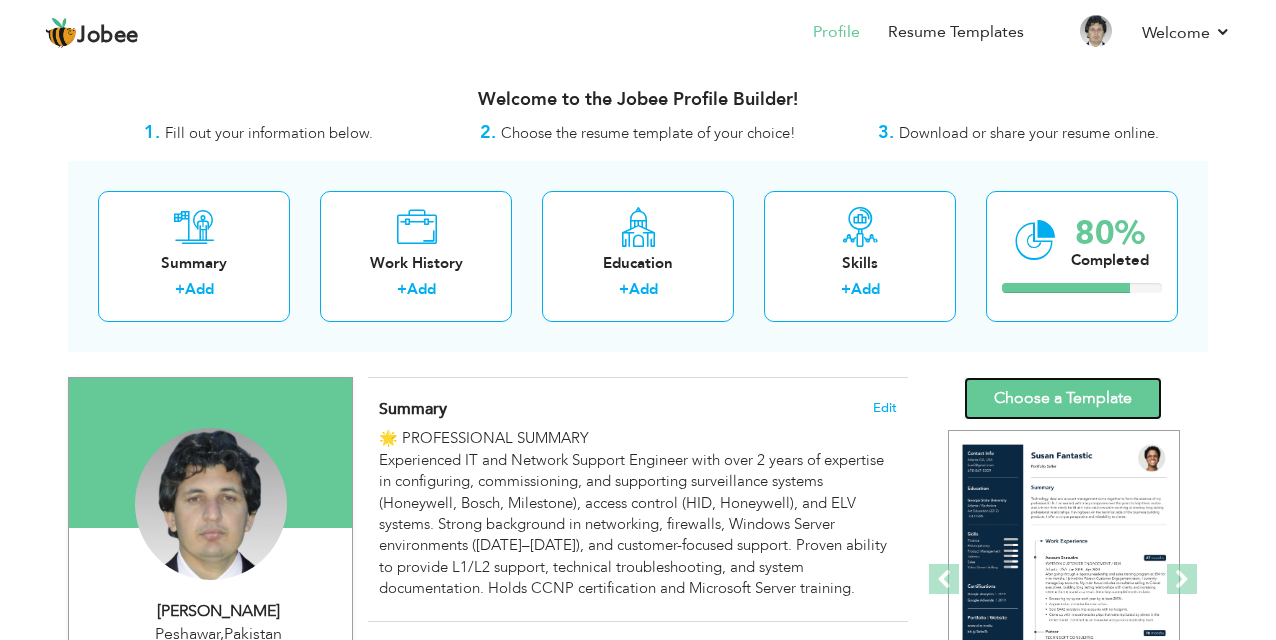 click on "Choose a Template" at bounding box center [1063, 398] 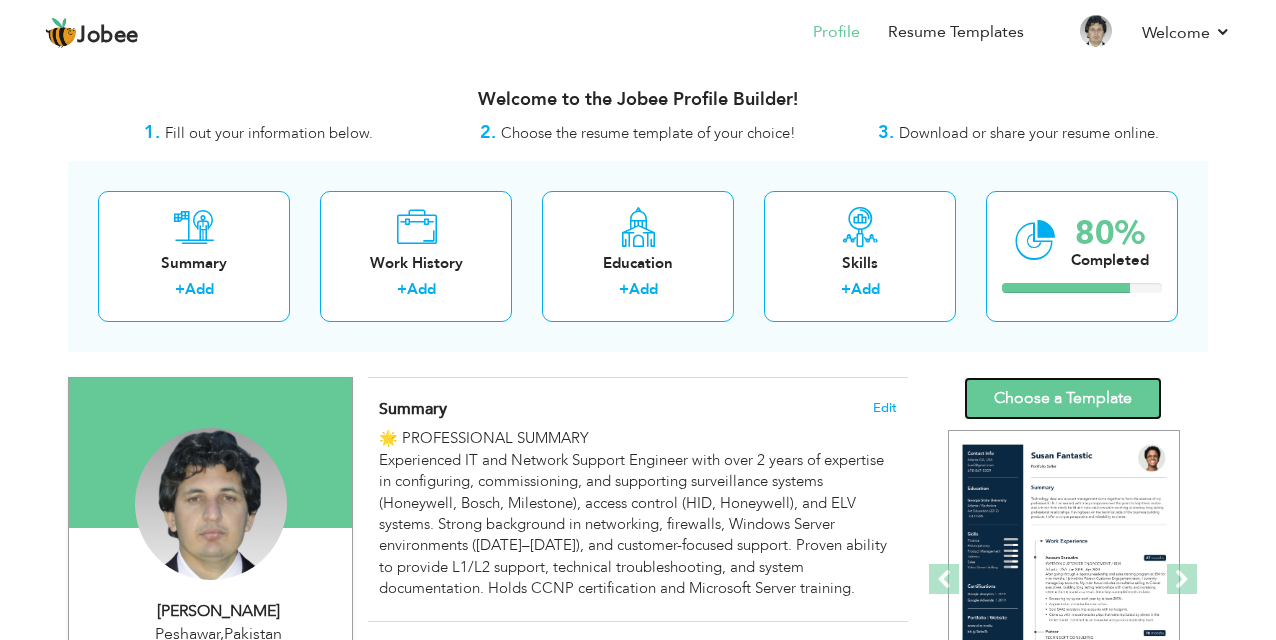 click on "Choose a Template" at bounding box center [1063, 398] 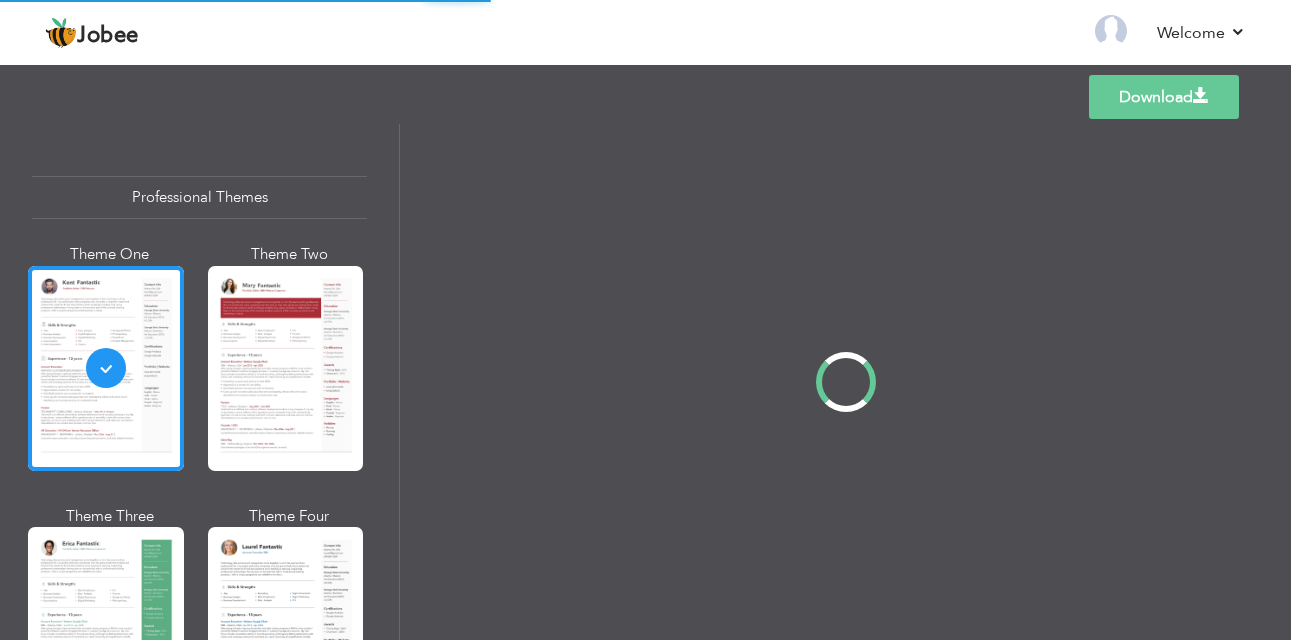 scroll, scrollTop: 0, scrollLeft: 0, axis: both 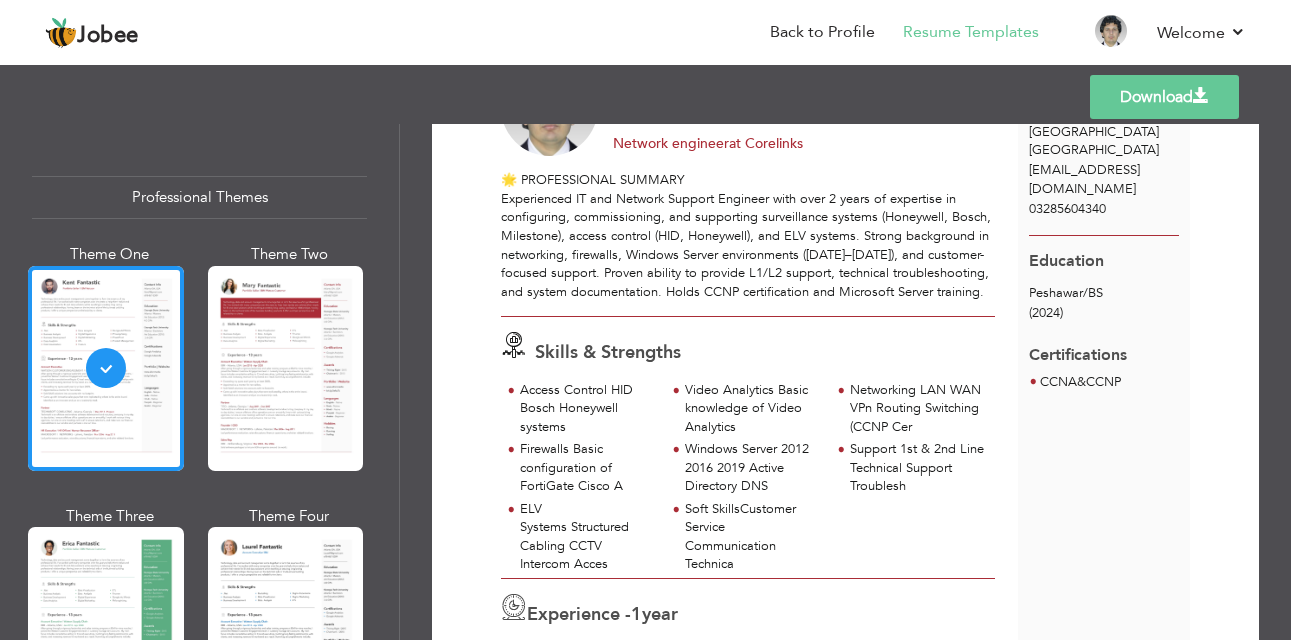 click on "Download" at bounding box center [1164, 97] 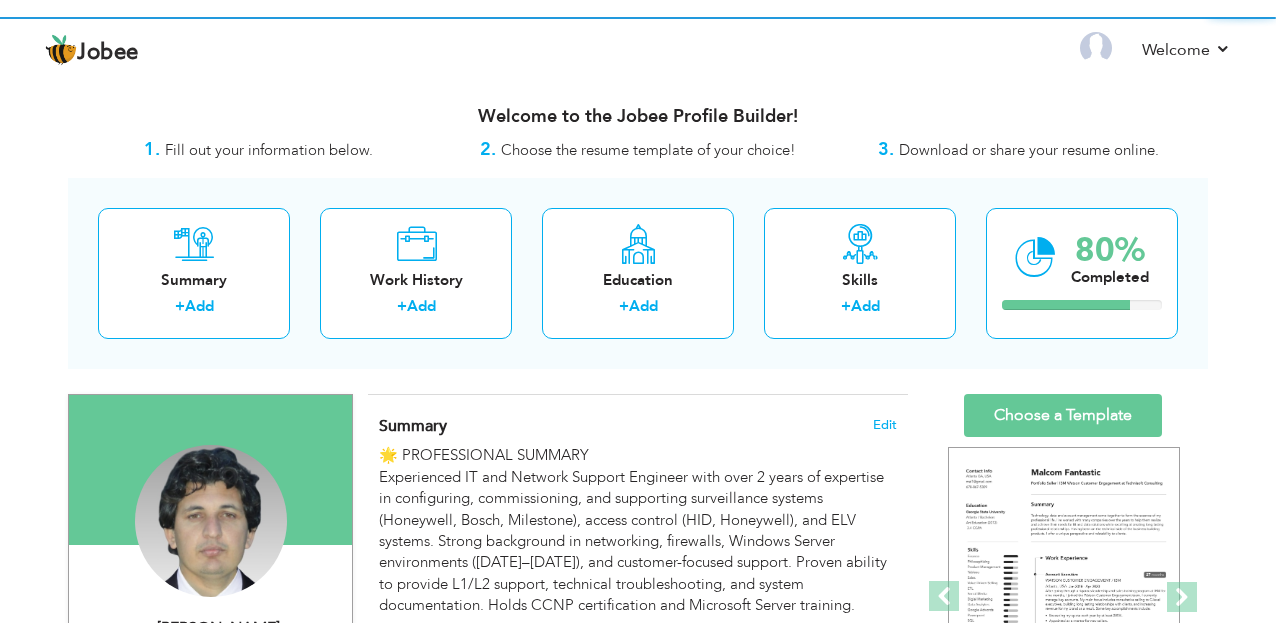 scroll, scrollTop: 0, scrollLeft: 0, axis: both 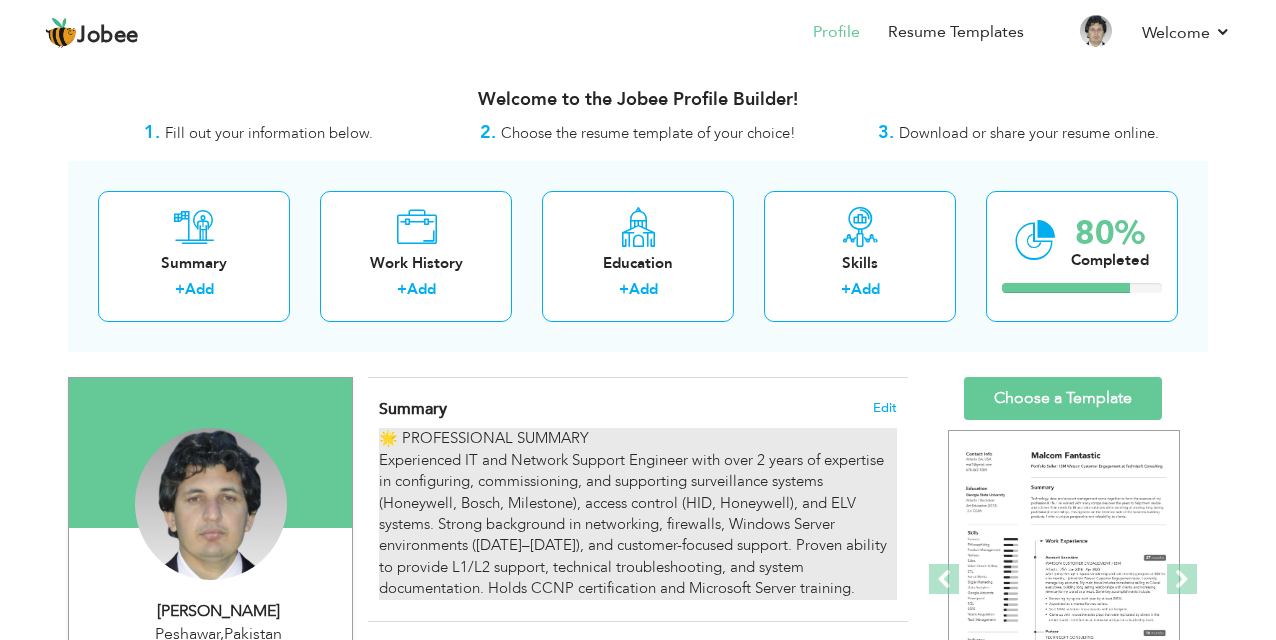 click on "🌟 PROFESSIONAL SUMMARY
Experienced IT and Network Support Engineer with over 2 years of expertise in configuring, commissioning, and supporting surveillance systems (Honeywell, Bosch, Milestone), access control (HID, Honeywell), and ELV systems. Strong background in networking, firewalls, Windows Server environments (2012–2019), and customer-focused support. Proven ability to provide L1/L2 support, technical troubleshooting, and system documentation. Holds CCNP certification and Microsoft Server training." at bounding box center [638, 513] 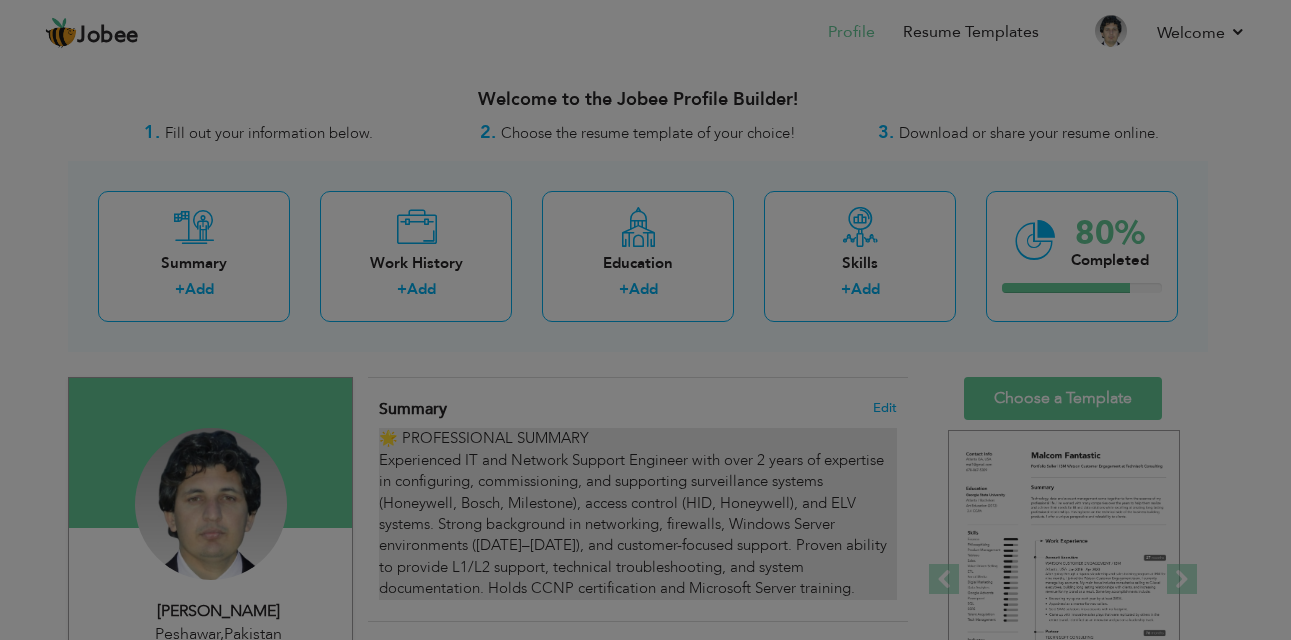 click on "Jobee
Profile
Resume Templates
Resume Templates
Cover Letters
About
My Resume
Welcome
Settings
Log off
Welcome" at bounding box center [645, 937] 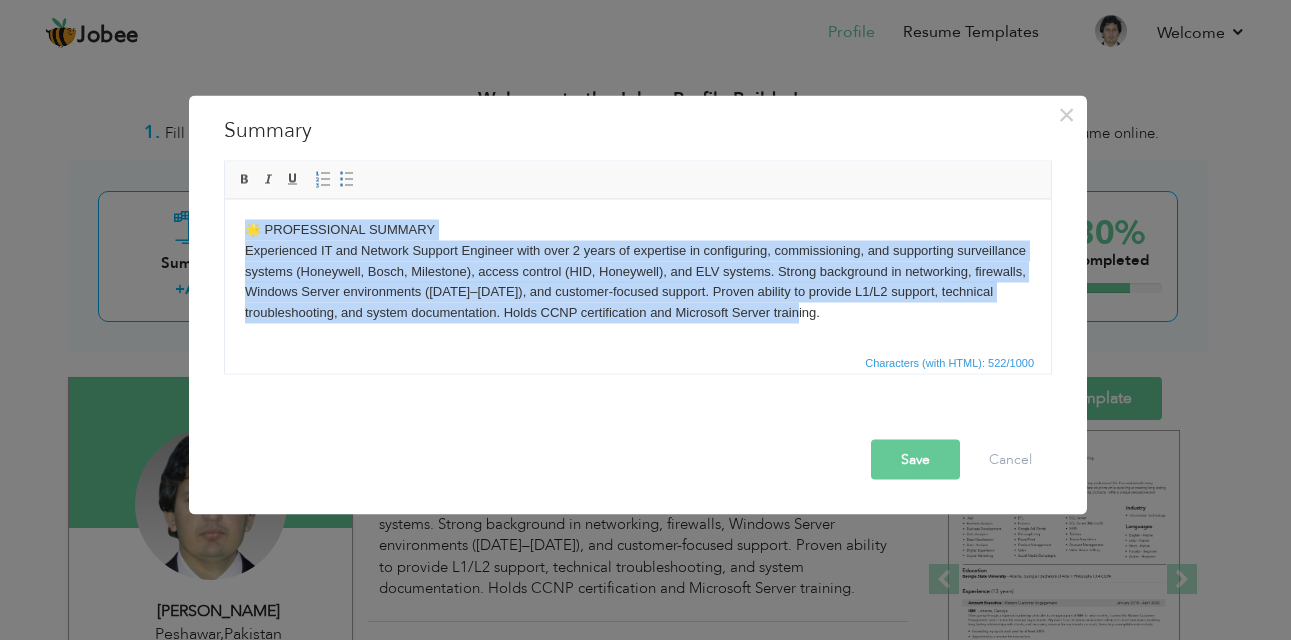 drag, startPoint x: 839, startPoint y: 317, endPoint x: 460, endPoint y: 344, distance: 379.9605 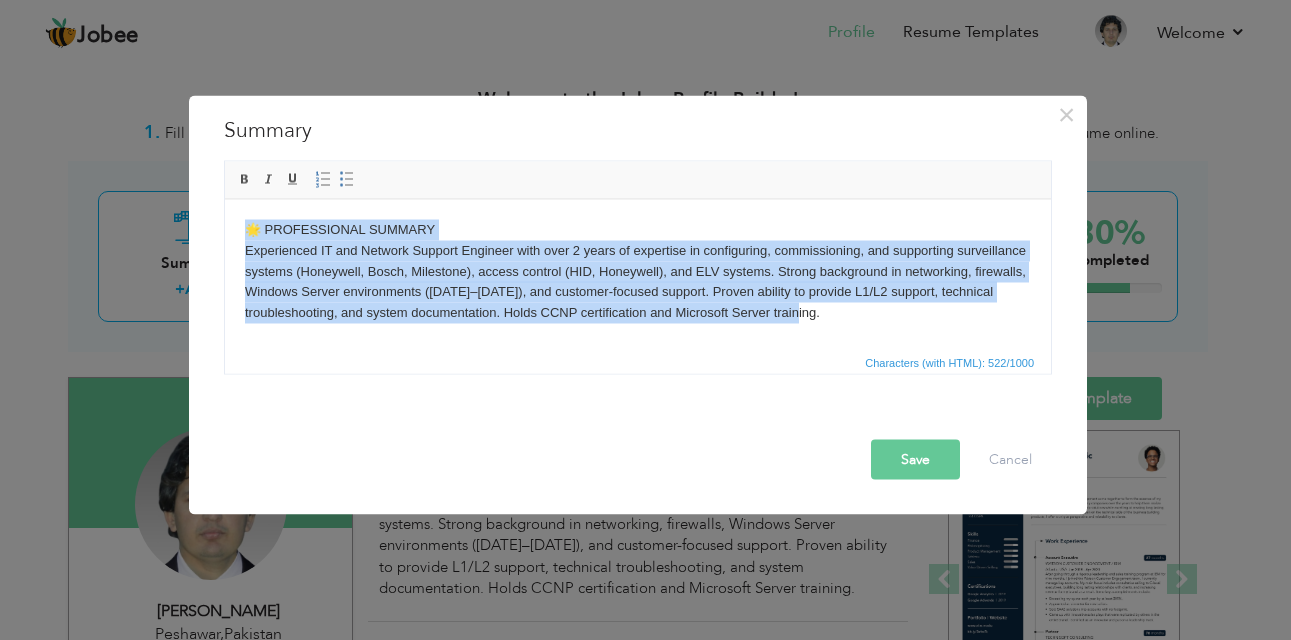 type 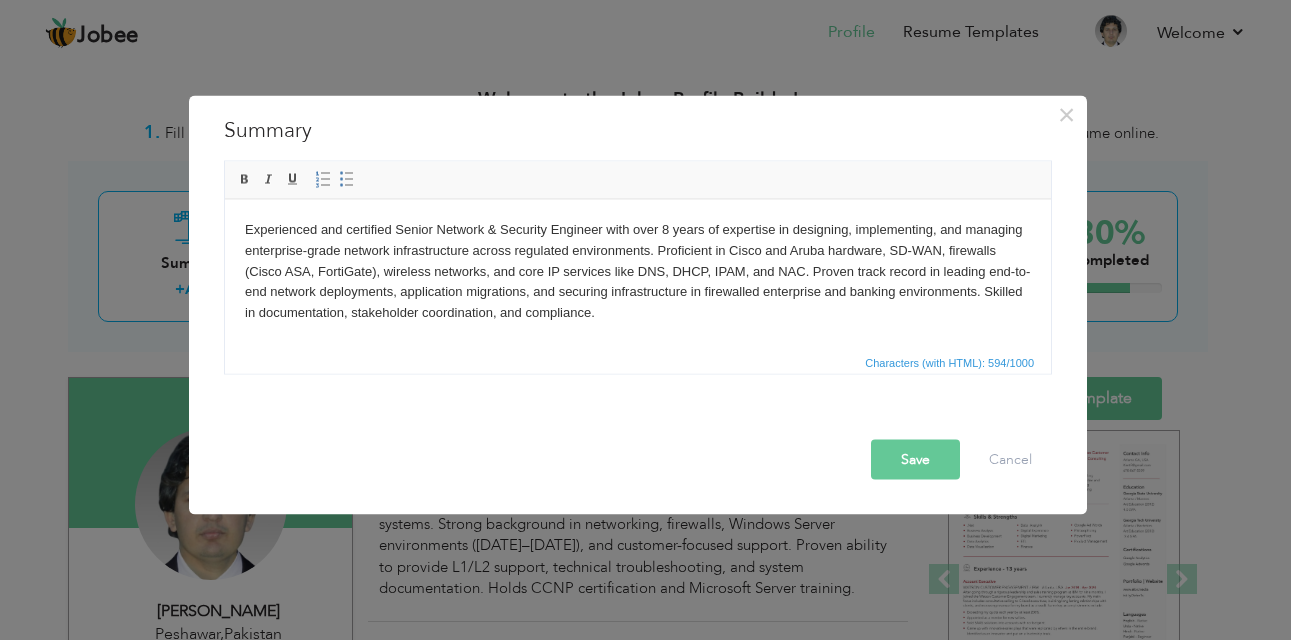 click on "Save" at bounding box center (915, 460) 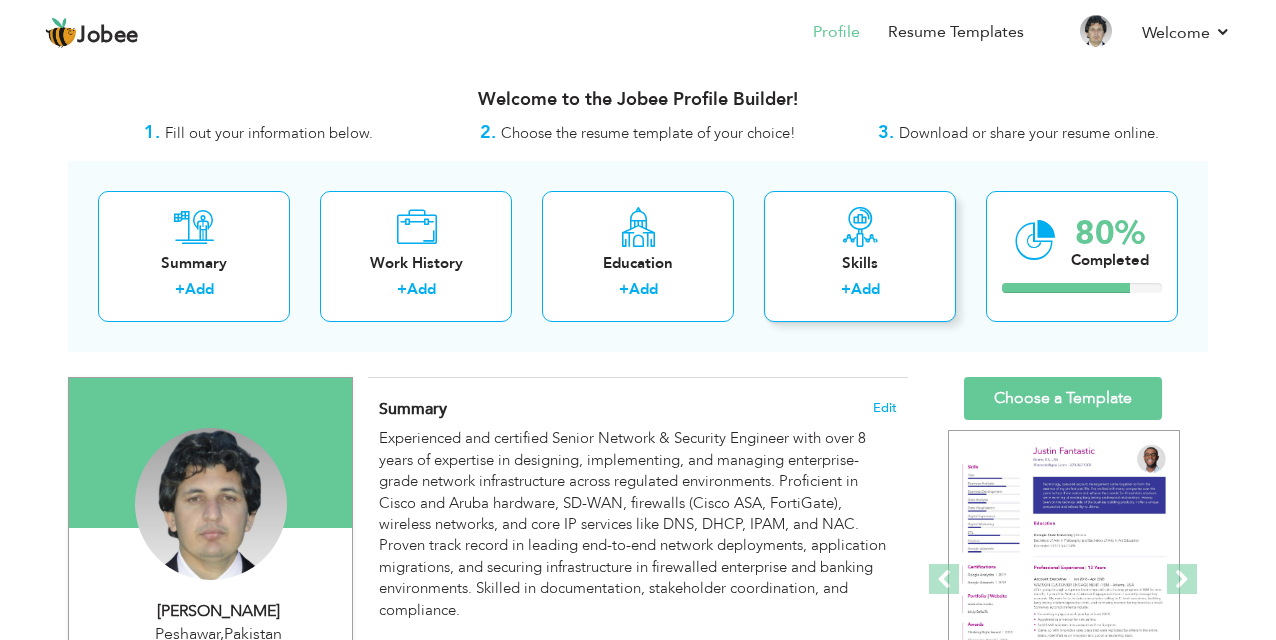 click at bounding box center [860, 227] 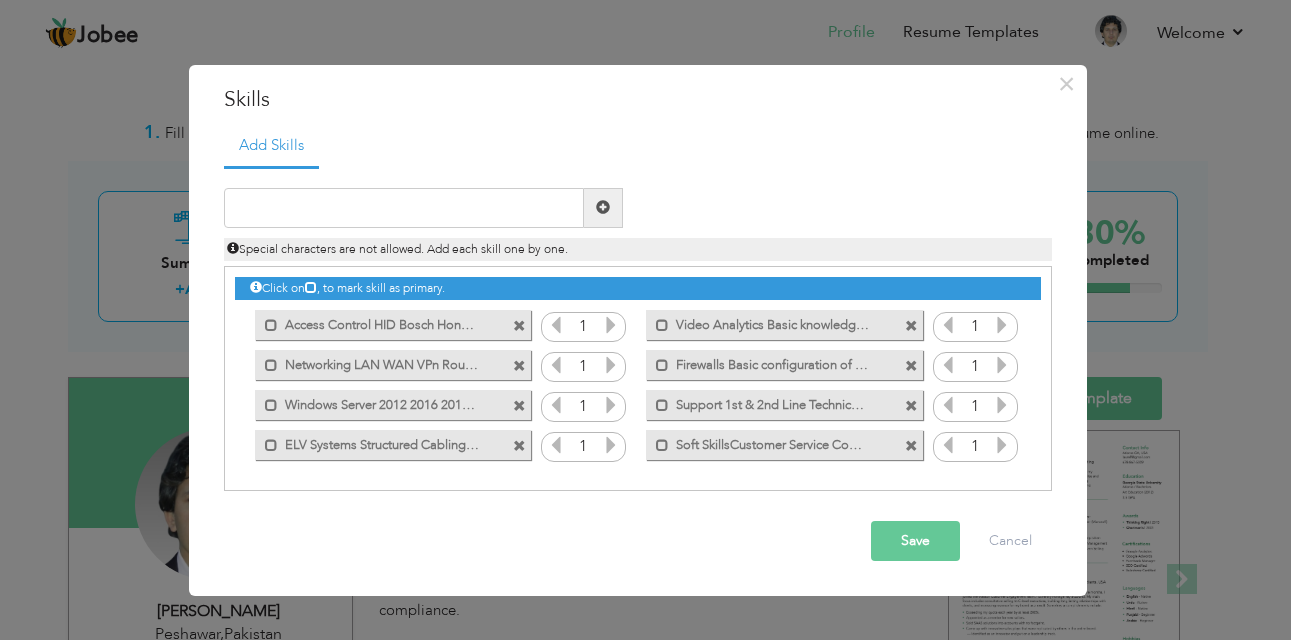 click at bounding box center (519, 326) 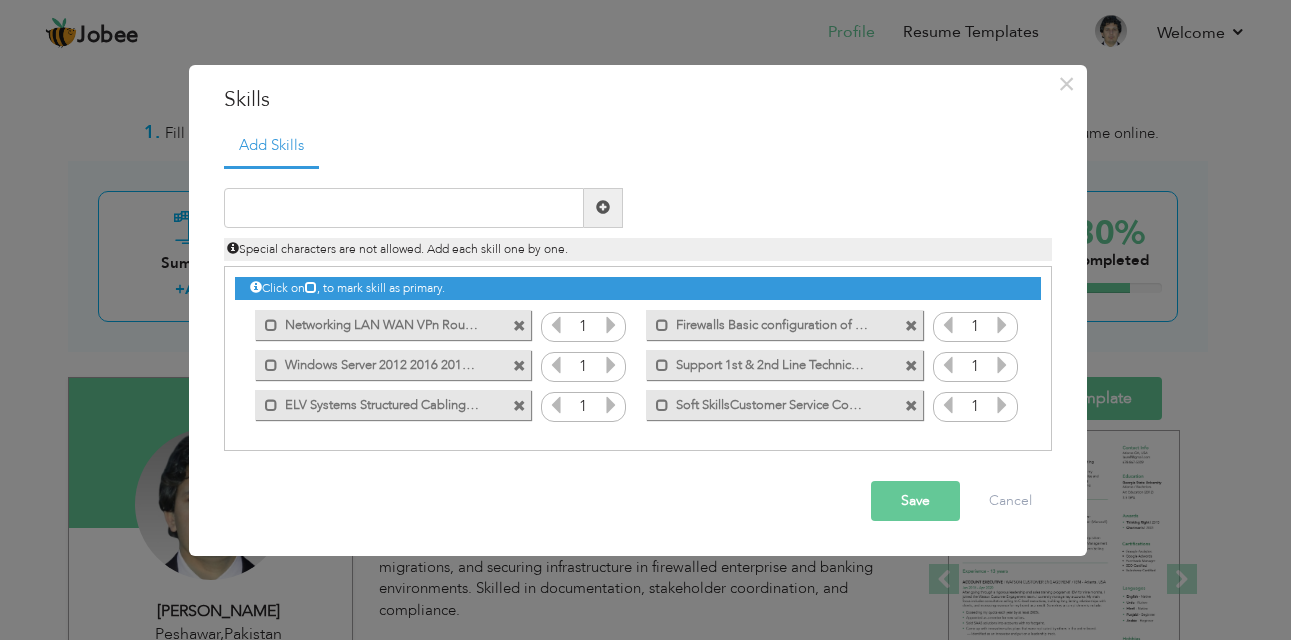 click at bounding box center [519, 326] 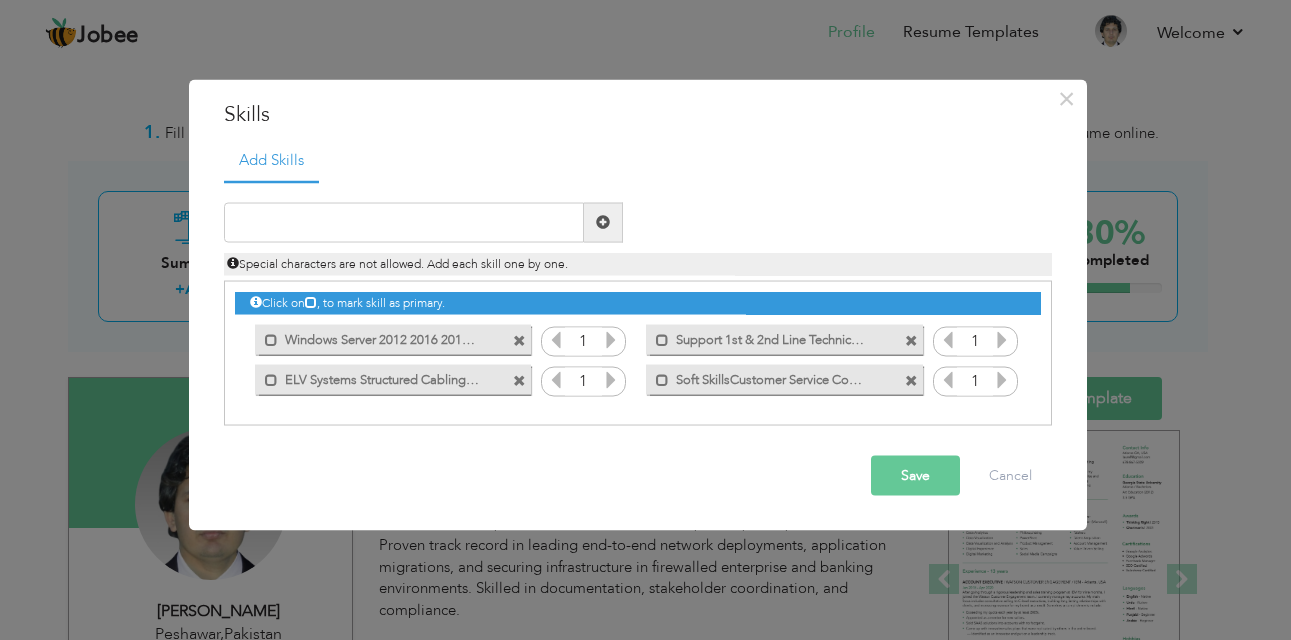 click at bounding box center [522, 335] 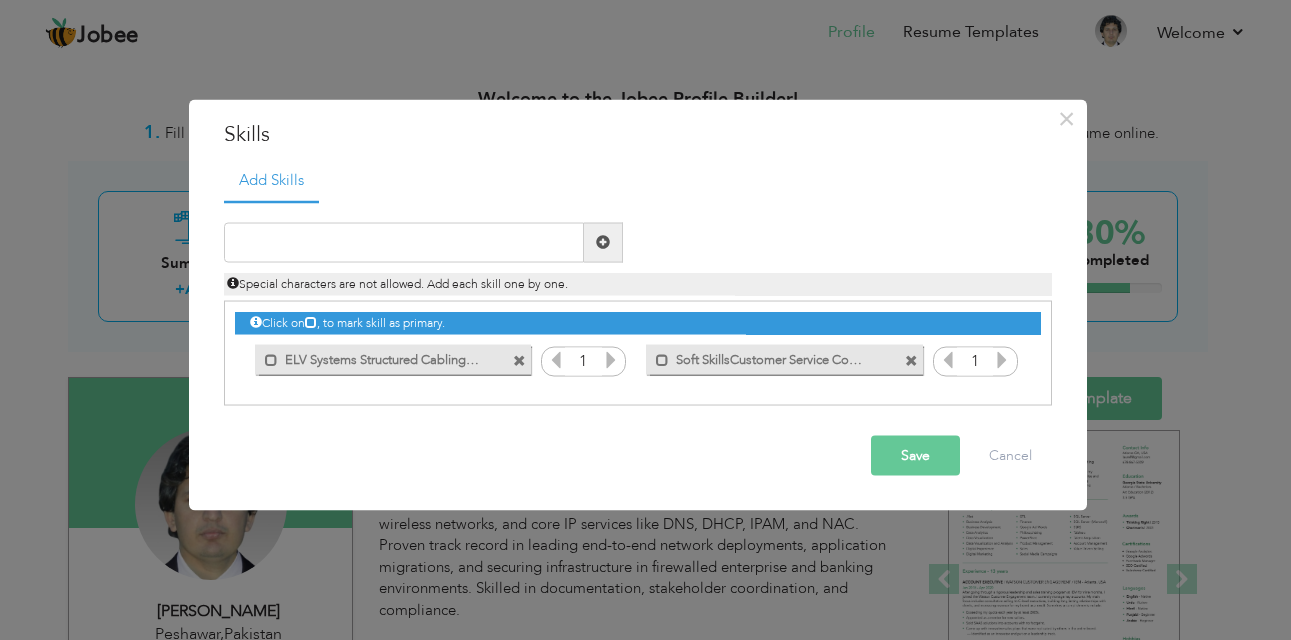 click on "Click on  , to mark skill as primary." at bounding box center (638, 323) 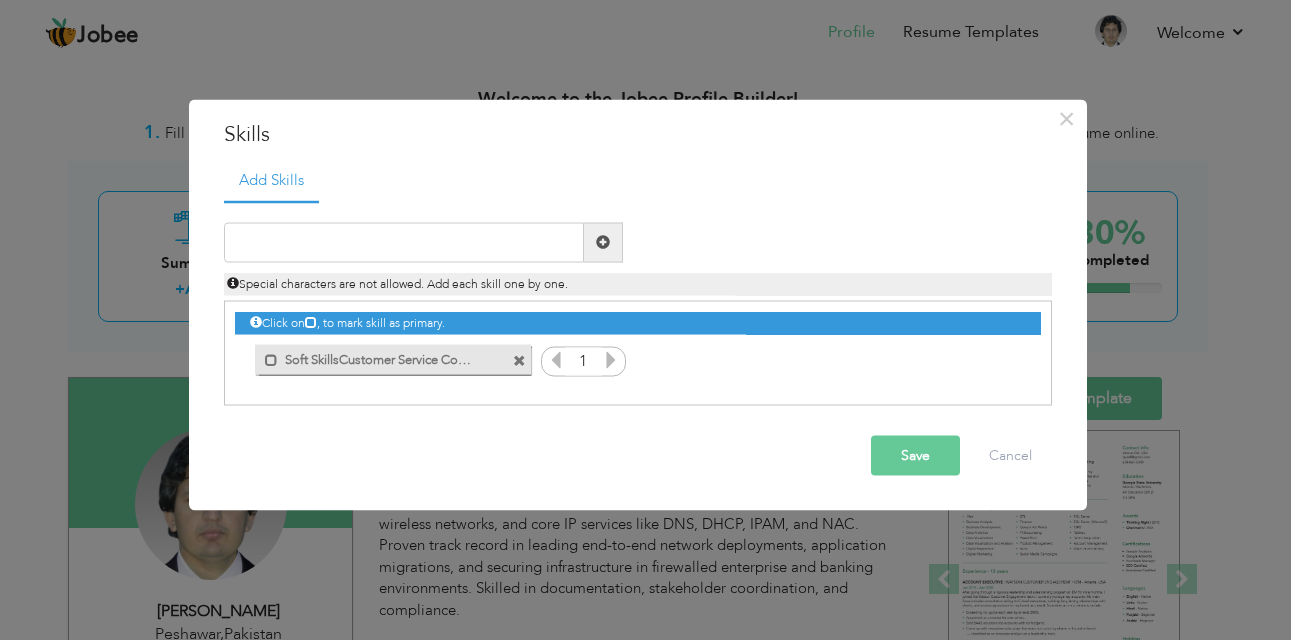 click at bounding box center [519, 361] 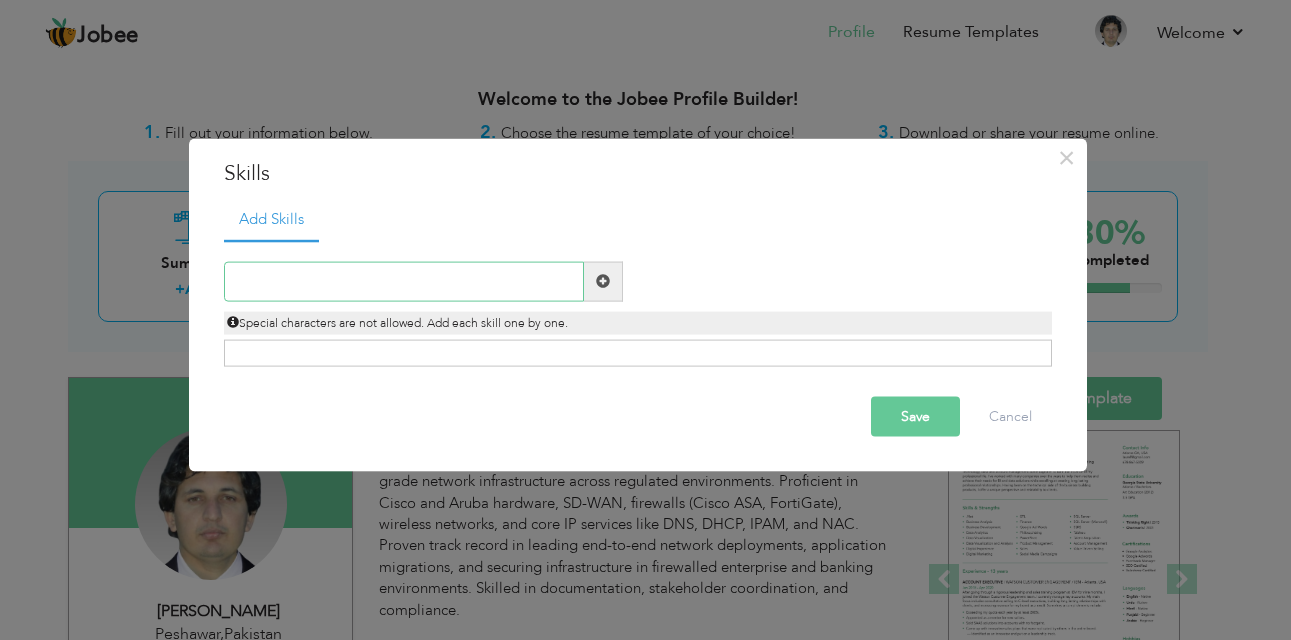 click at bounding box center [404, 281] 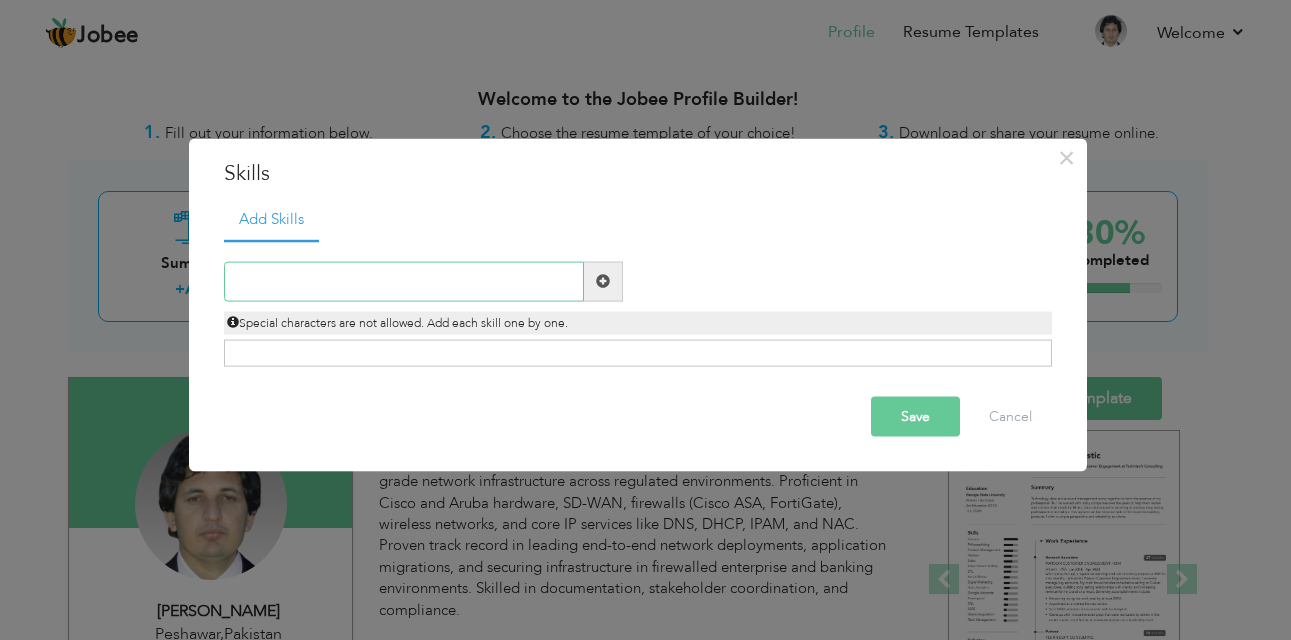 paste on "Routing & Switching TCP/Ip OSPf BGP EIGRP STP VL" 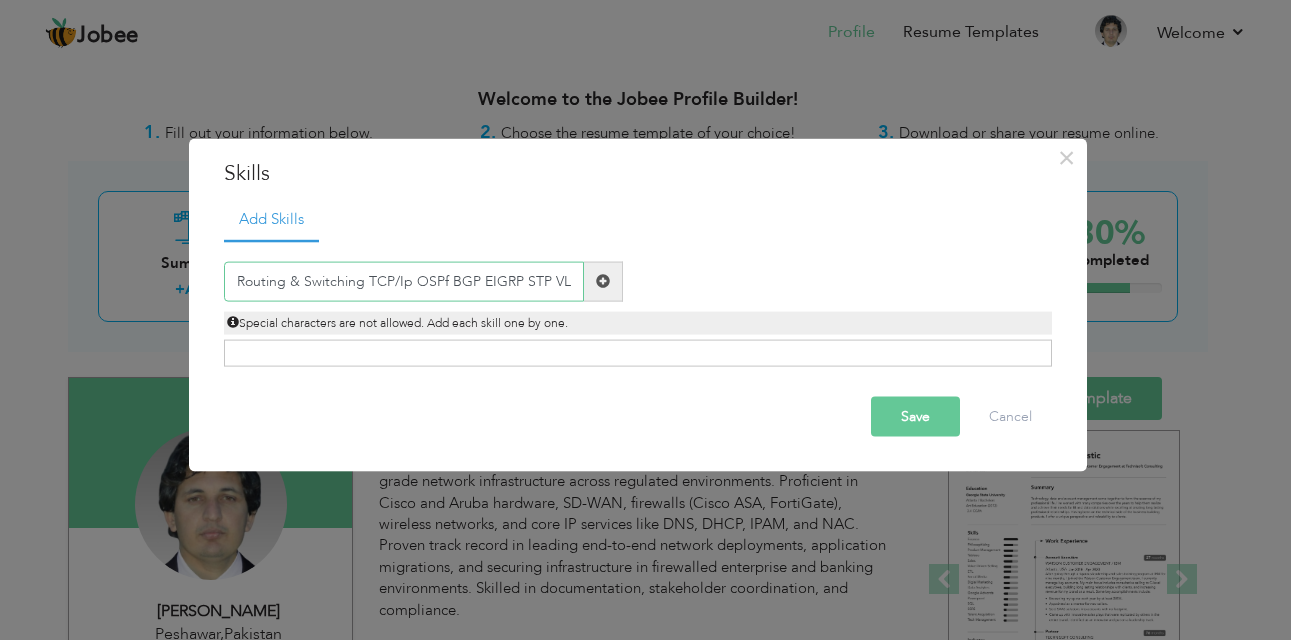 scroll, scrollTop: 0, scrollLeft: 1, axis: horizontal 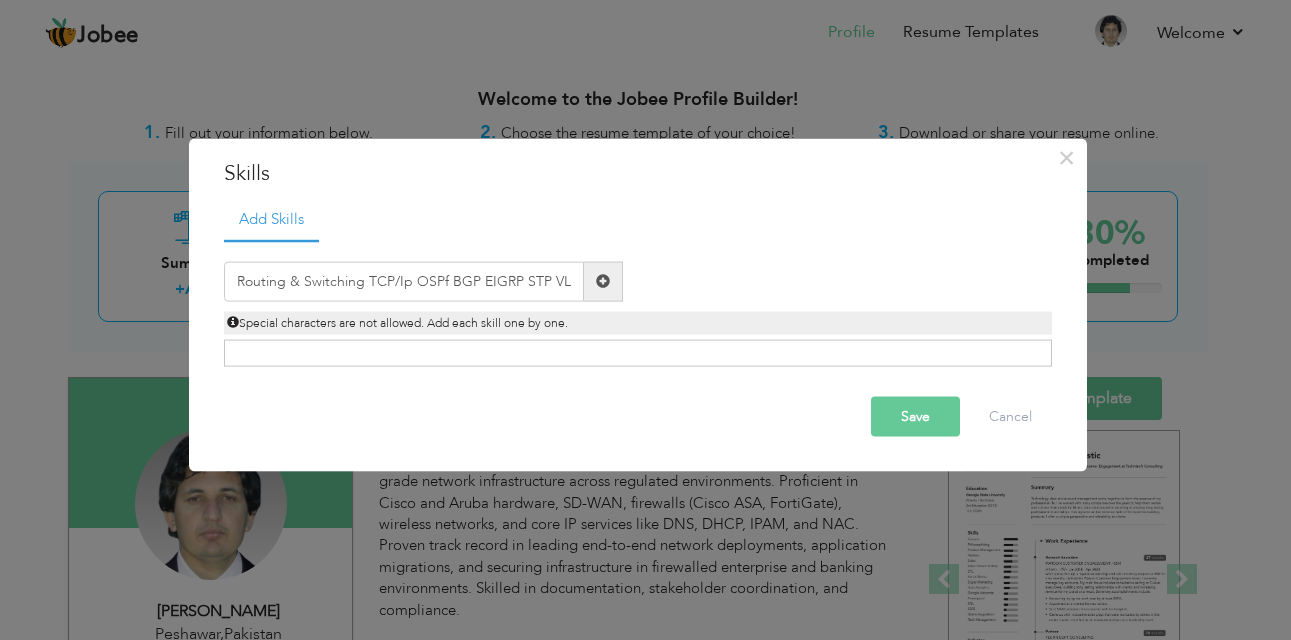 click on "Save" at bounding box center [915, 416] 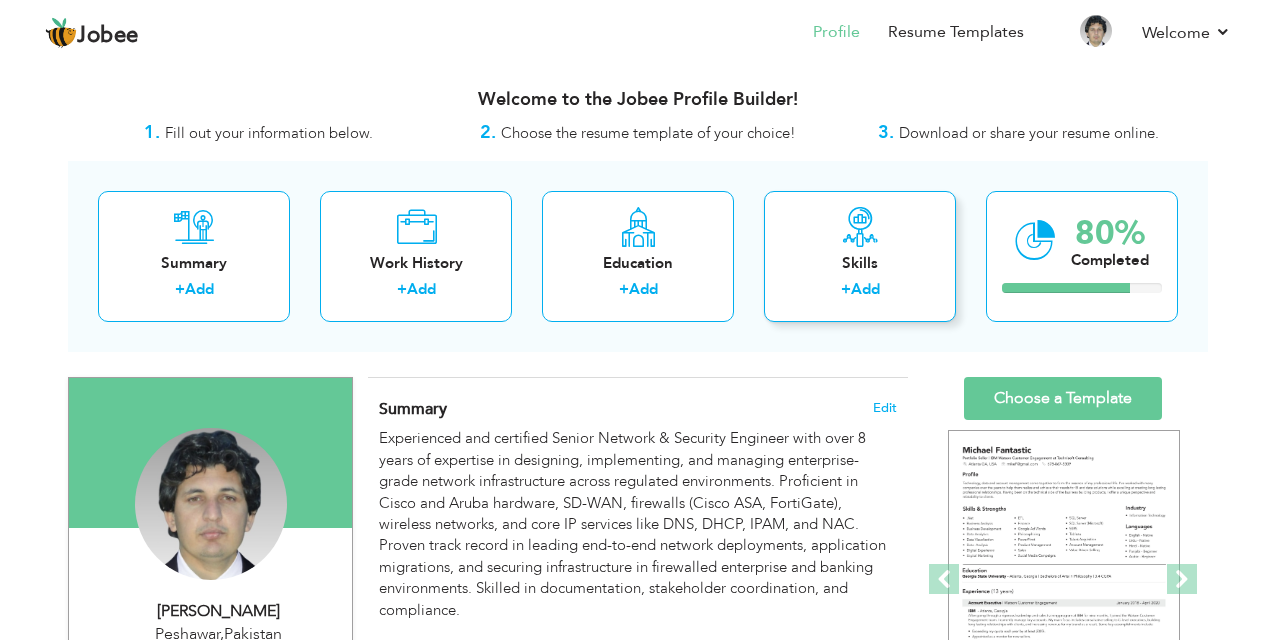 click on "Skills" at bounding box center [860, 263] 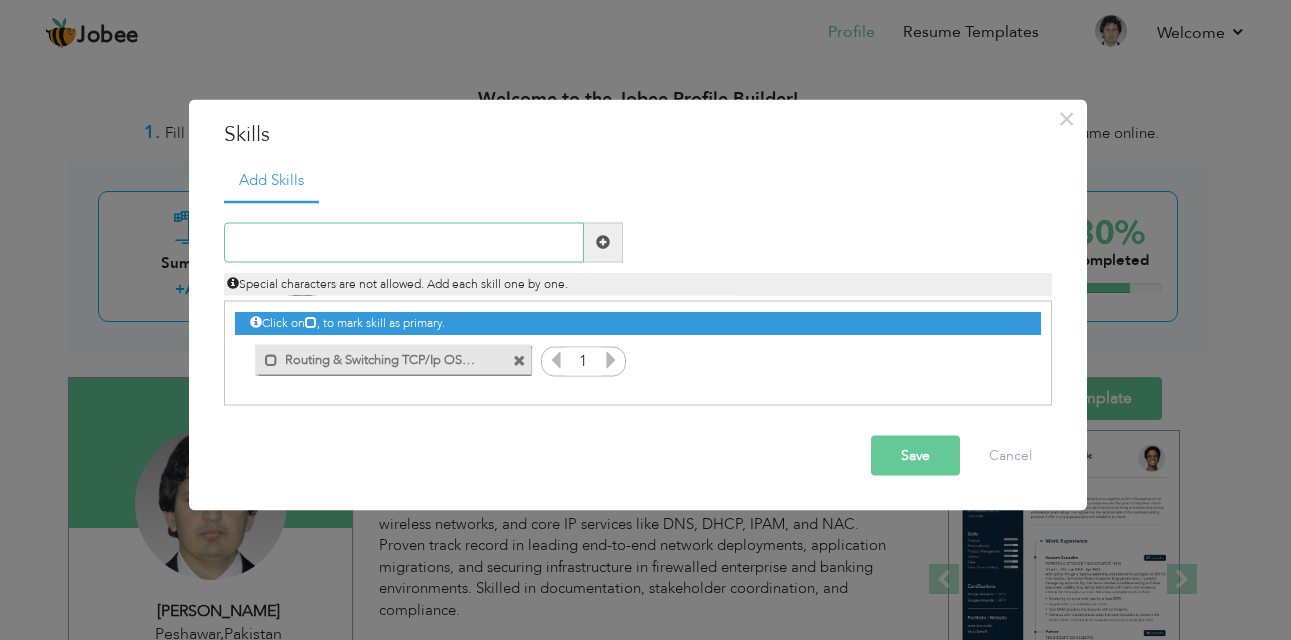 click at bounding box center [404, 242] 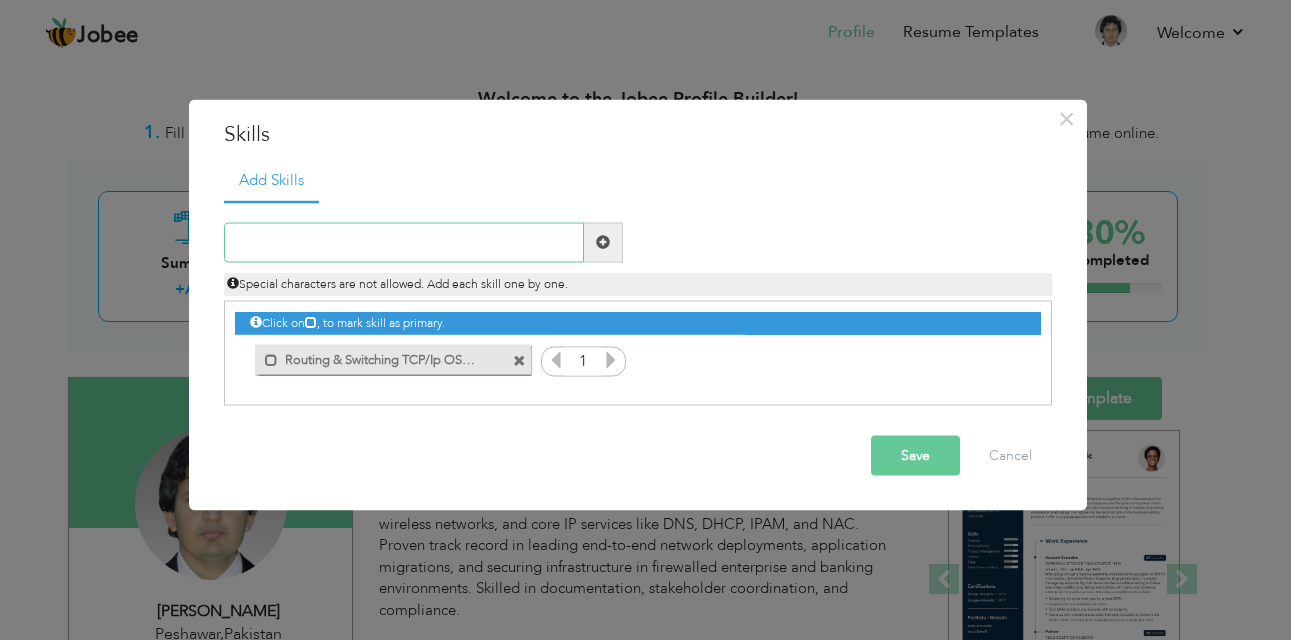 paste on "Network Devices Cisco Routers & Switches Aruba Swi" 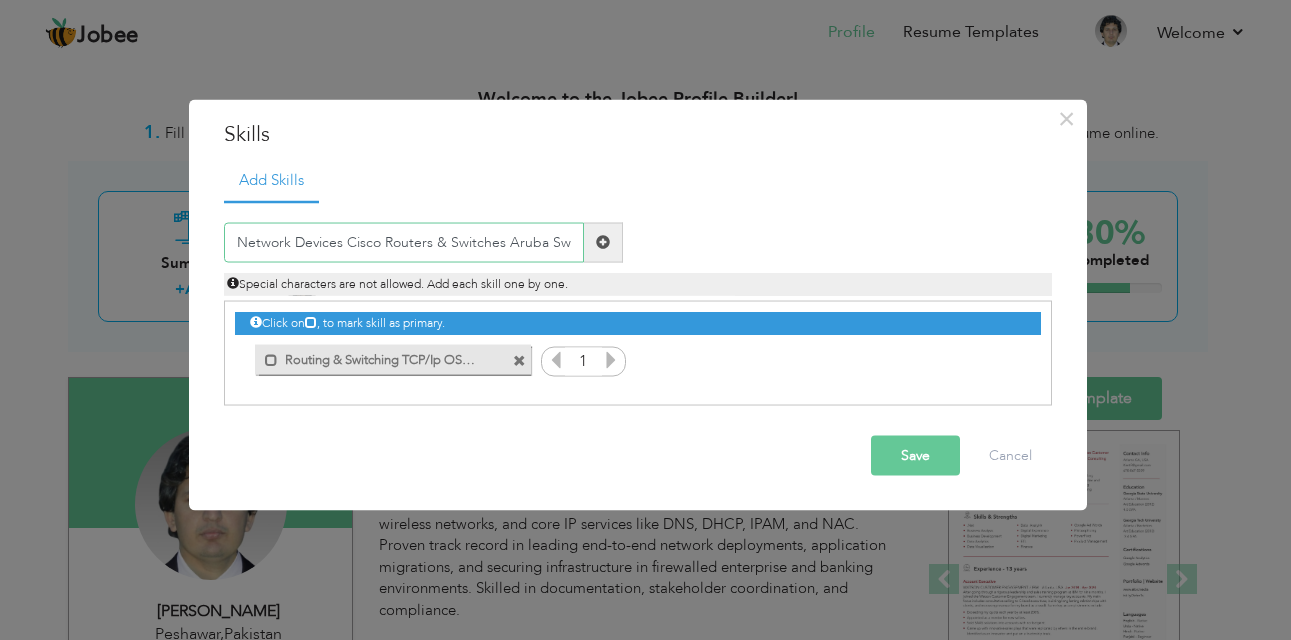 type on "Network Devices Cisco Routers & Switches Aruba Swi" 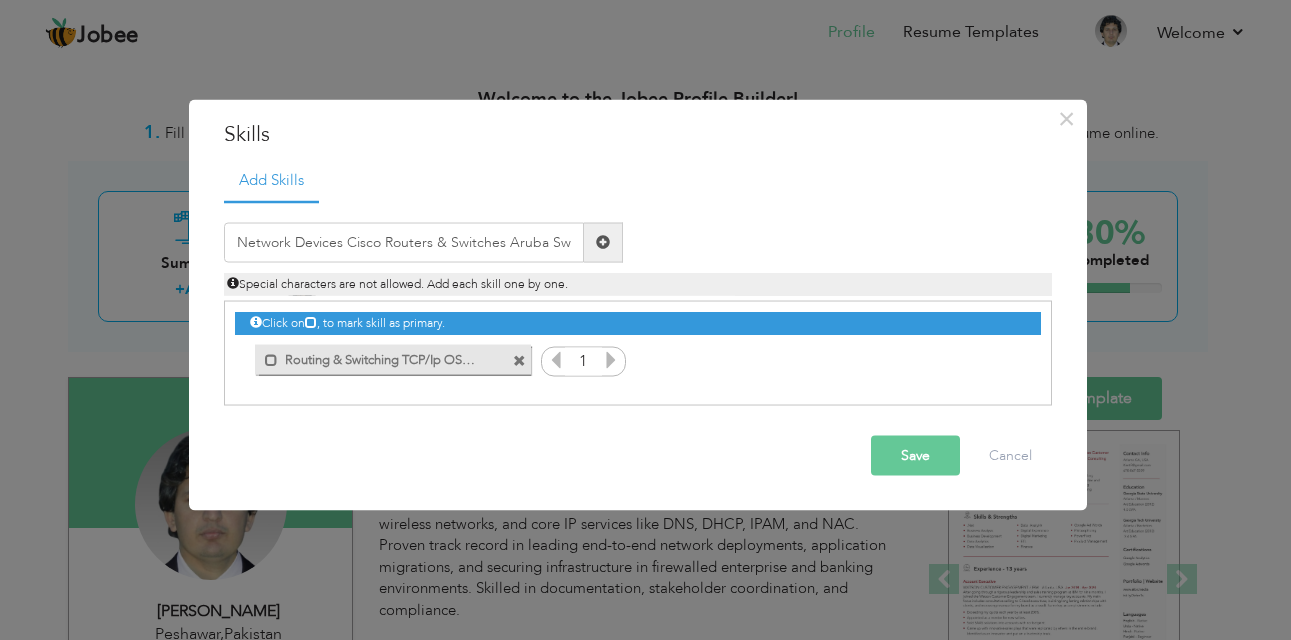click on "Save" at bounding box center [915, 455] 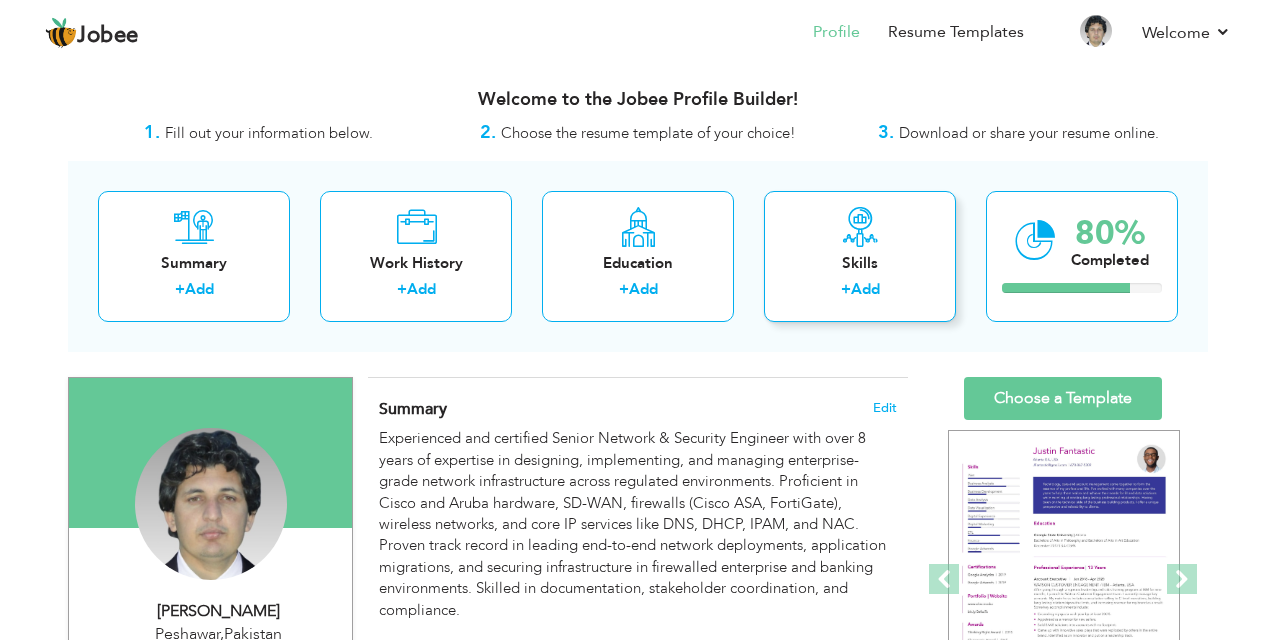 click on "Skills" at bounding box center [860, 263] 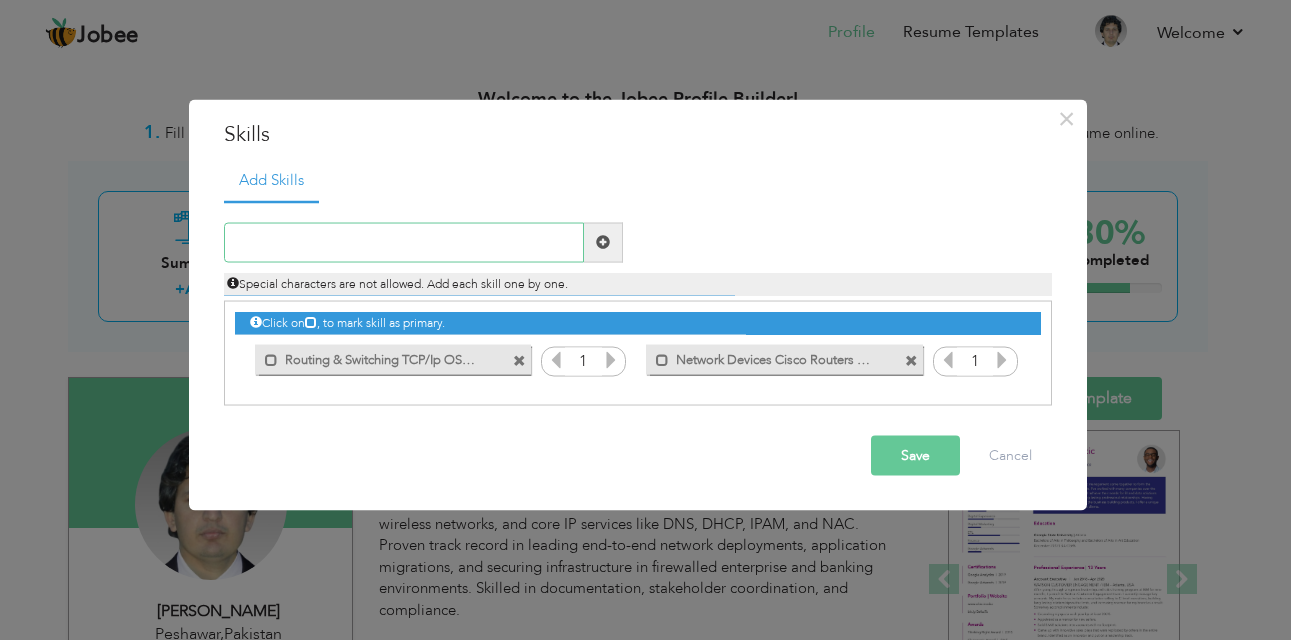 click at bounding box center [404, 242] 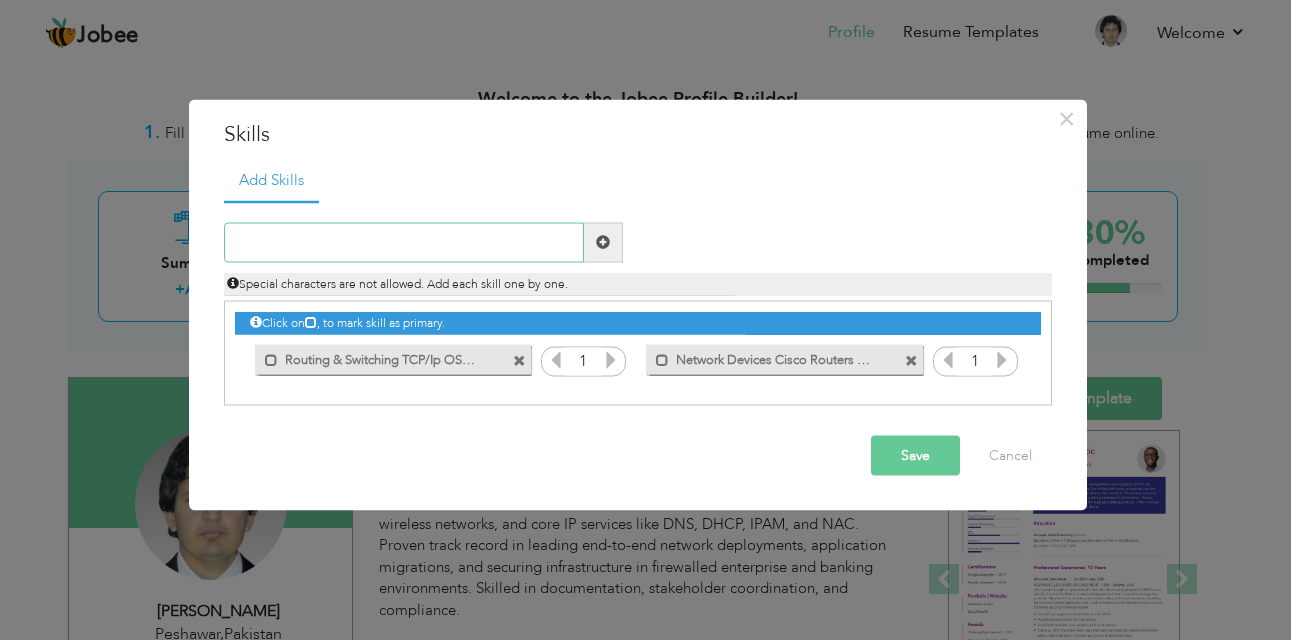 paste on "Wireless Aruba APs Aruba Mobility Controller  Cisc" 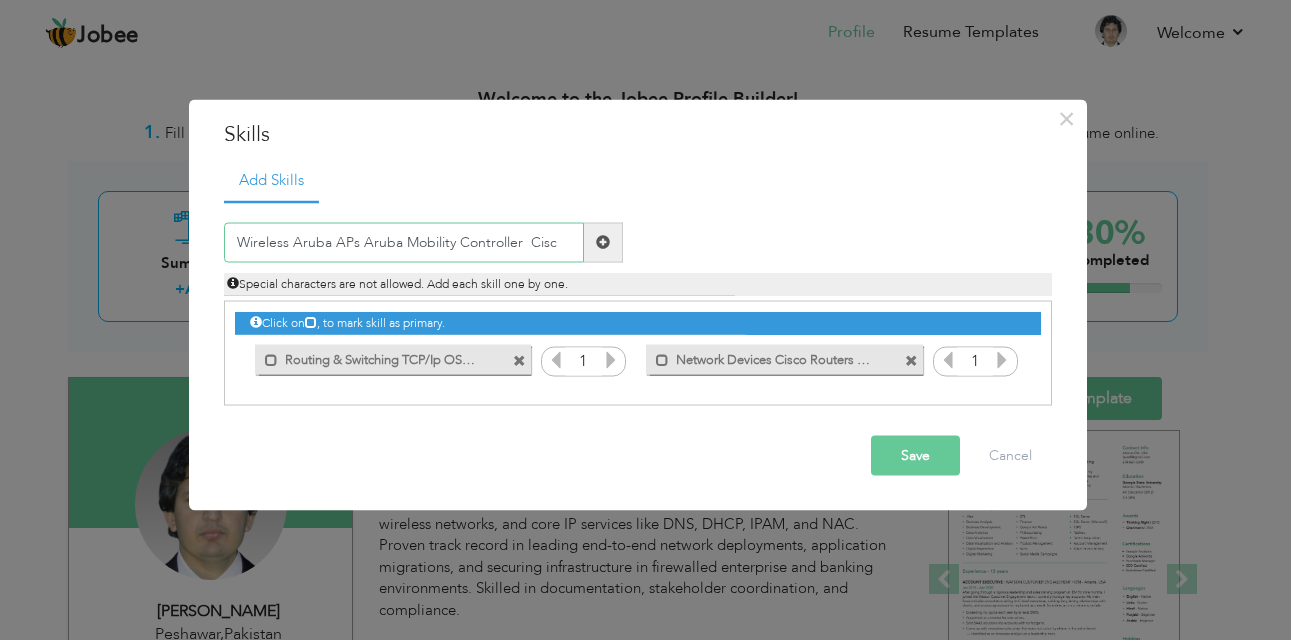 type on "Wireless Aruba APs Aruba Mobility Controller  Cisc" 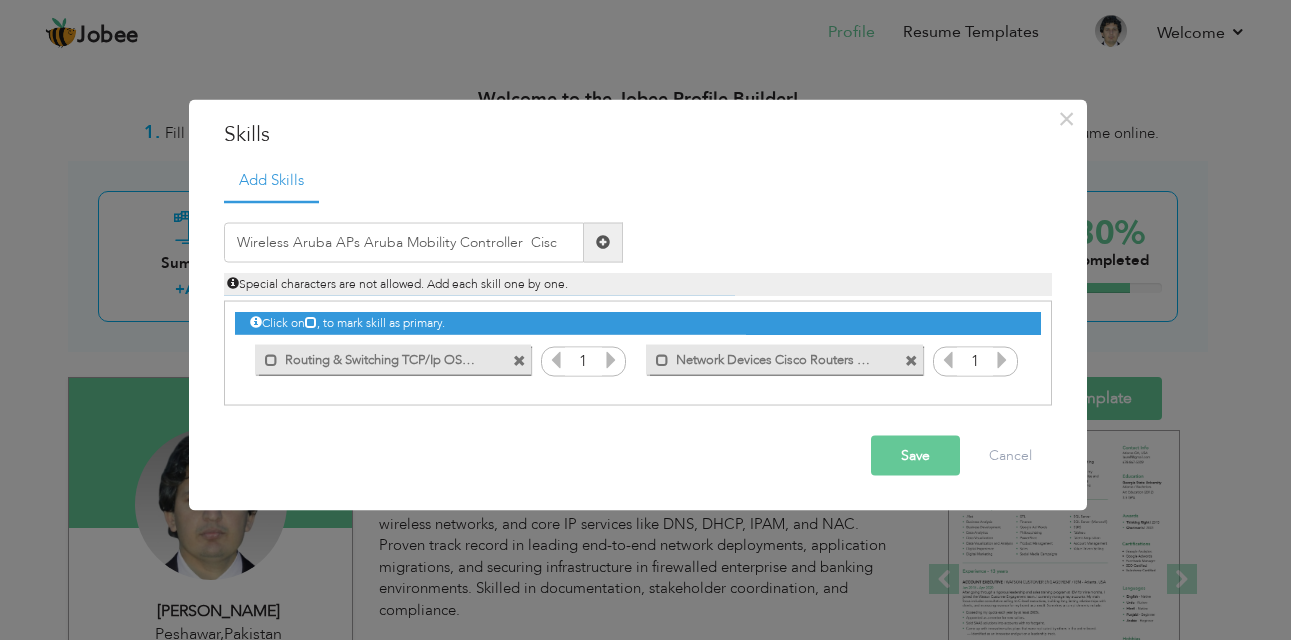 click on "Save" at bounding box center [915, 455] 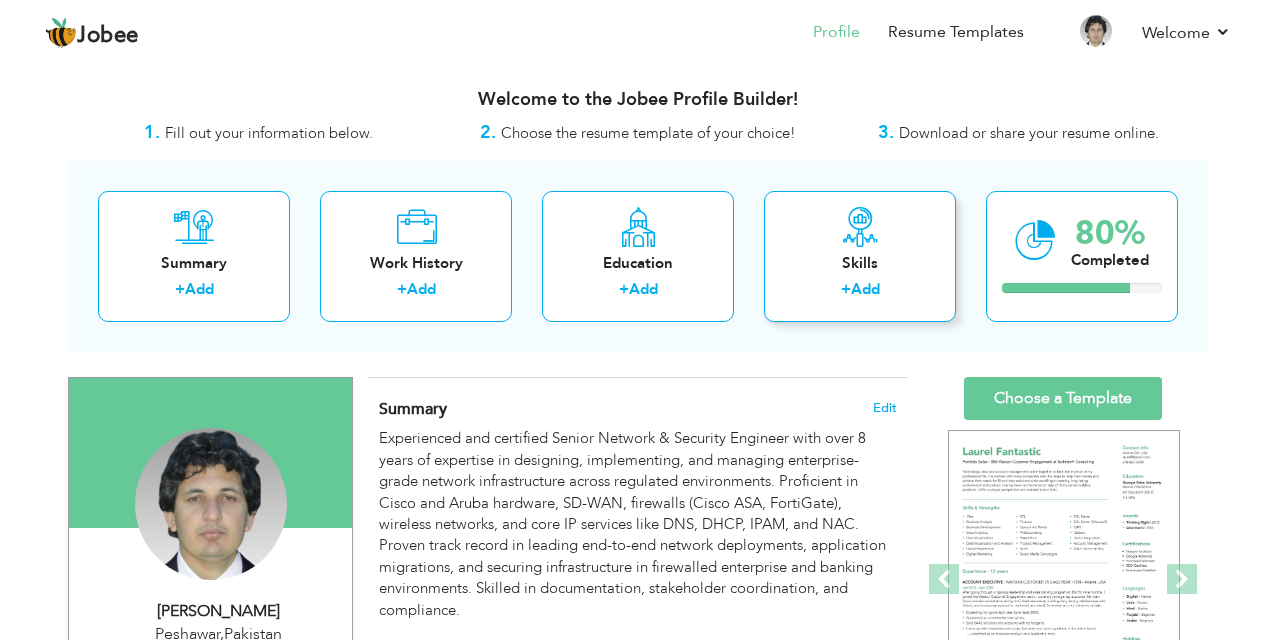 click on "+  Add" at bounding box center [860, 292] 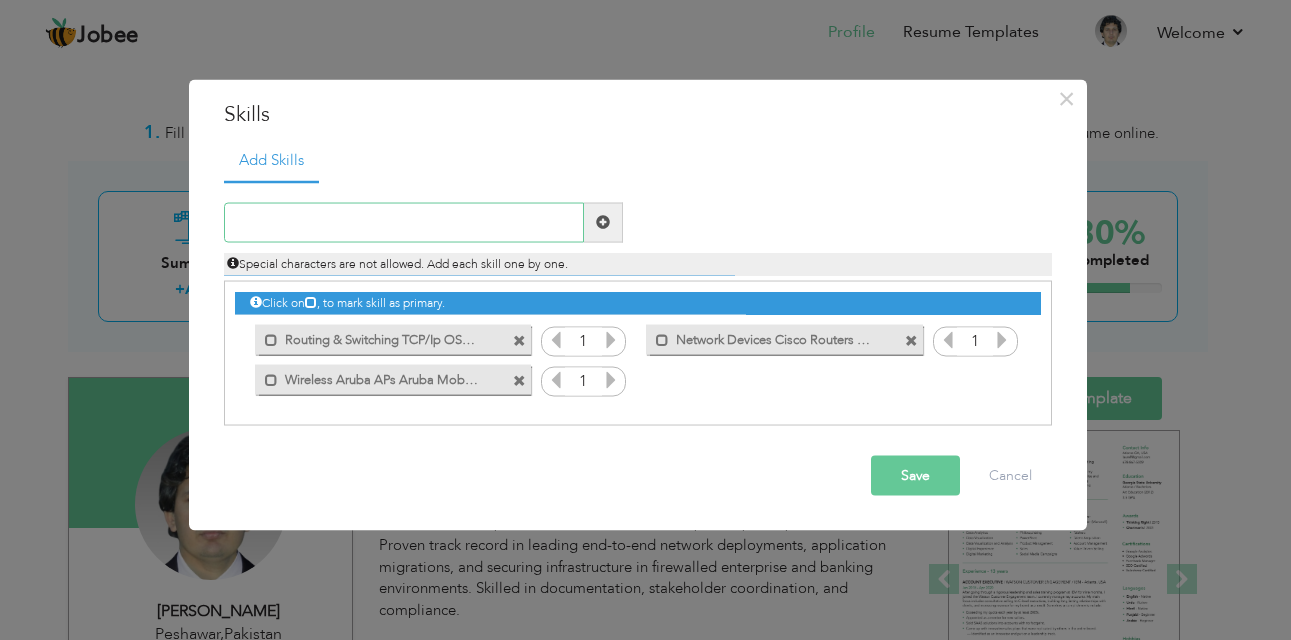 click at bounding box center (404, 222) 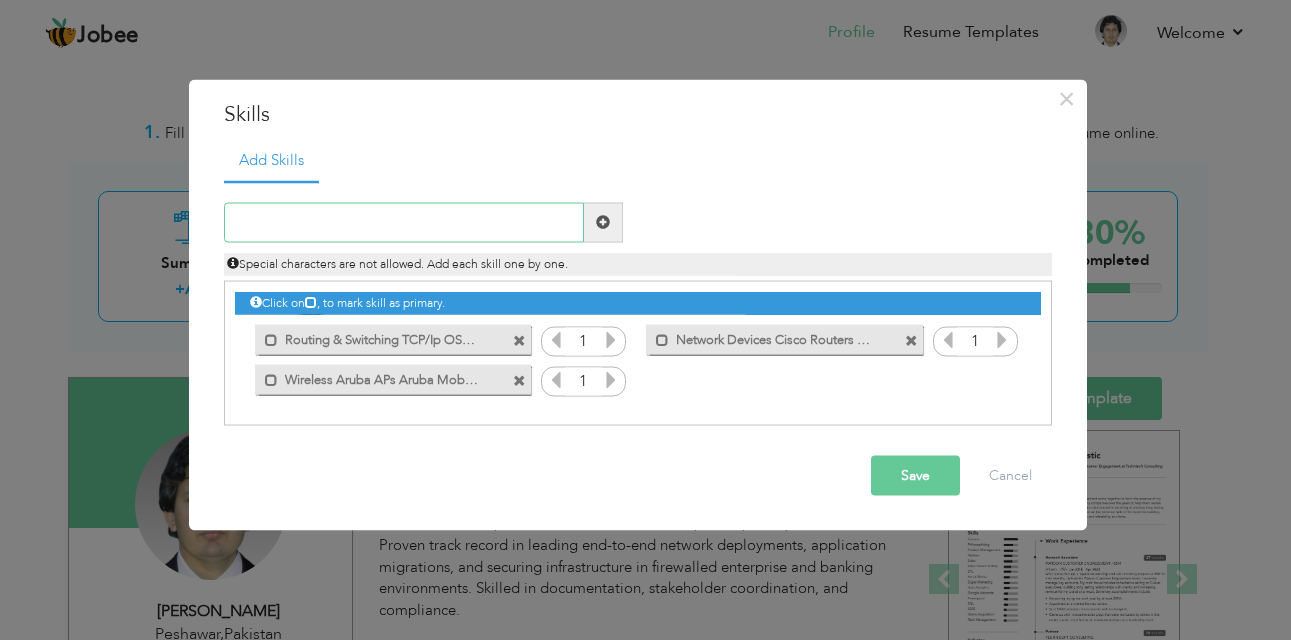 paste on "Wireless Aruba APs Aruba Mobility Controller  Cisc" 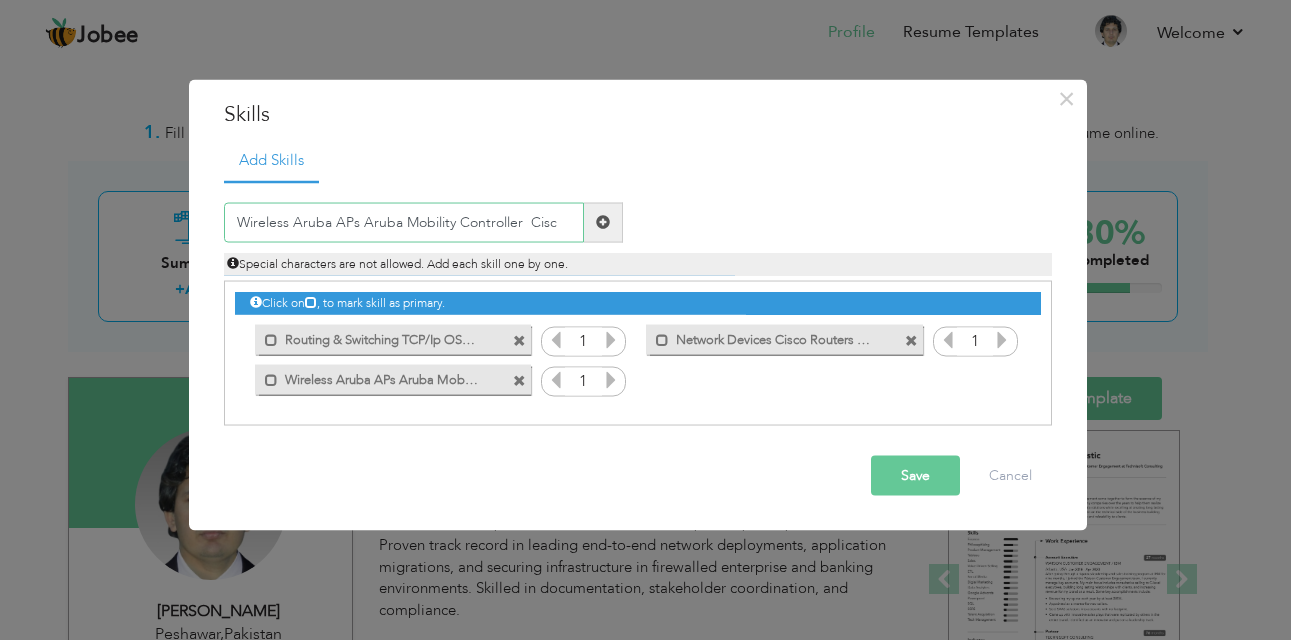 type on "Wireless Aruba APs Aruba Mobility Controller  Cisc" 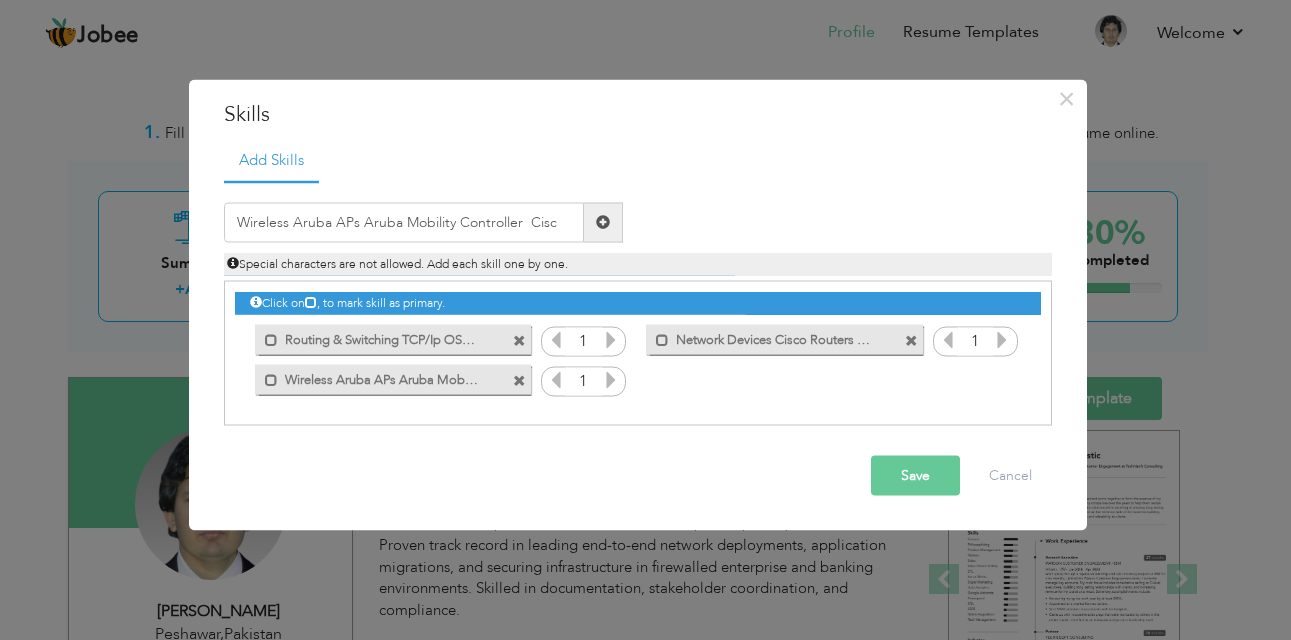 click on "Save" at bounding box center (915, 475) 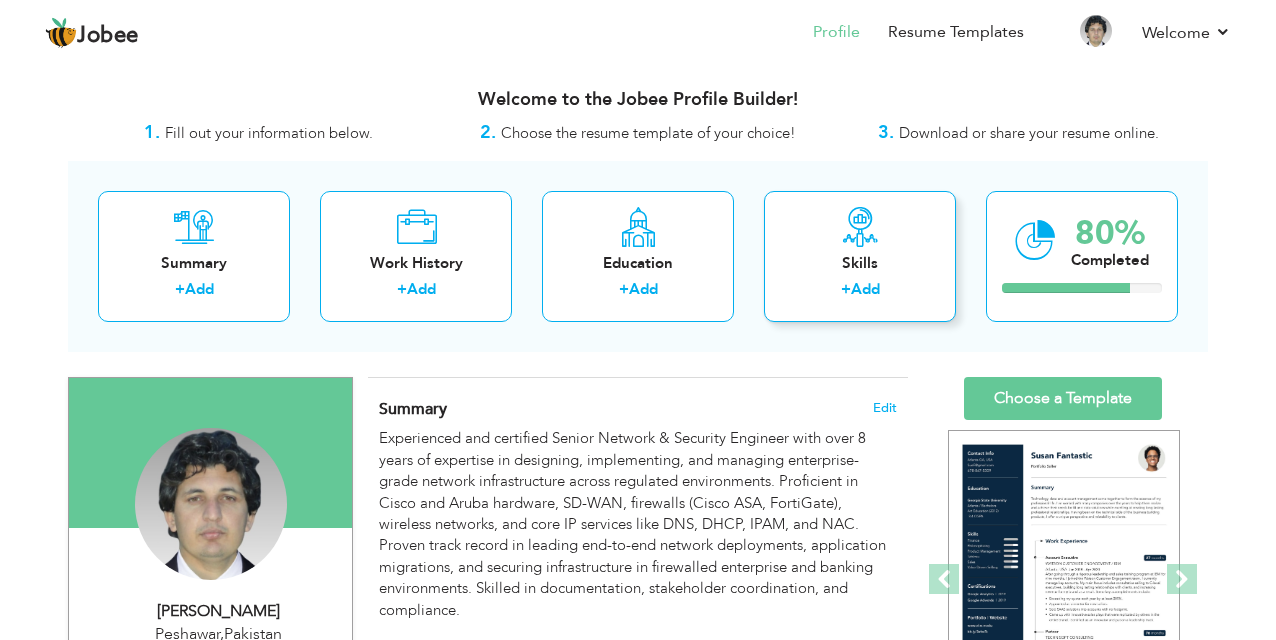 click on "Add" at bounding box center [865, 289] 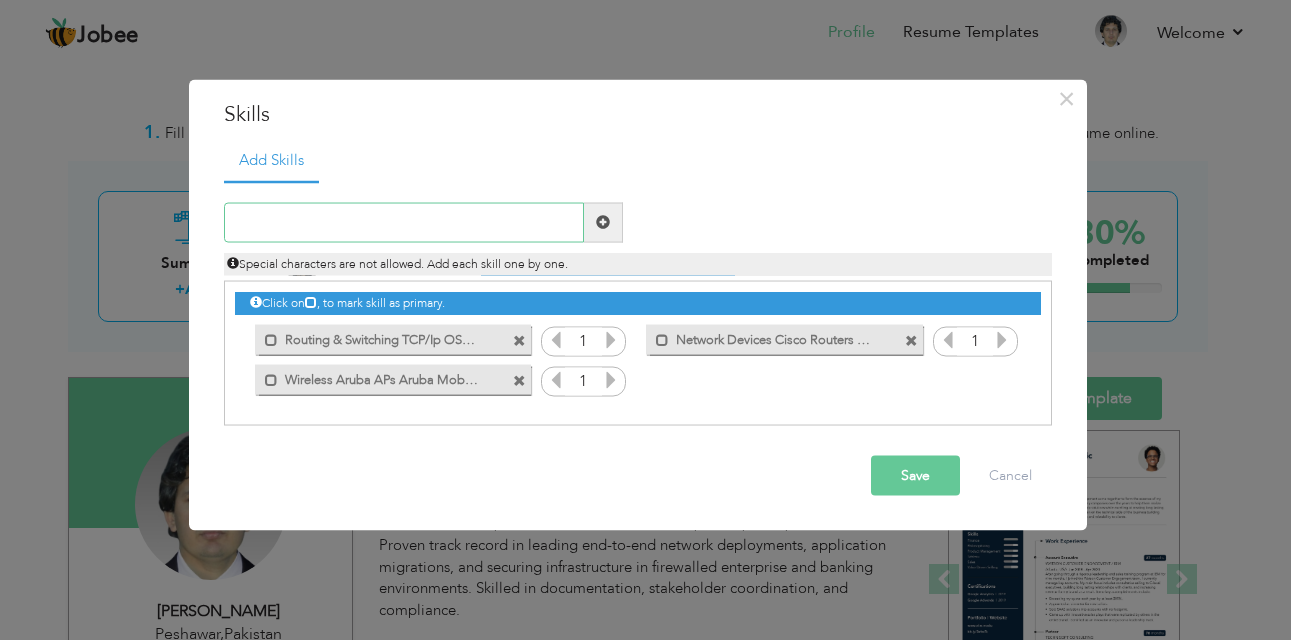 click at bounding box center (404, 222) 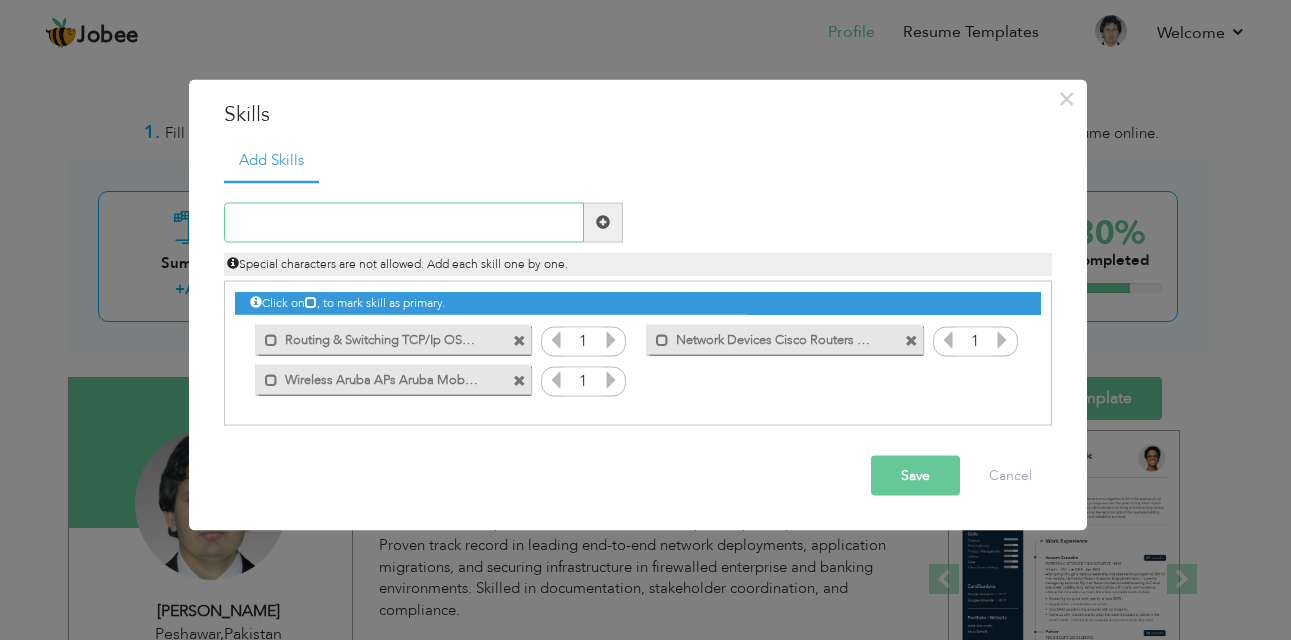 paste on "Firewalls & Security Cisco ASA FortiGate Mikroti" 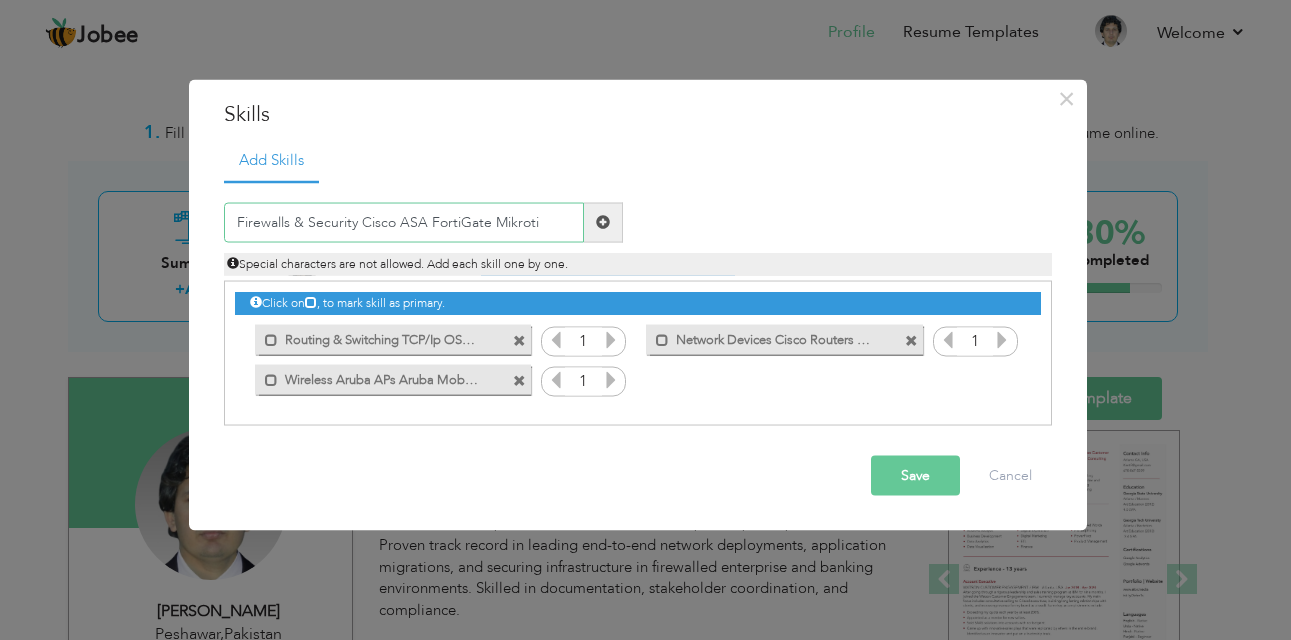type on "Firewalls & Security Cisco ASA FortiGate Mikroti" 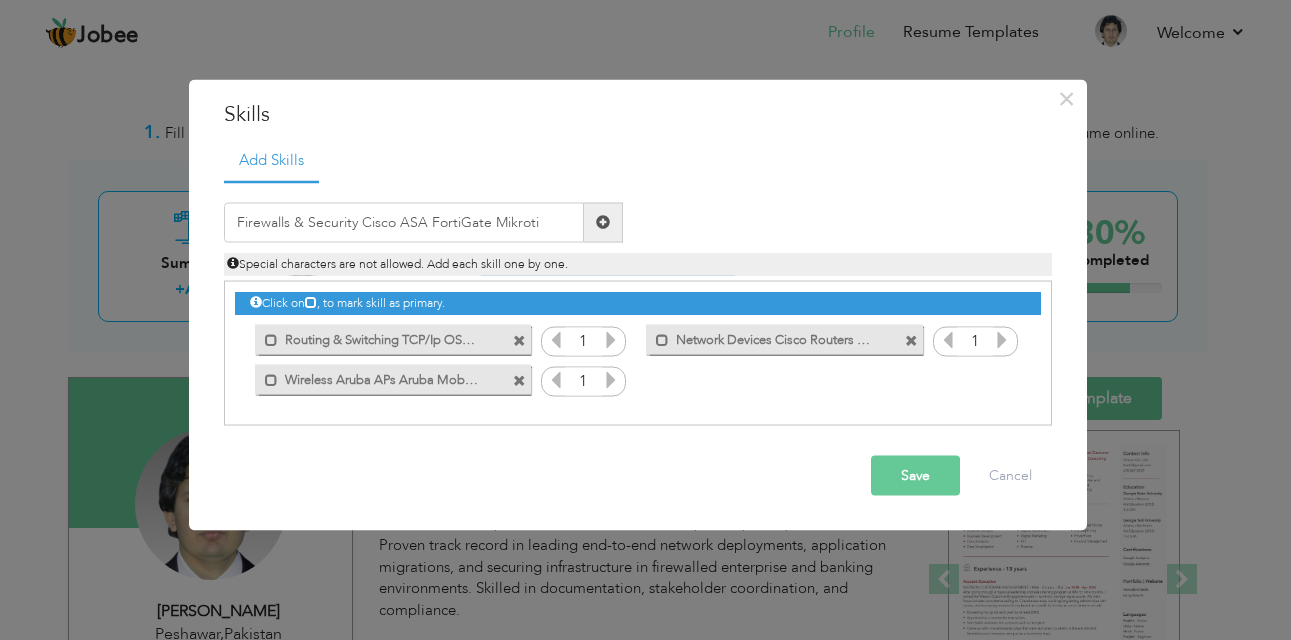 click on "Save" at bounding box center (915, 475) 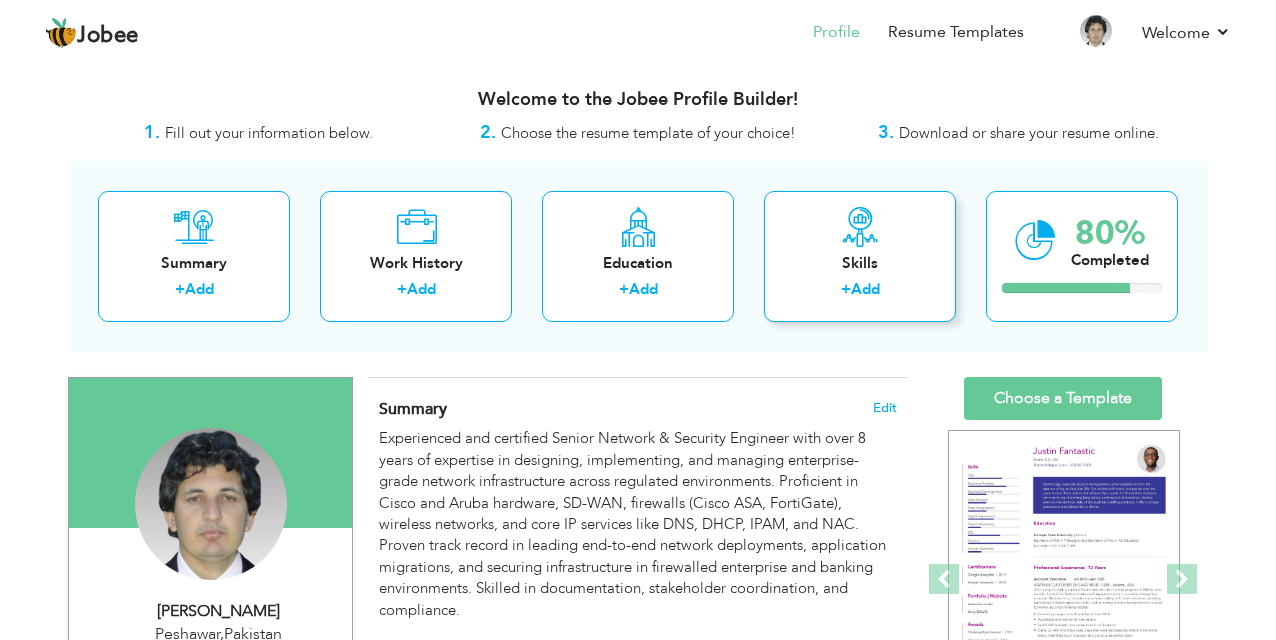 click on "Skills" at bounding box center (860, 263) 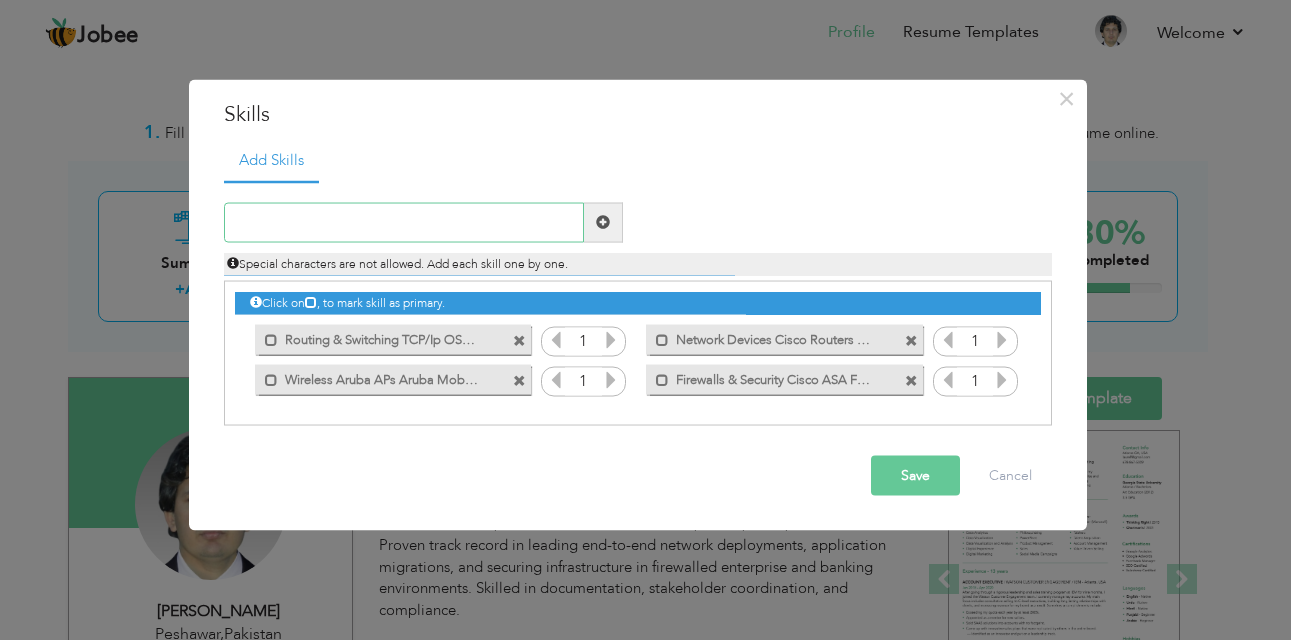 click at bounding box center [404, 222] 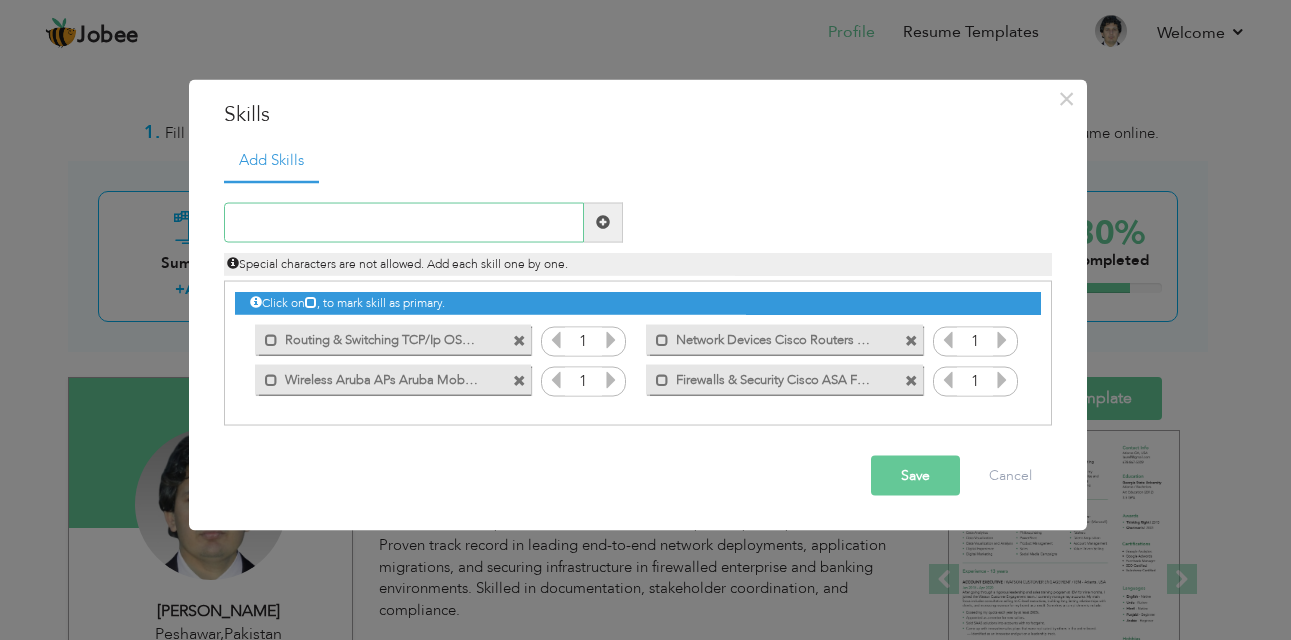 paste on "IP Services DNS DHCP IPAM NAC NTP SNMP" 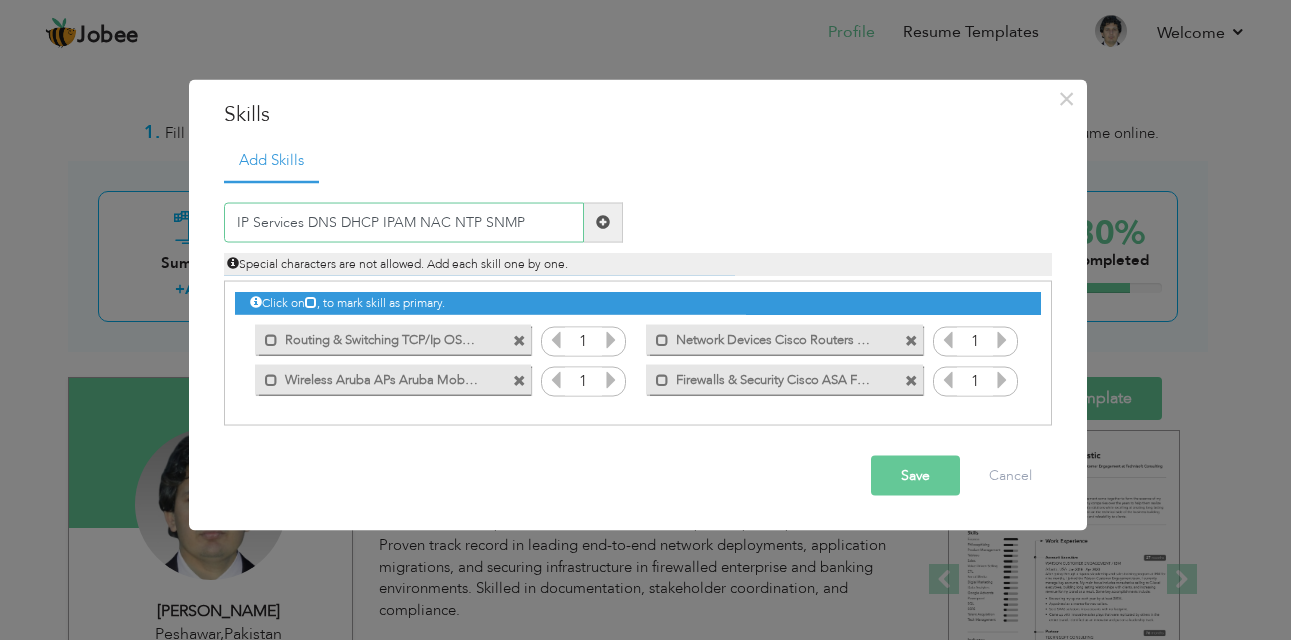 type on "IP Services DNS DHCP IPAM NAC NTP SNMP" 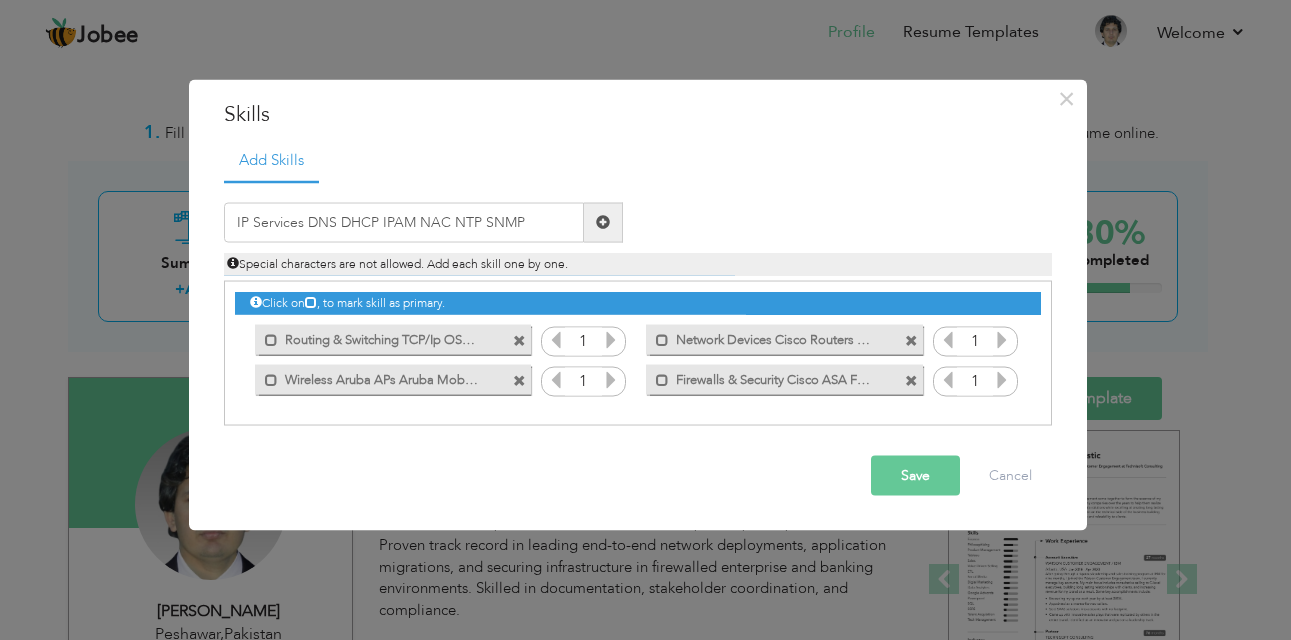click on "Save" at bounding box center (915, 475) 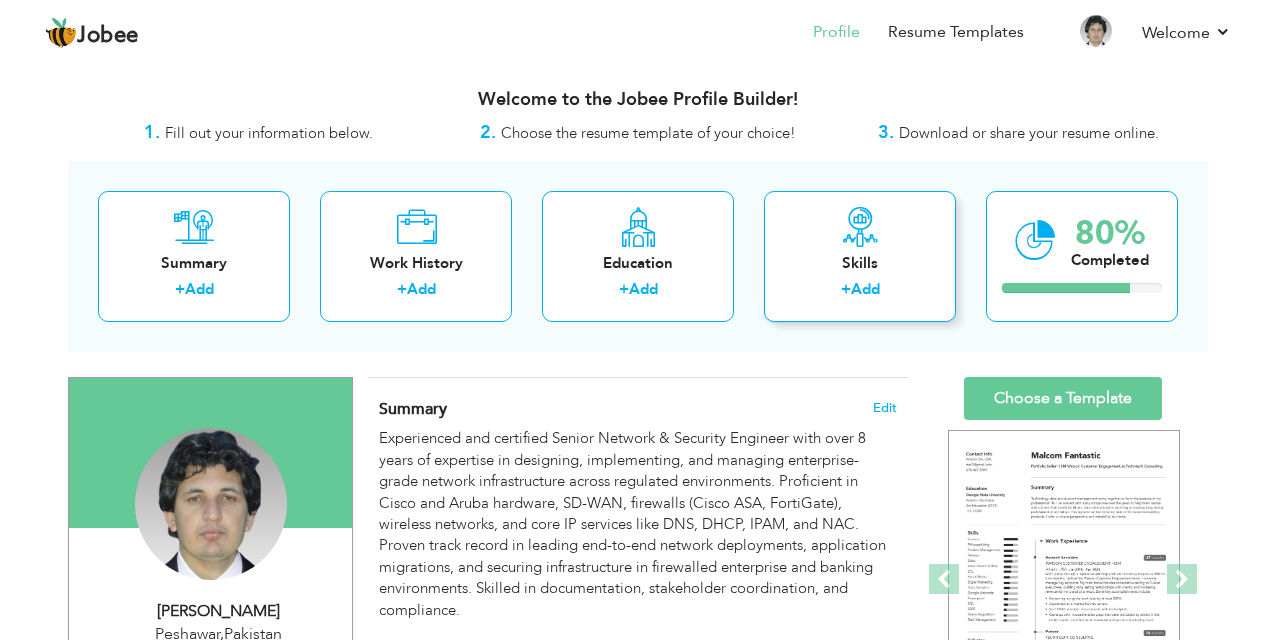 click on "Skills
+  Add" at bounding box center [860, 256] 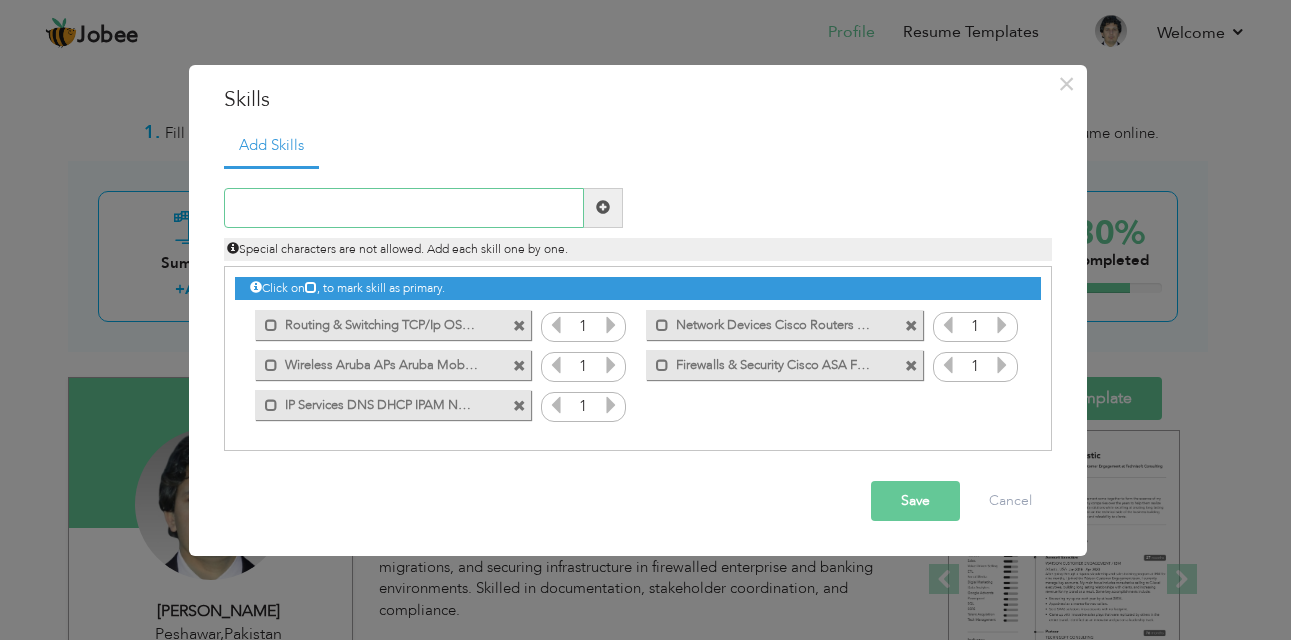 click at bounding box center (404, 208) 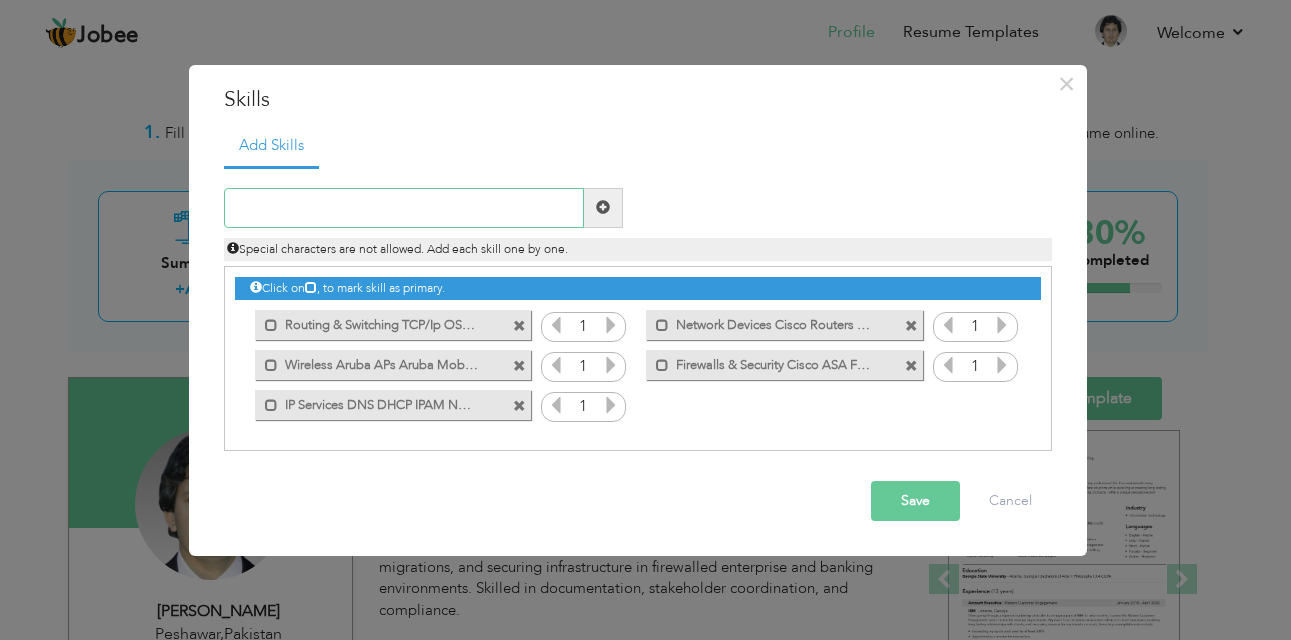 paste on "Tools & Monitoring Wireshark SolarWinds PRTG GNS3" 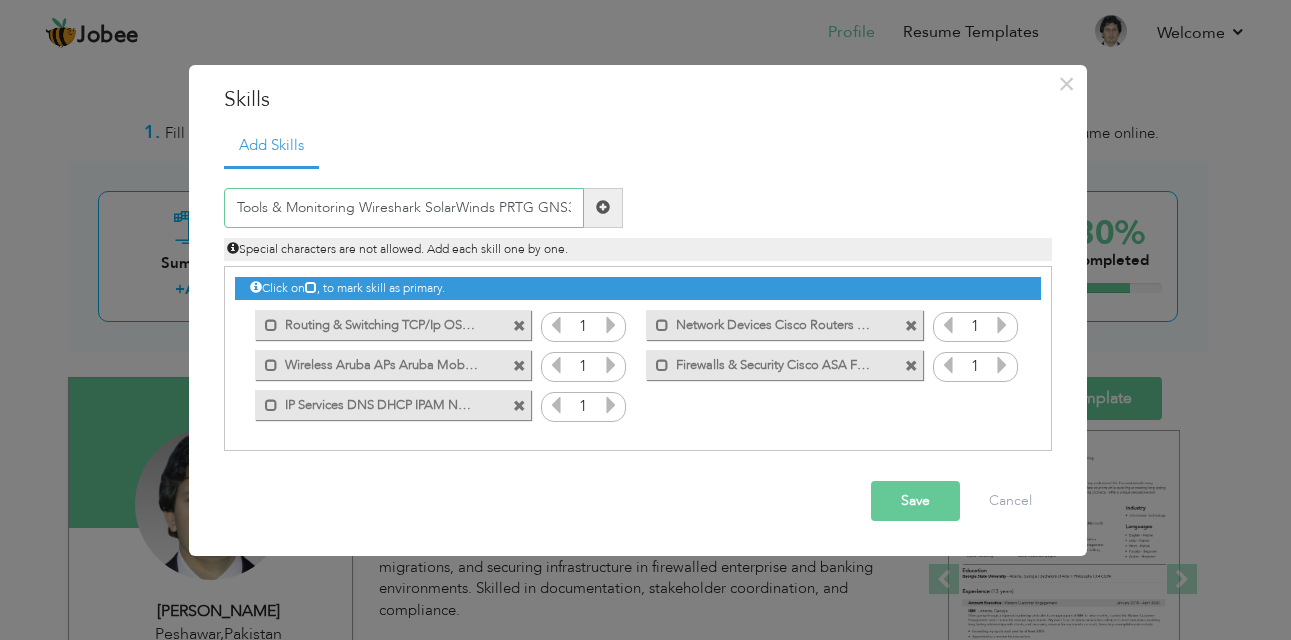 scroll, scrollTop: 0, scrollLeft: 7, axis: horizontal 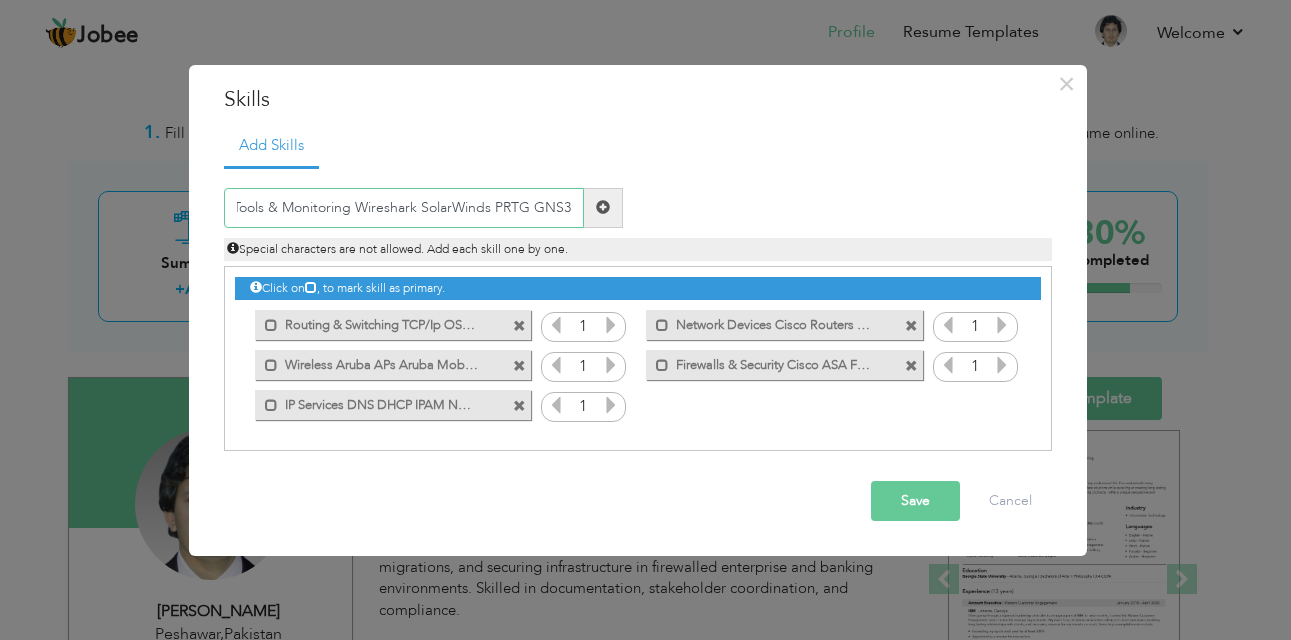 type on "Tools & Monitoring Wireshark SolarWinds PRTG GNS3" 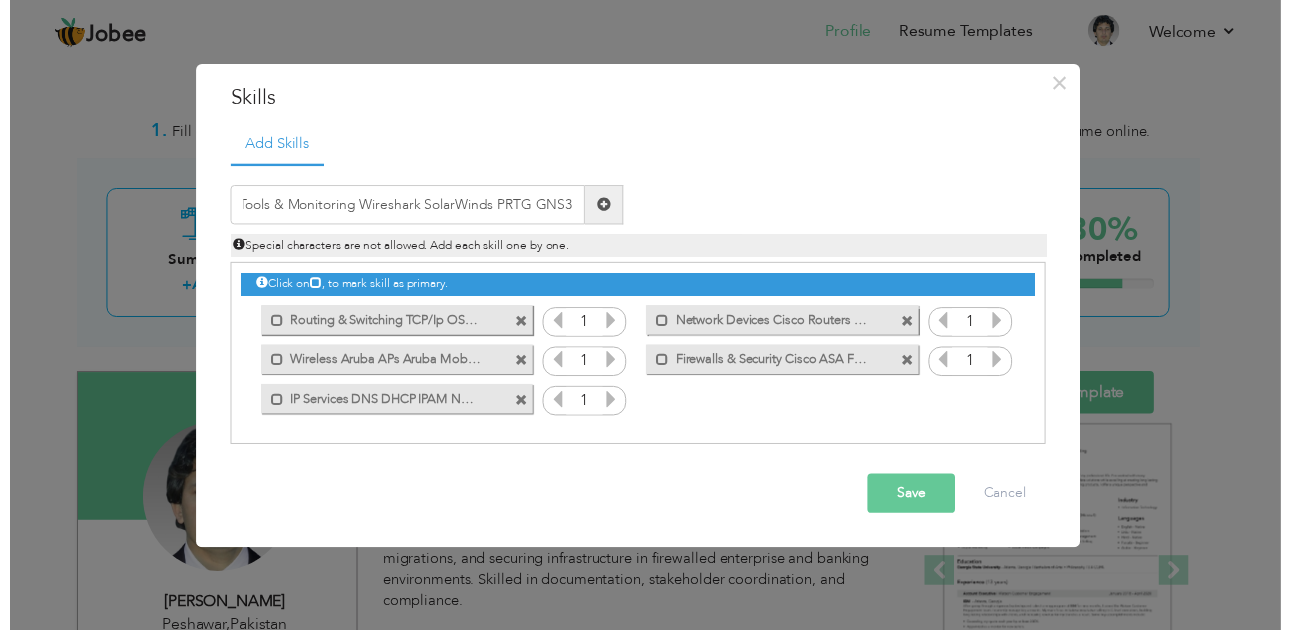 scroll, scrollTop: 0, scrollLeft: 0, axis: both 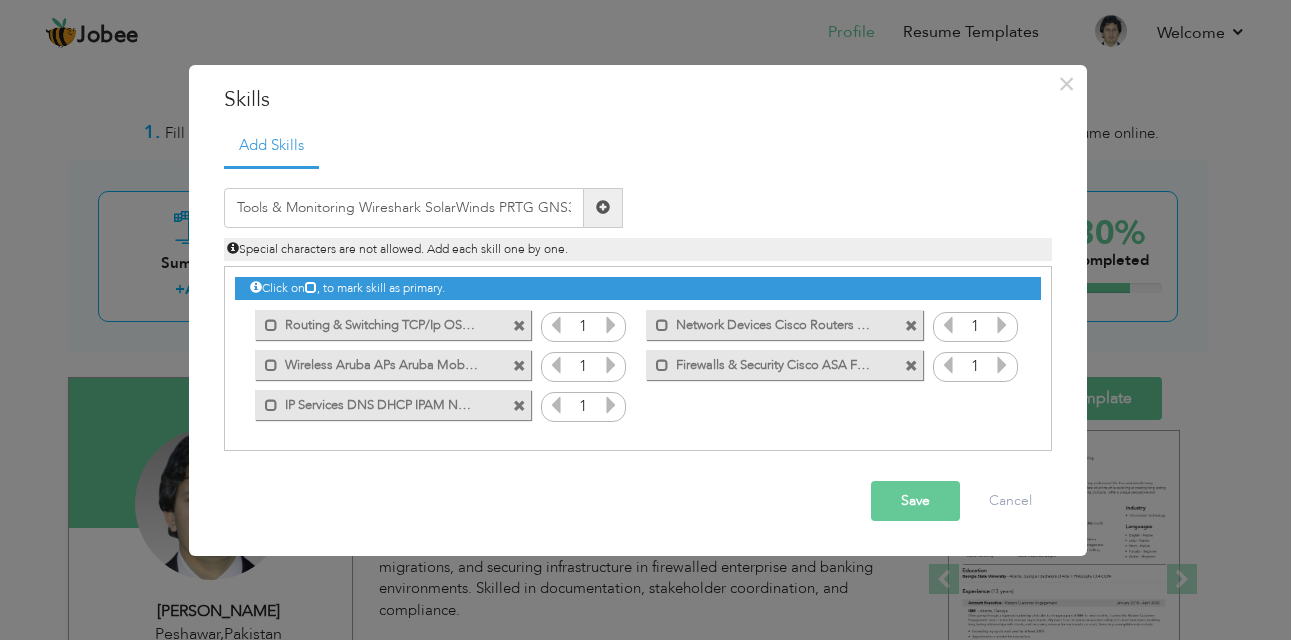 click on "Save" at bounding box center [915, 501] 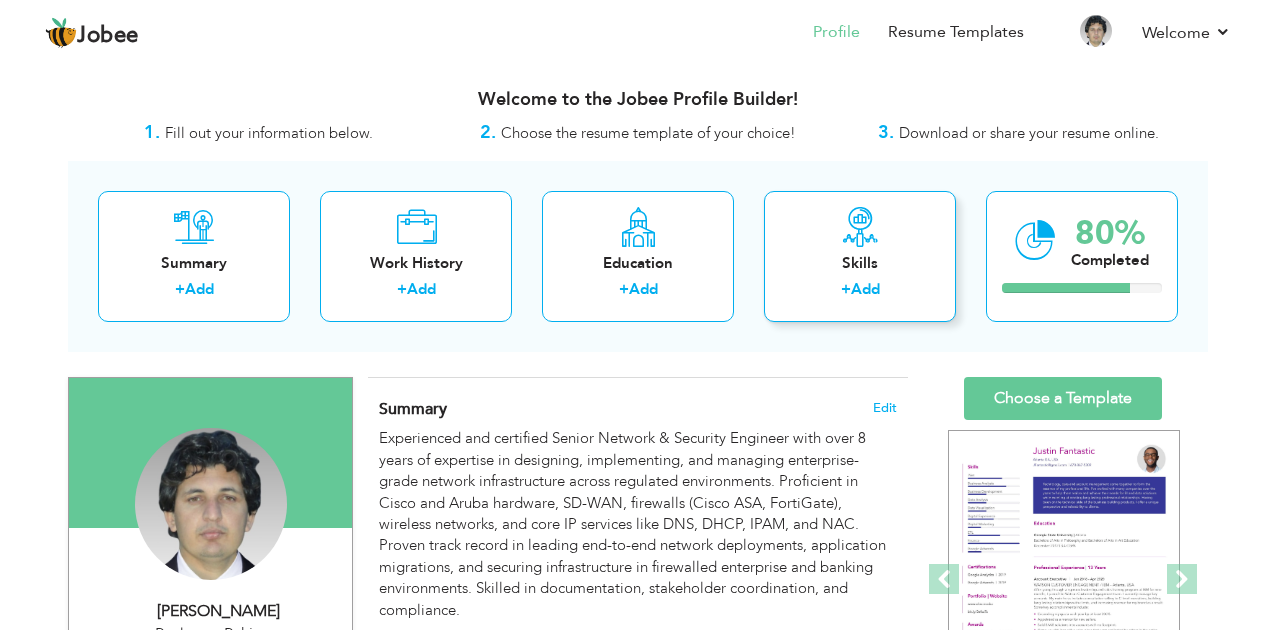 click at bounding box center (860, 227) 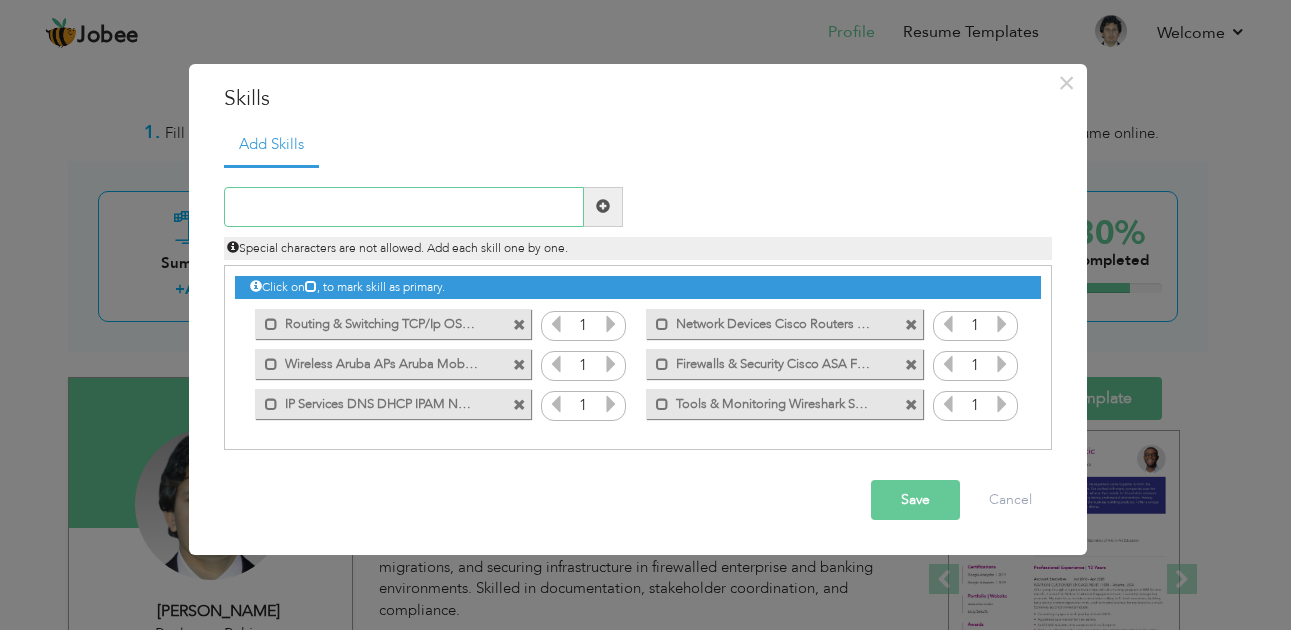 click at bounding box center [404, 207] 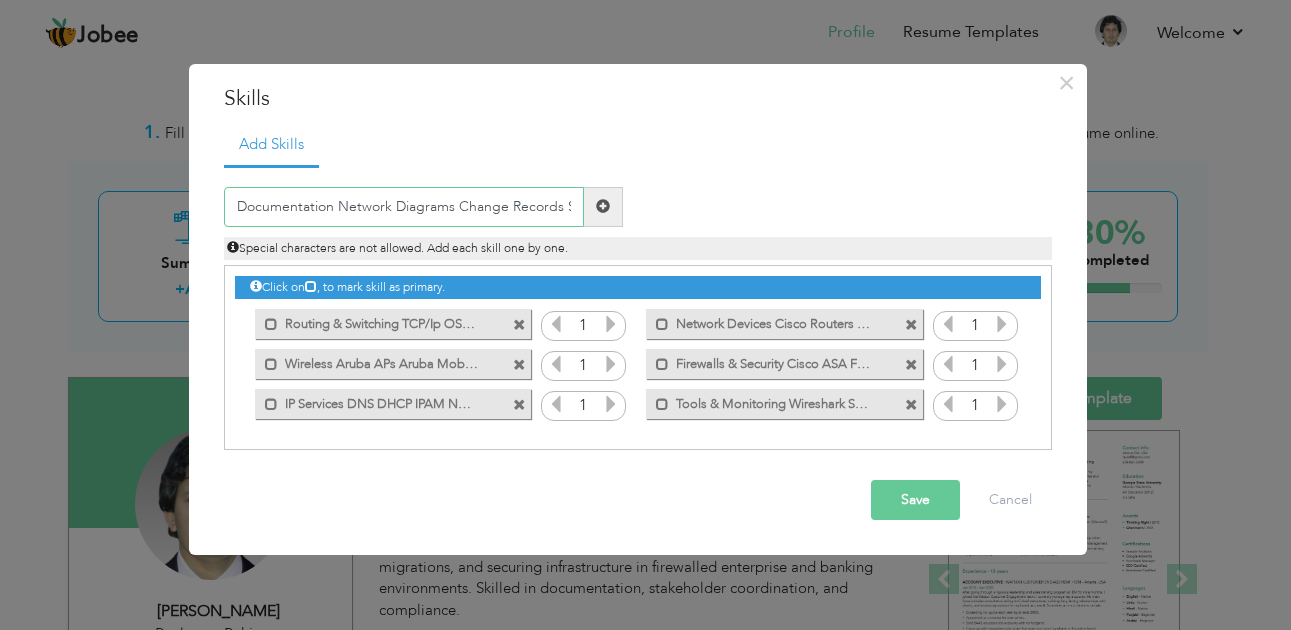 scroll, scrollTop: 0, scrollLeft: 25, axis: horizontal 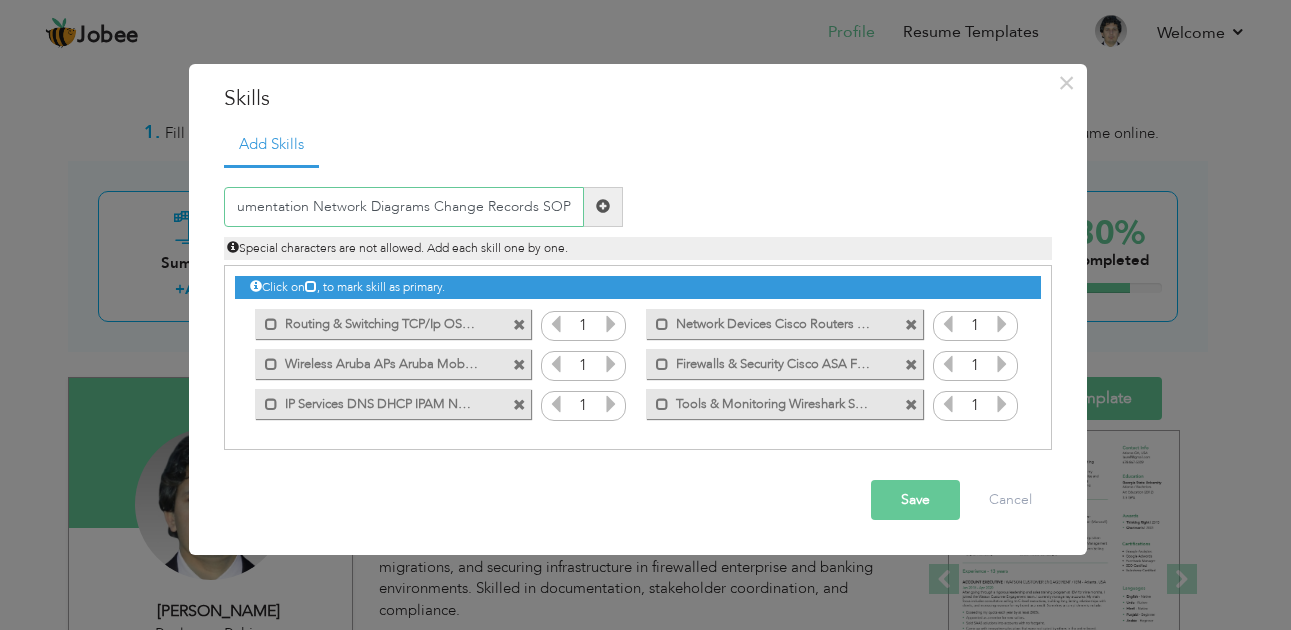 type on "Documentation Network Diagrams Change Records SOPs" 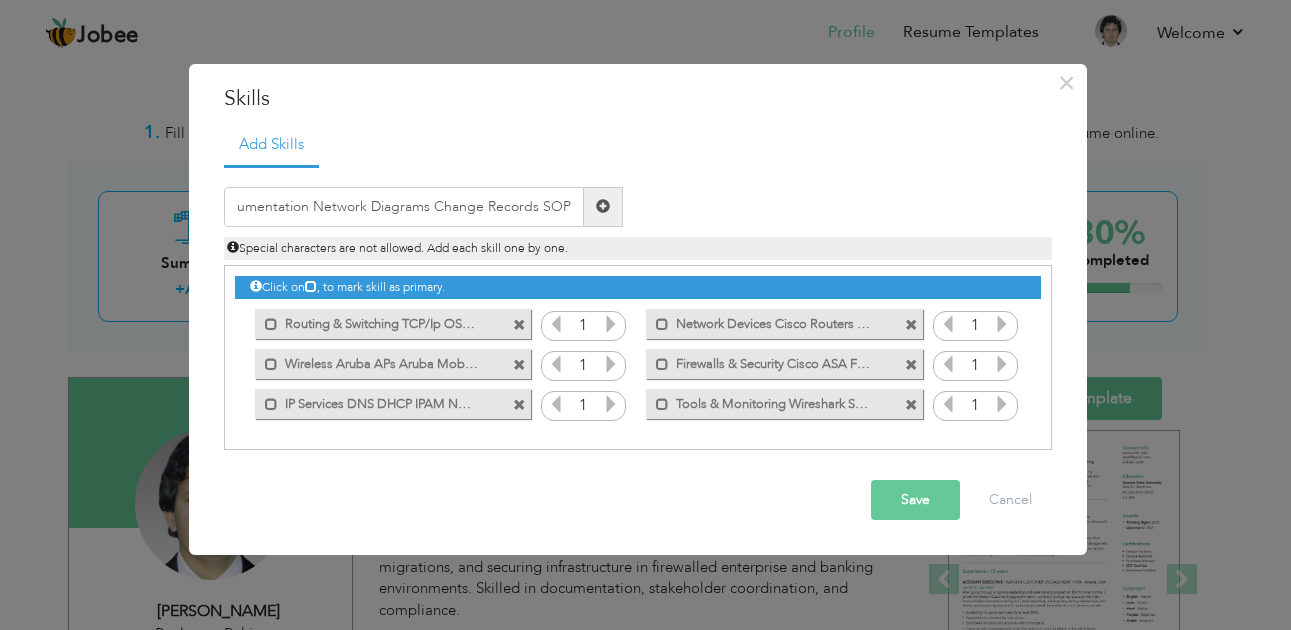 scroll, scrollTop: 0, scrollLeft: 0, axis: both 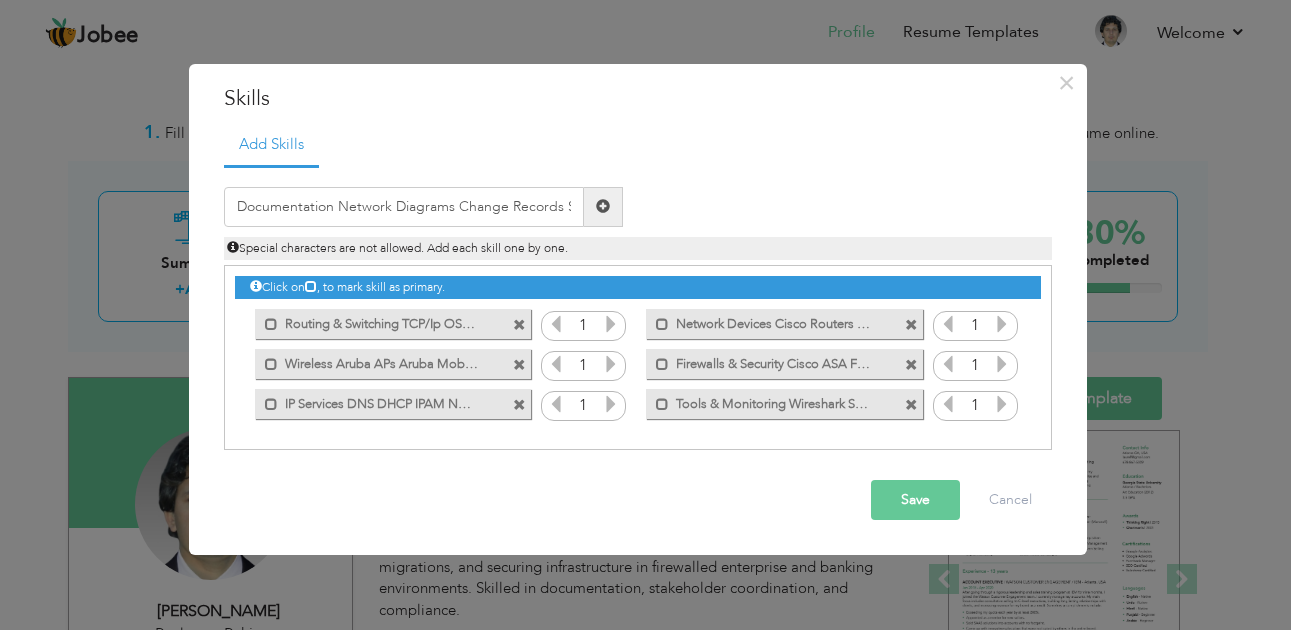 click on "Save" at bounding box center (915, 500) 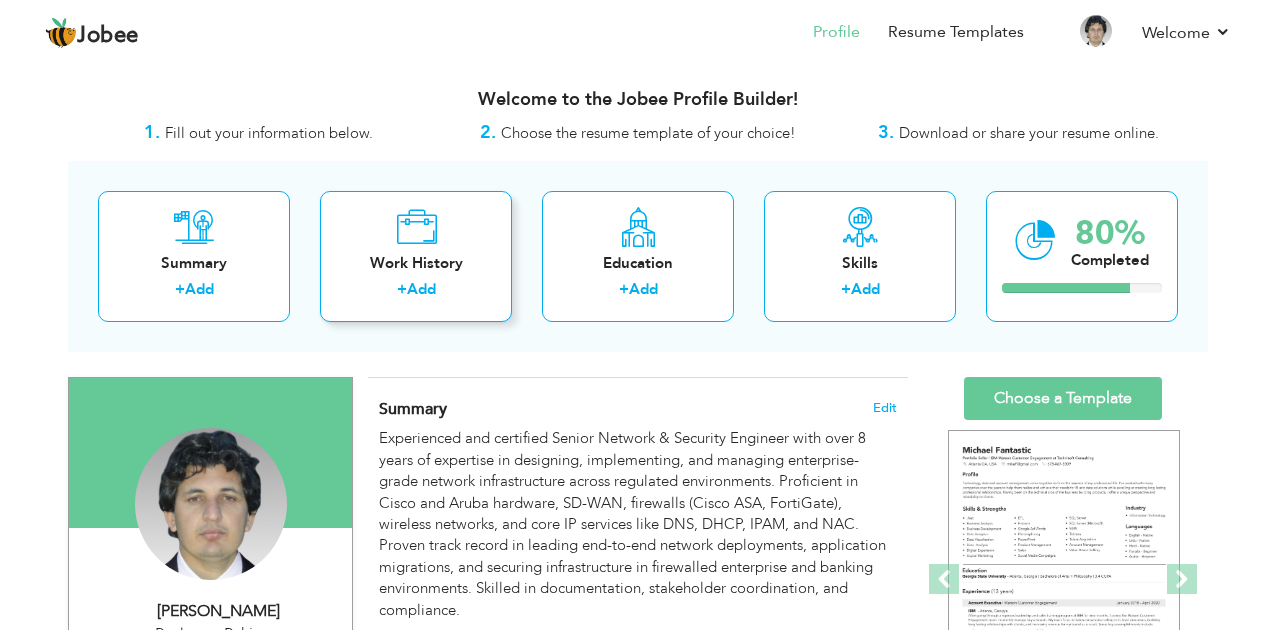 click at bounding box center (416, 227) 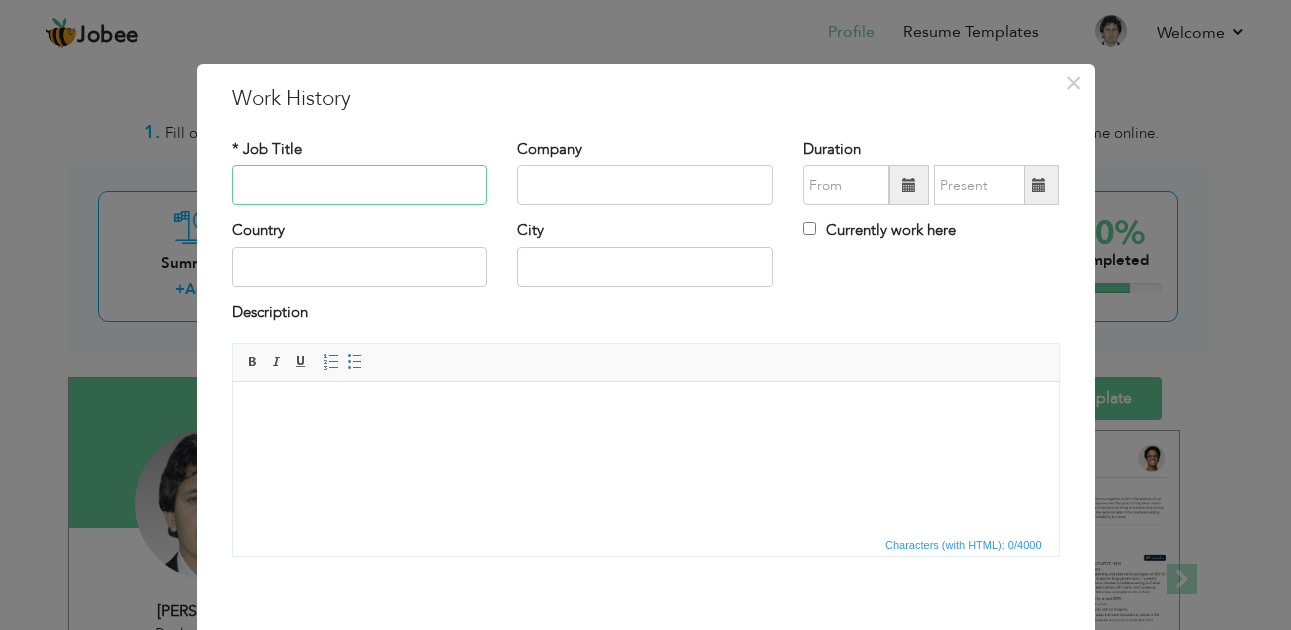 click at bounding box center (360, 185) 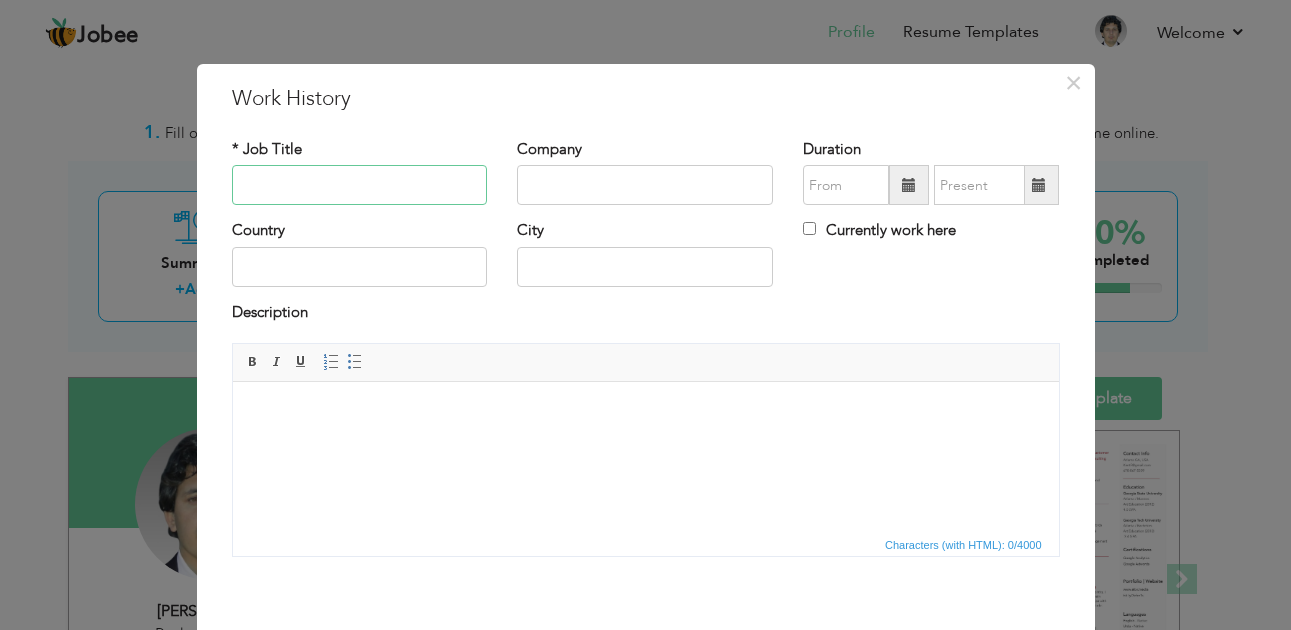 click at bounding box center [360, 185] 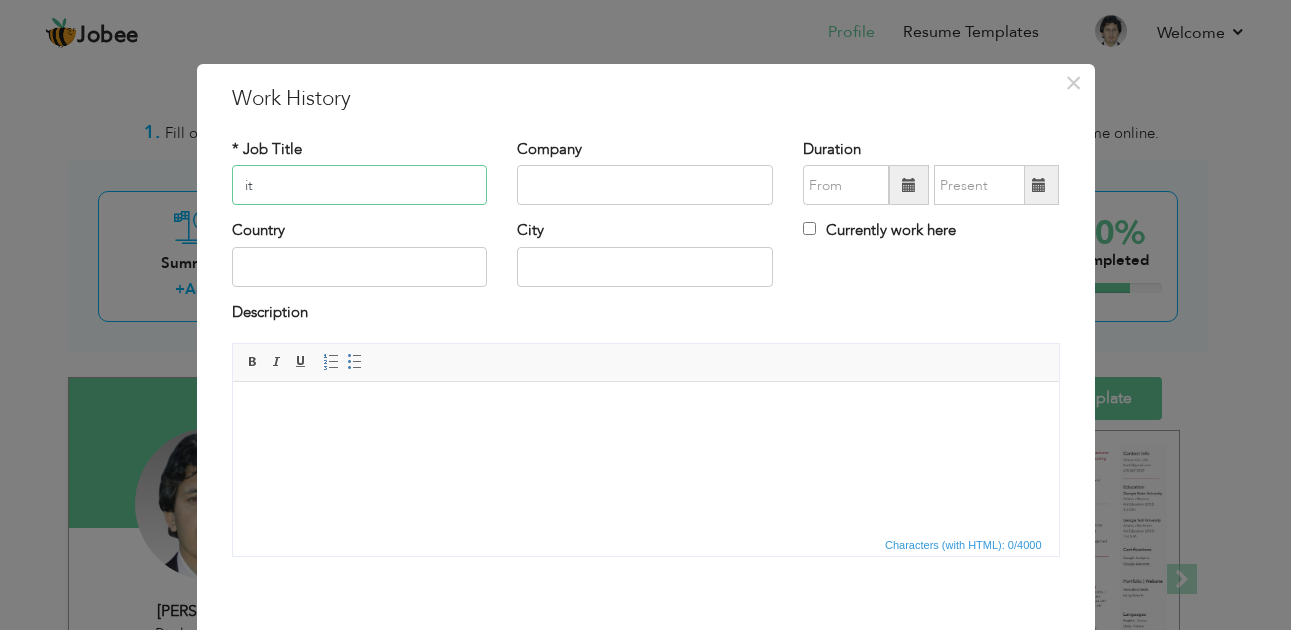 type on "i" 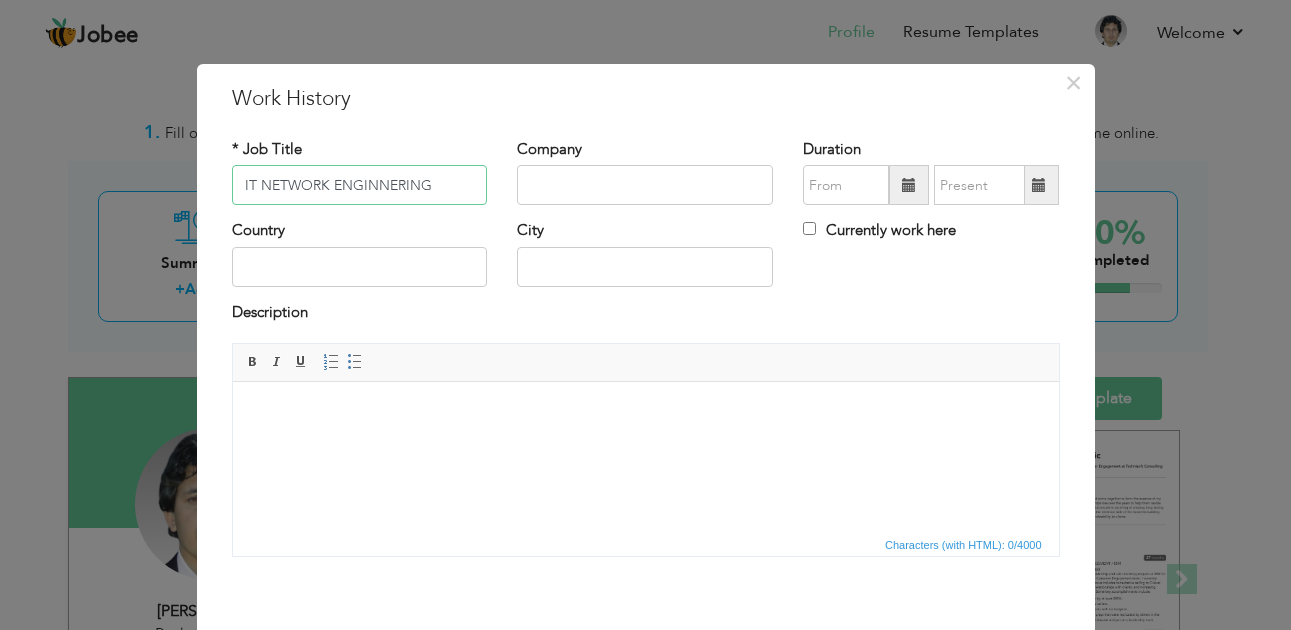 type on "IT NETWORK ENGINNERING" 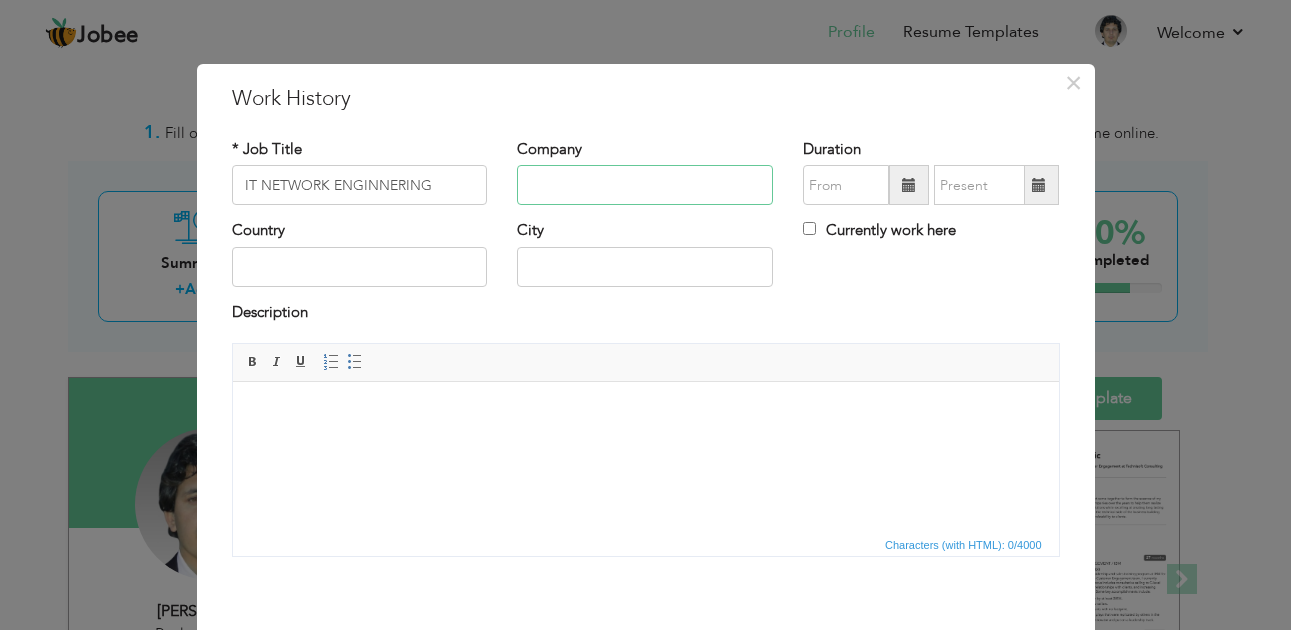 click at bounding box center (645, 185) 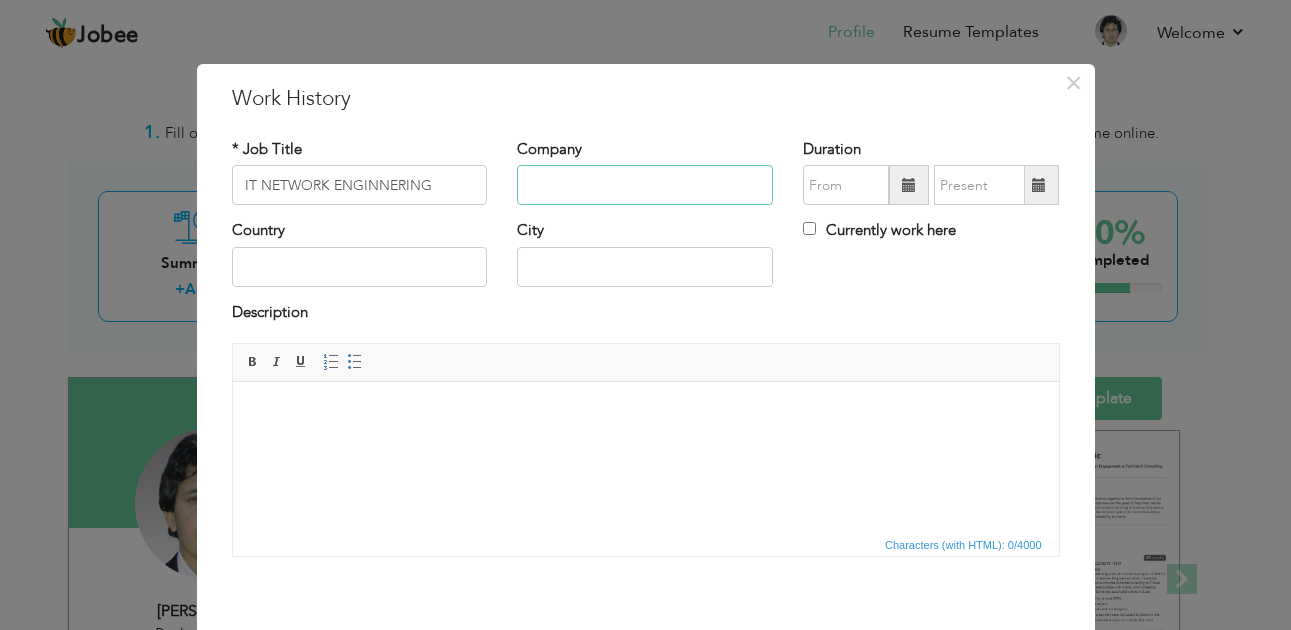 type on "Corelinks" 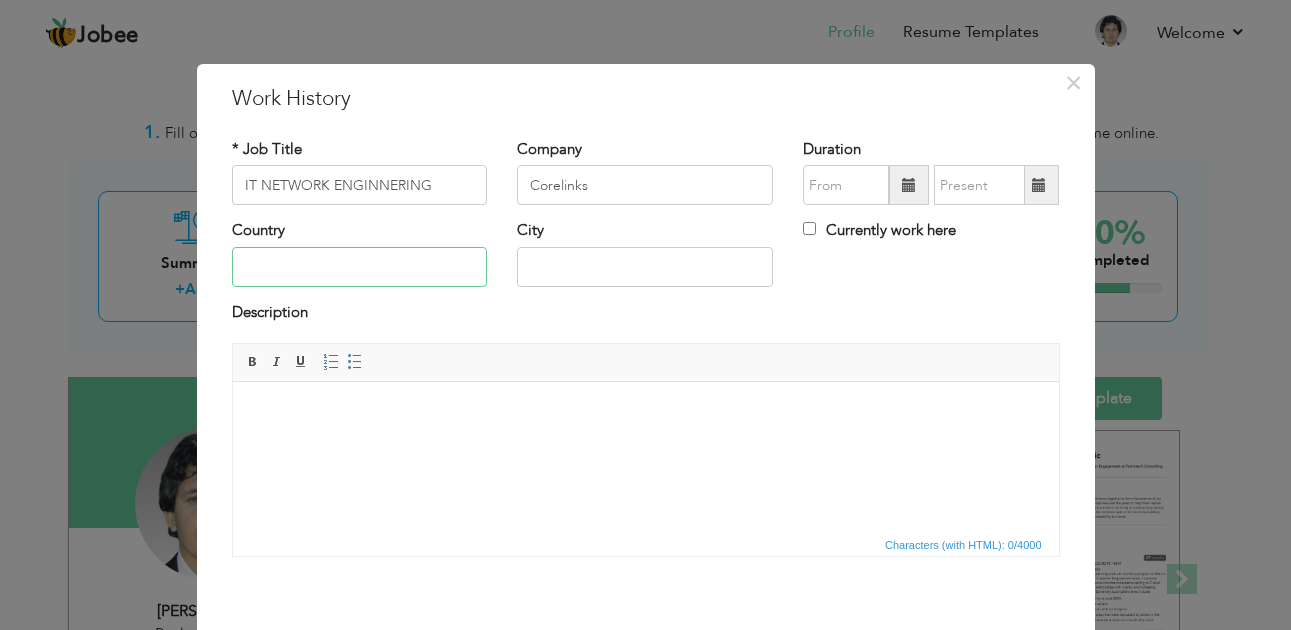 type on "[GEOGRAPHIC_DATA]" 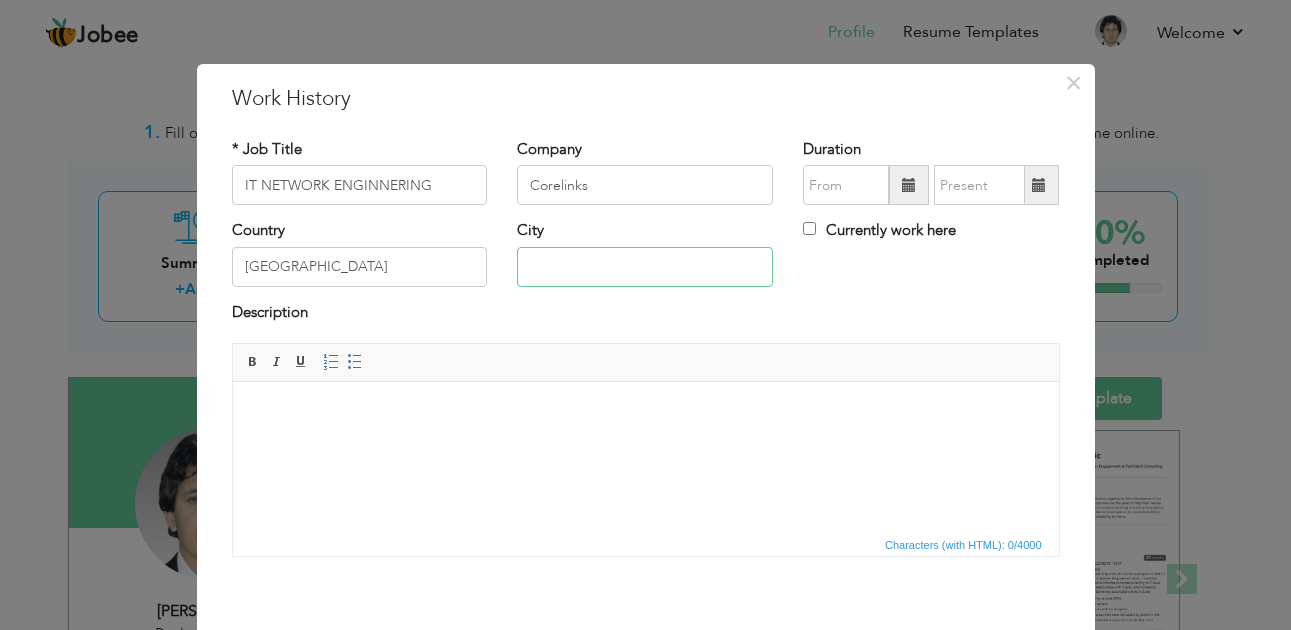 type on "Peshawar" 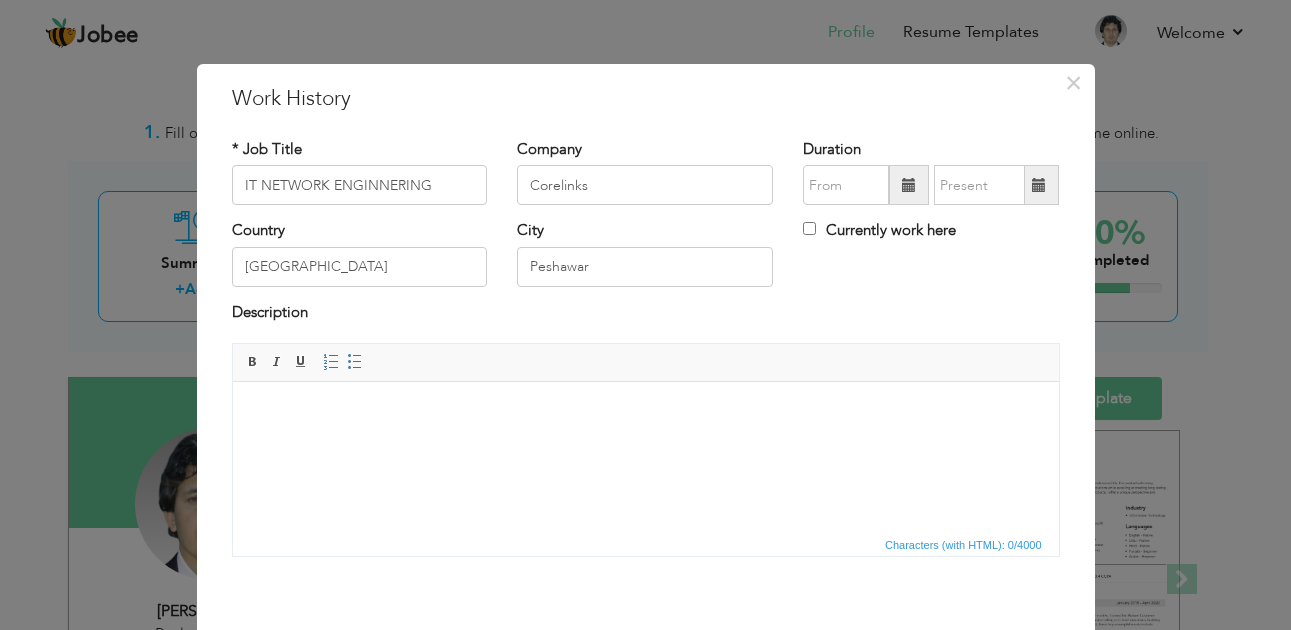 click at bounding box center (645, 412) 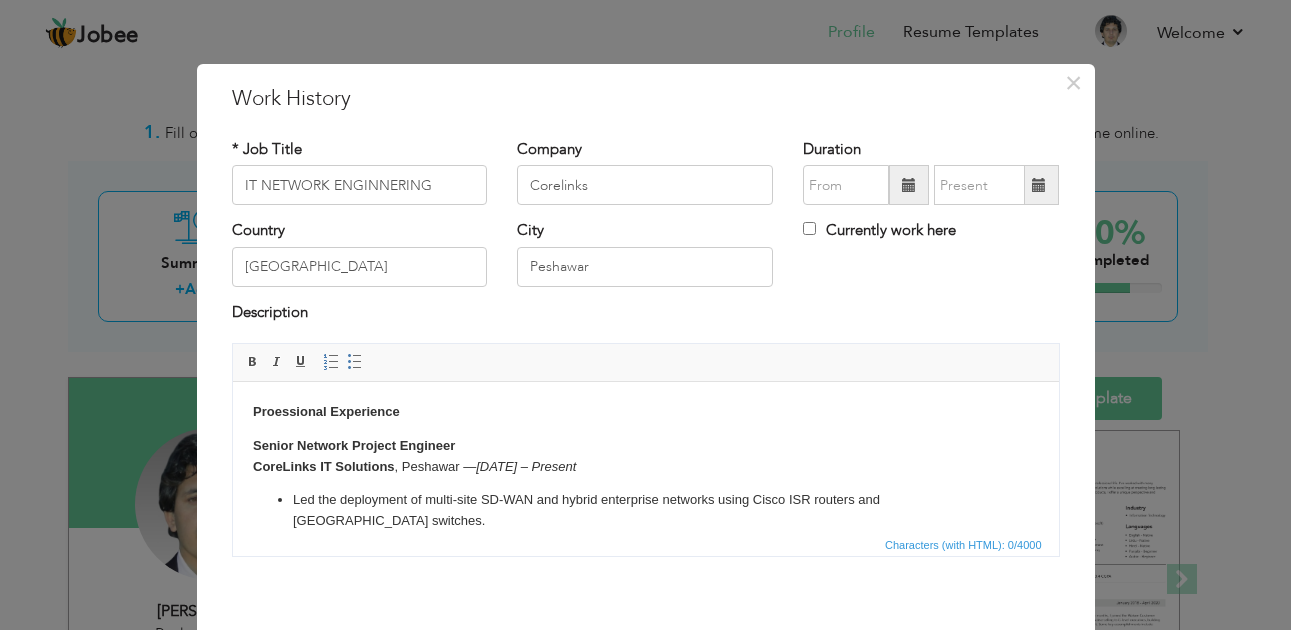 scroll, scrollTop: 178, scrollLeft: 0, axis: vertical 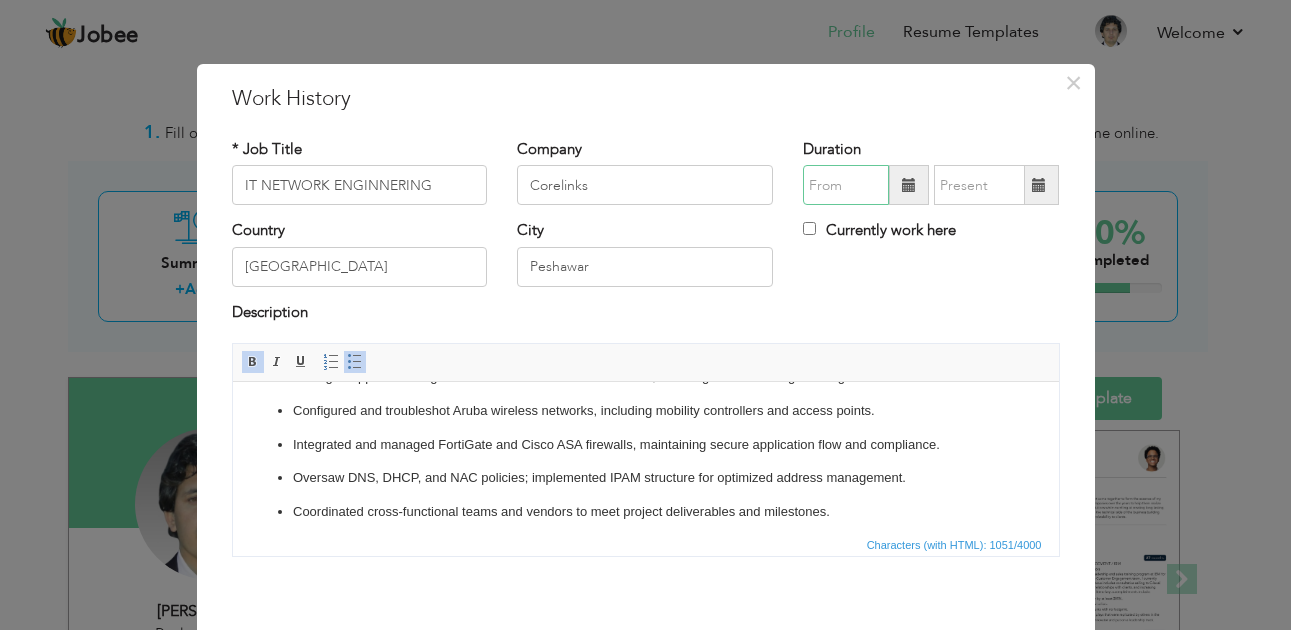 type on "07/2025" 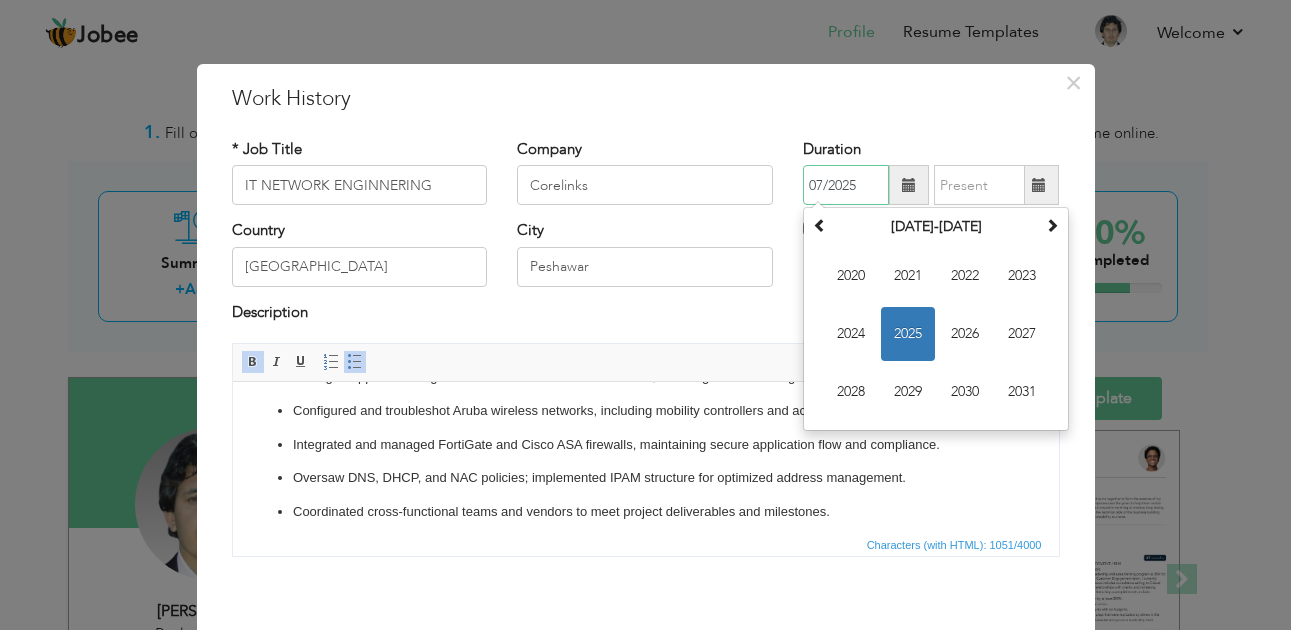 click on "07/2025" at bounding box center [846, 185] 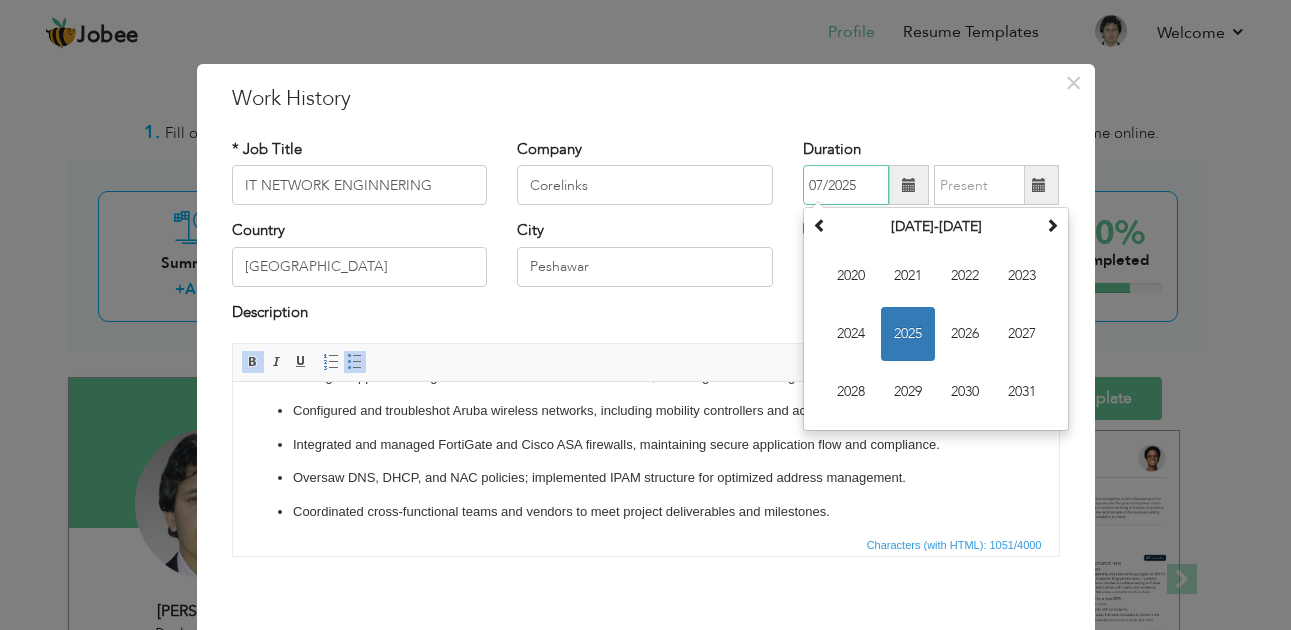 click on "07/2025" at bounding box center (846, 185) 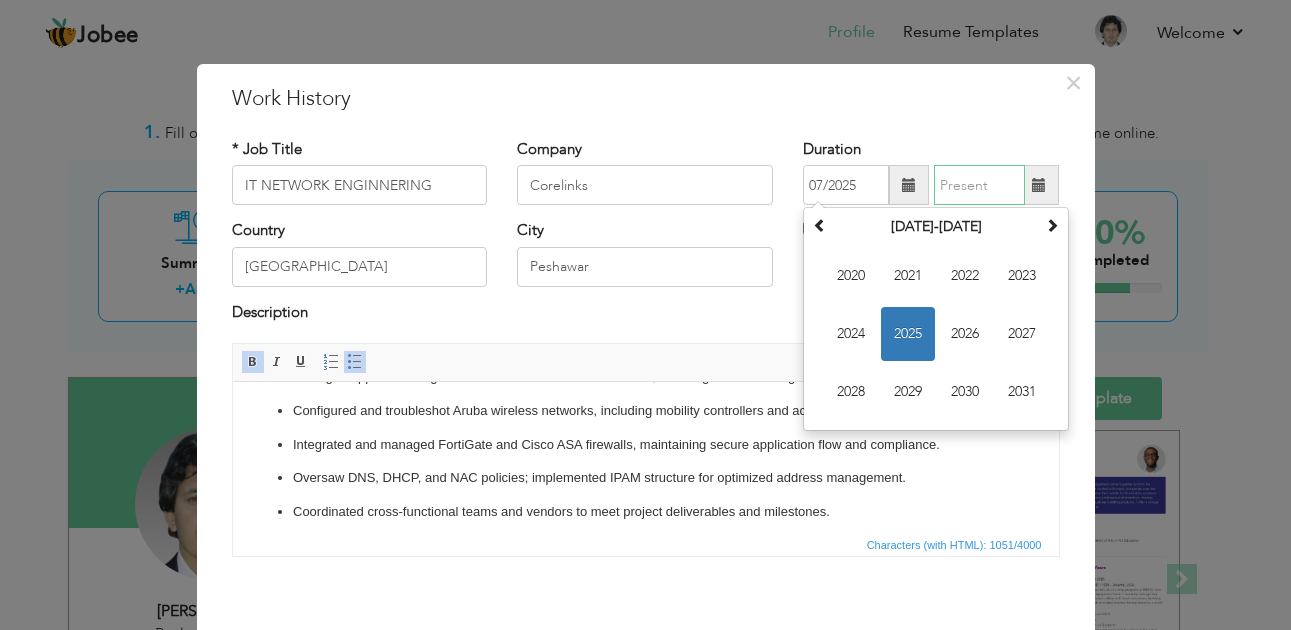 type on "07/2025" 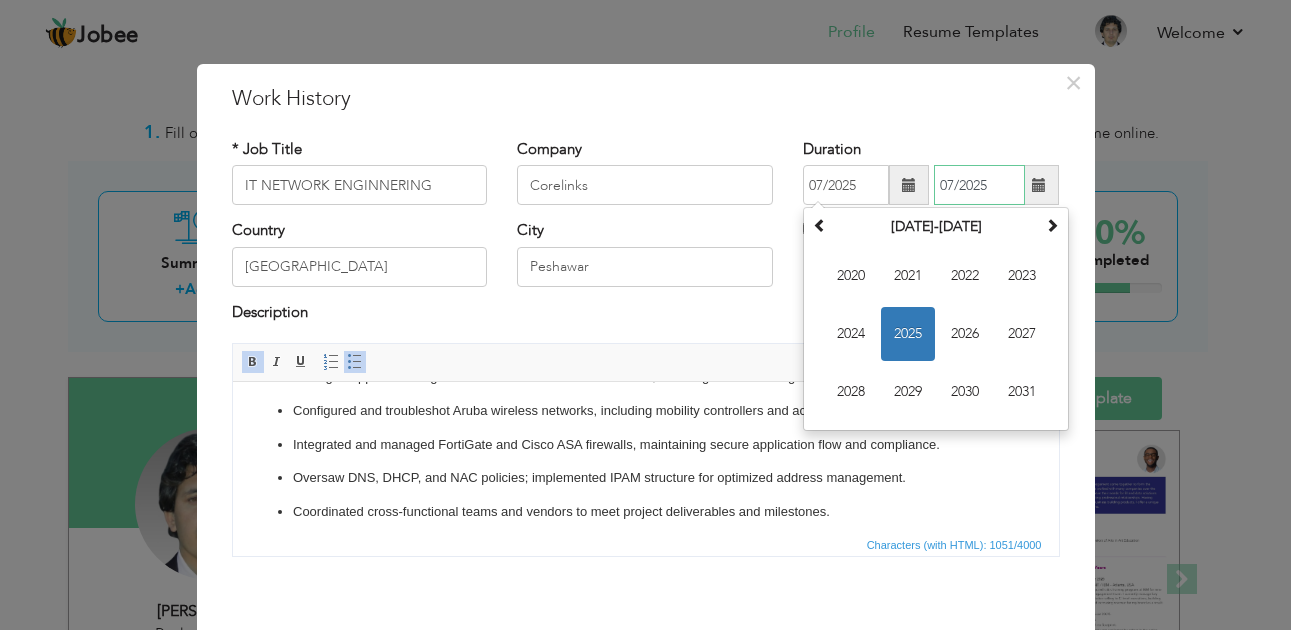 click on "07/2025" at bounding box center (979, 185) 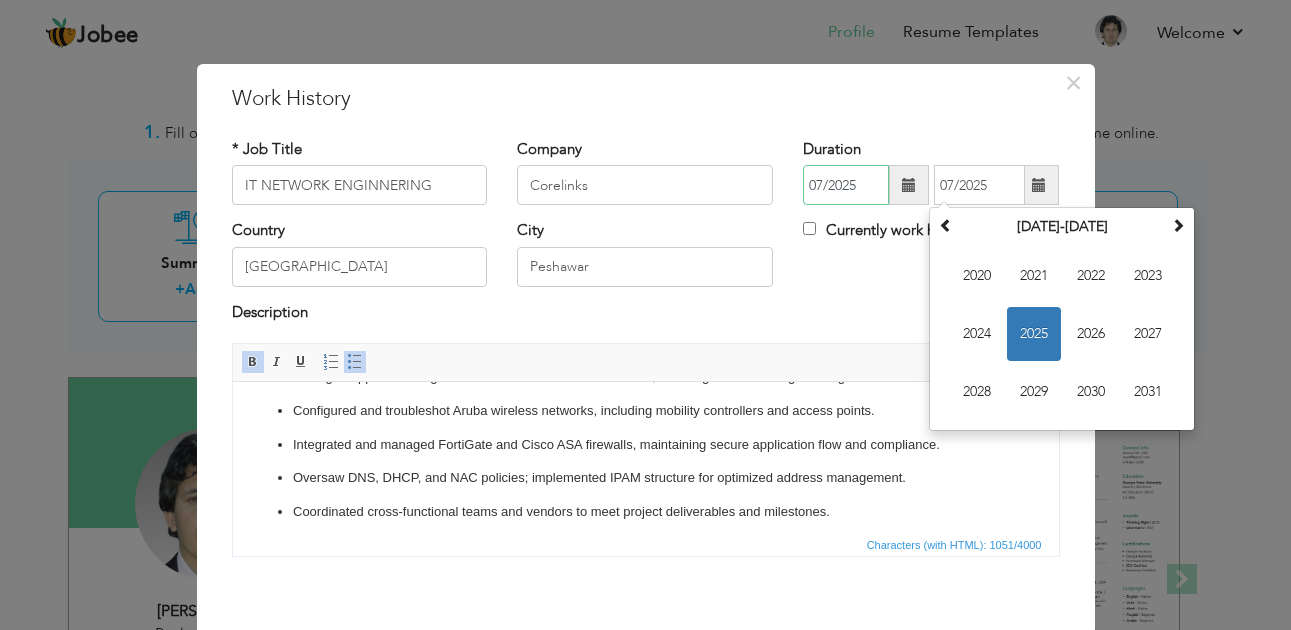 click on "07/2025" at bounding box center (846, 185) 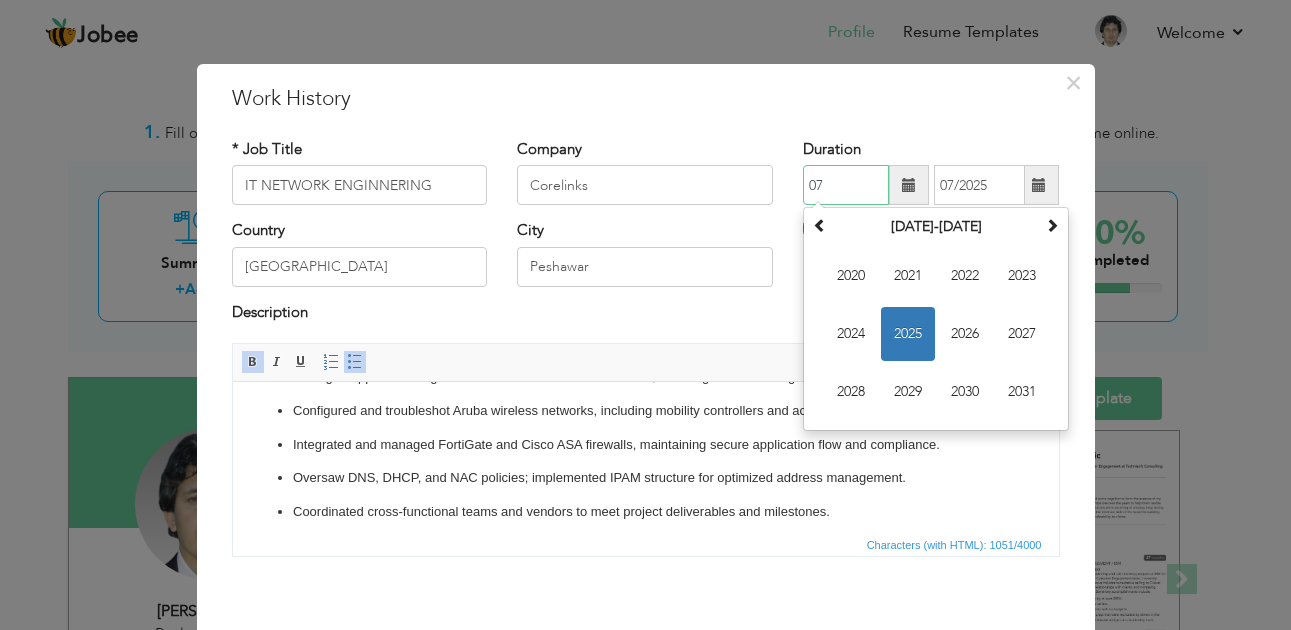 type on "0" 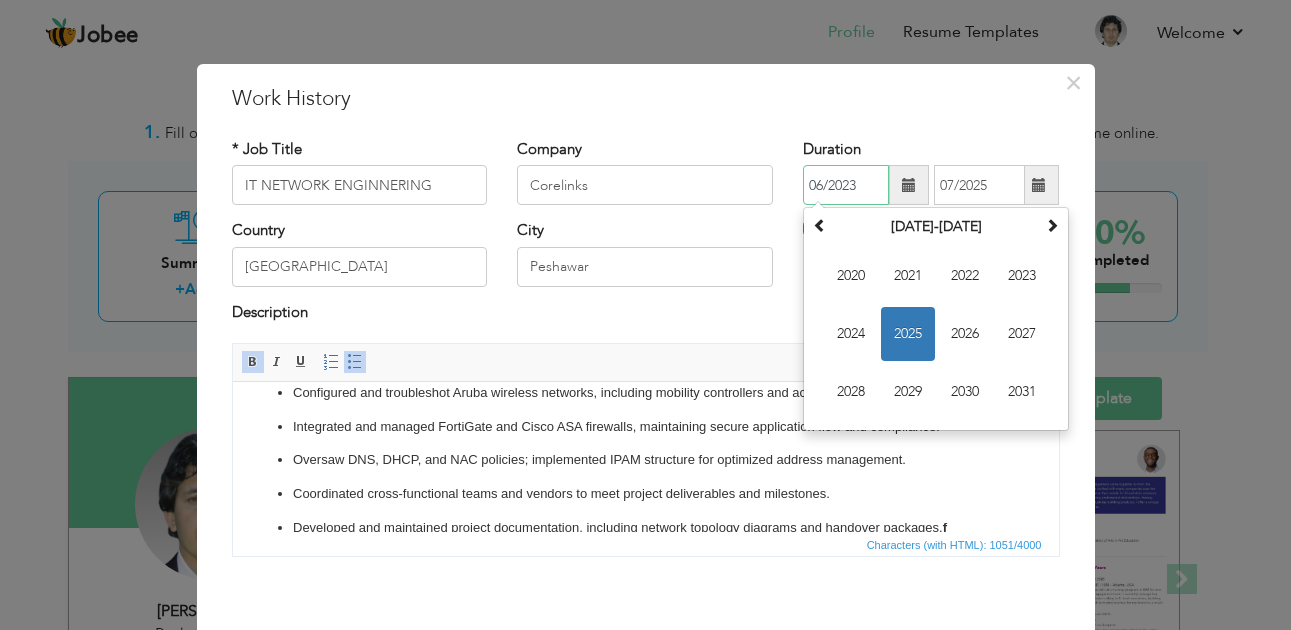 scroll, scrollTop: 195, scrollLeft: 0, axis: vertical 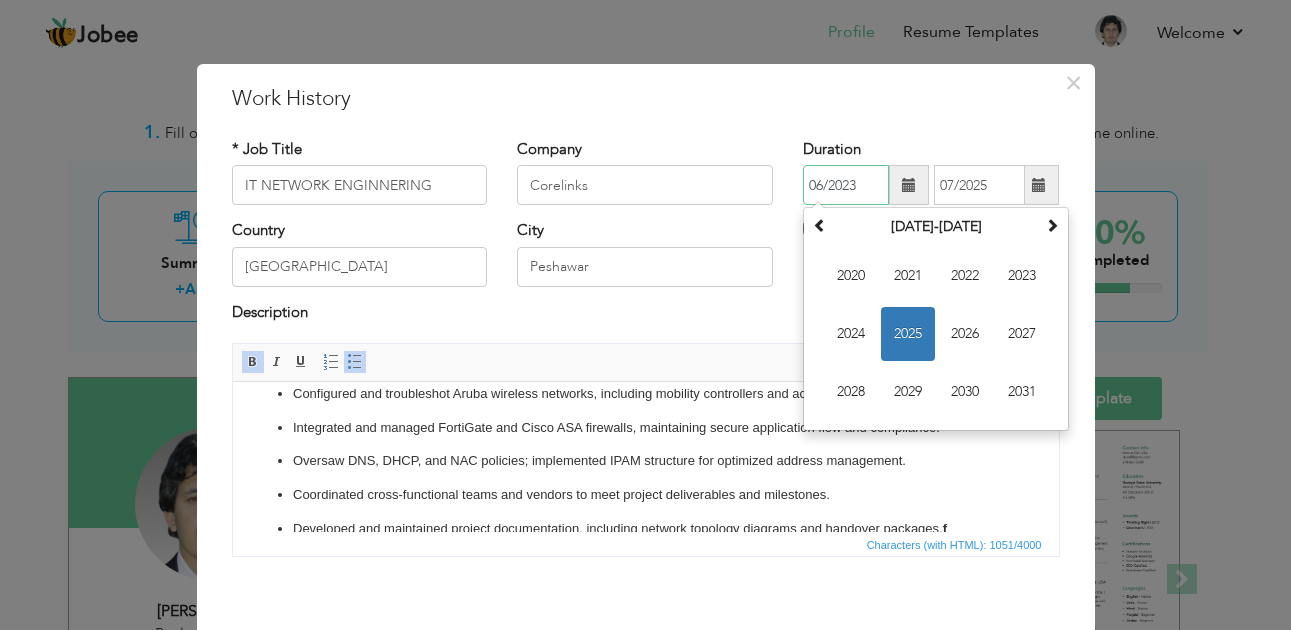 type on "06/2023" 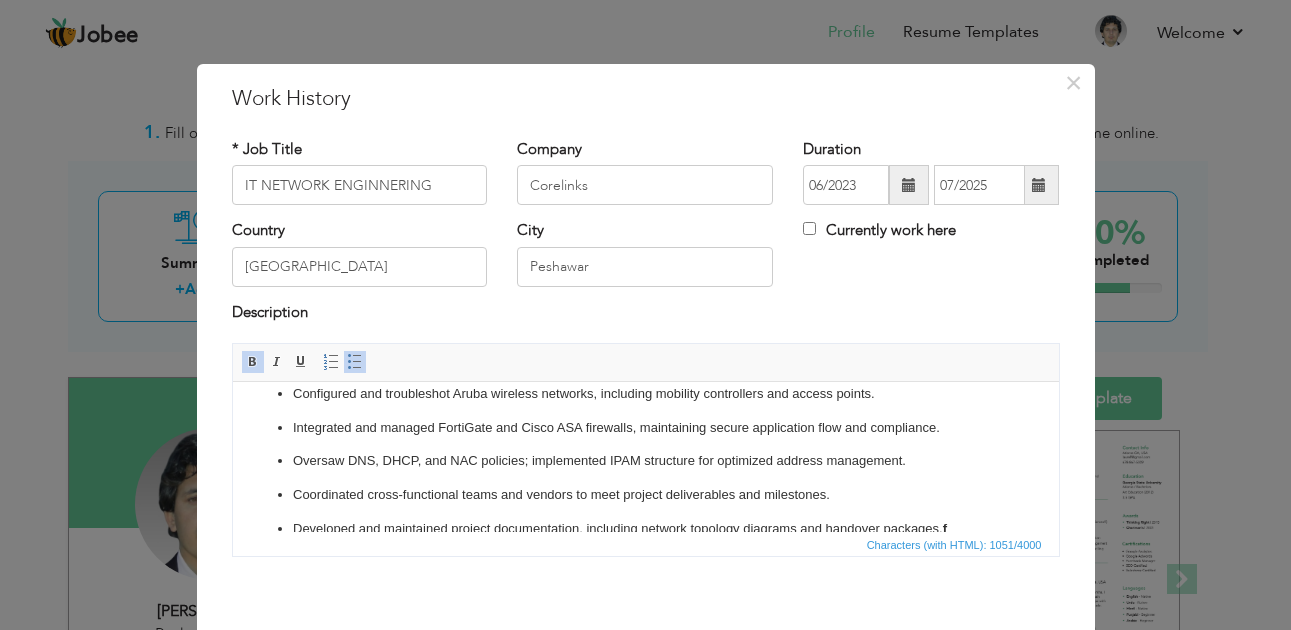 click on "Description" at bounding box center (646, 315) 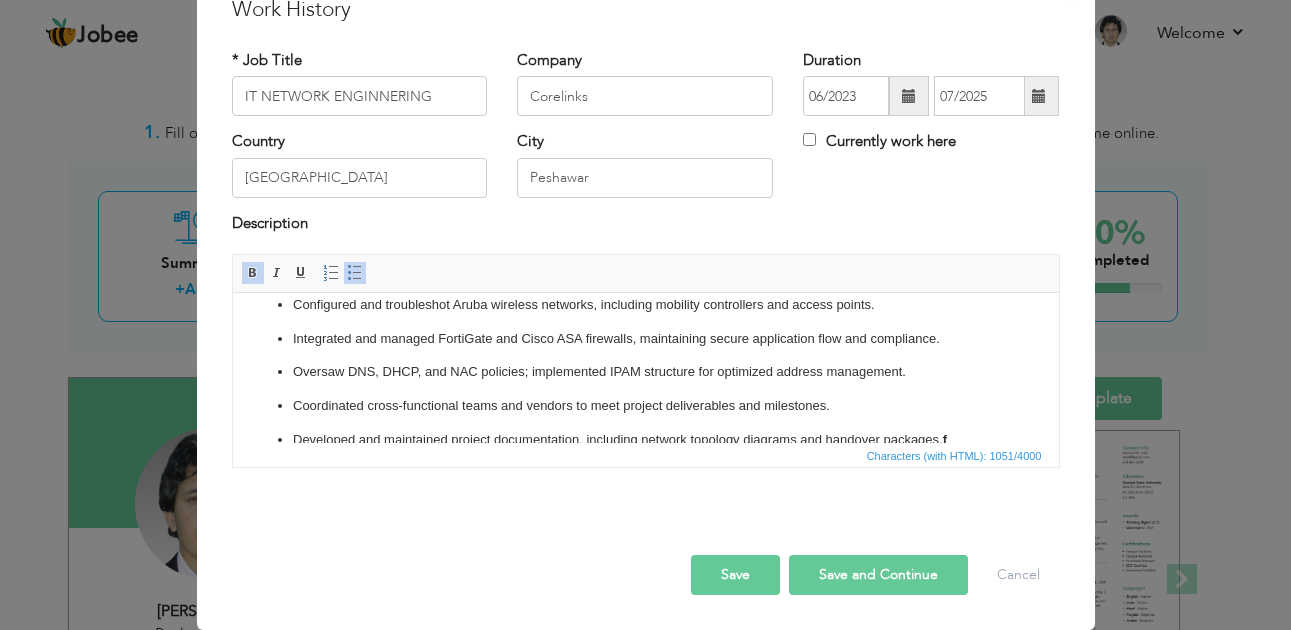 scroll, scrollTop: 76, scrollLeft: 0, axis: vertical 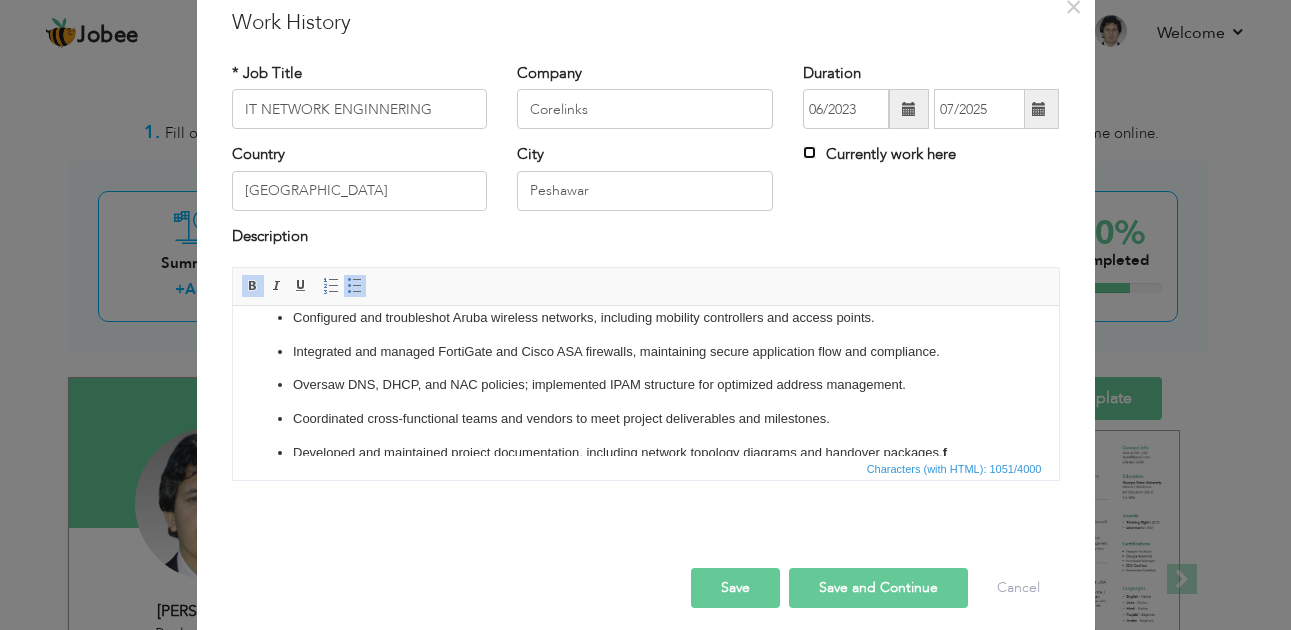 click on "Currently work here" at bounding box center [809, 152] 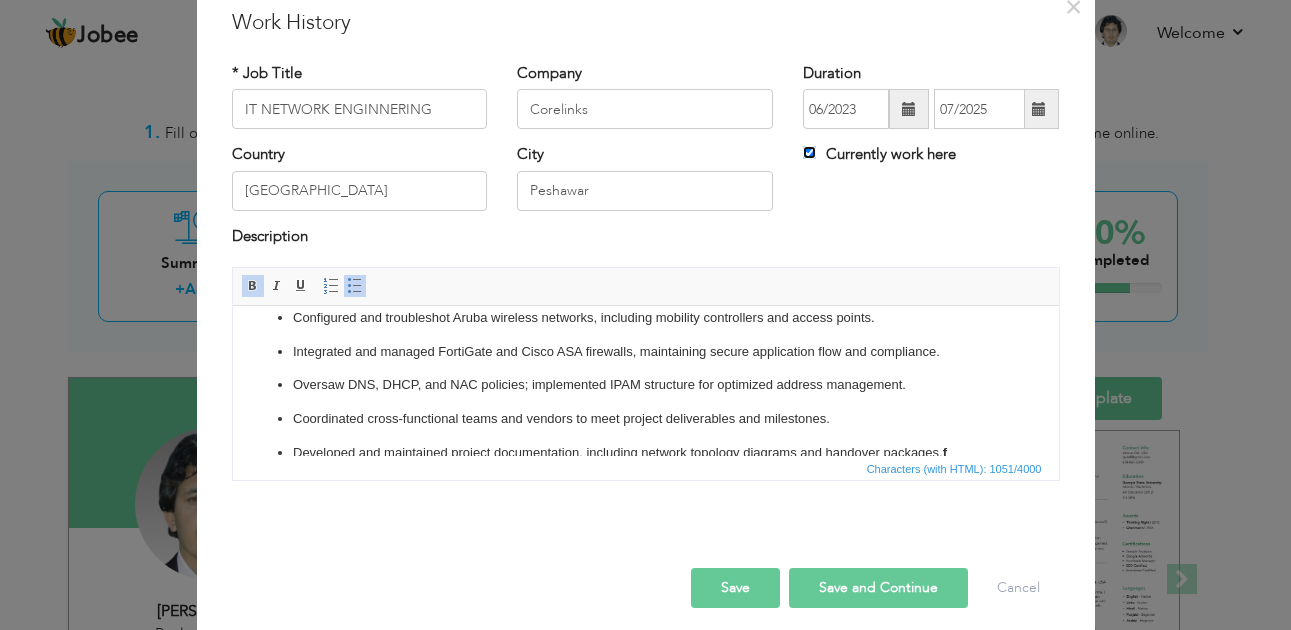 type 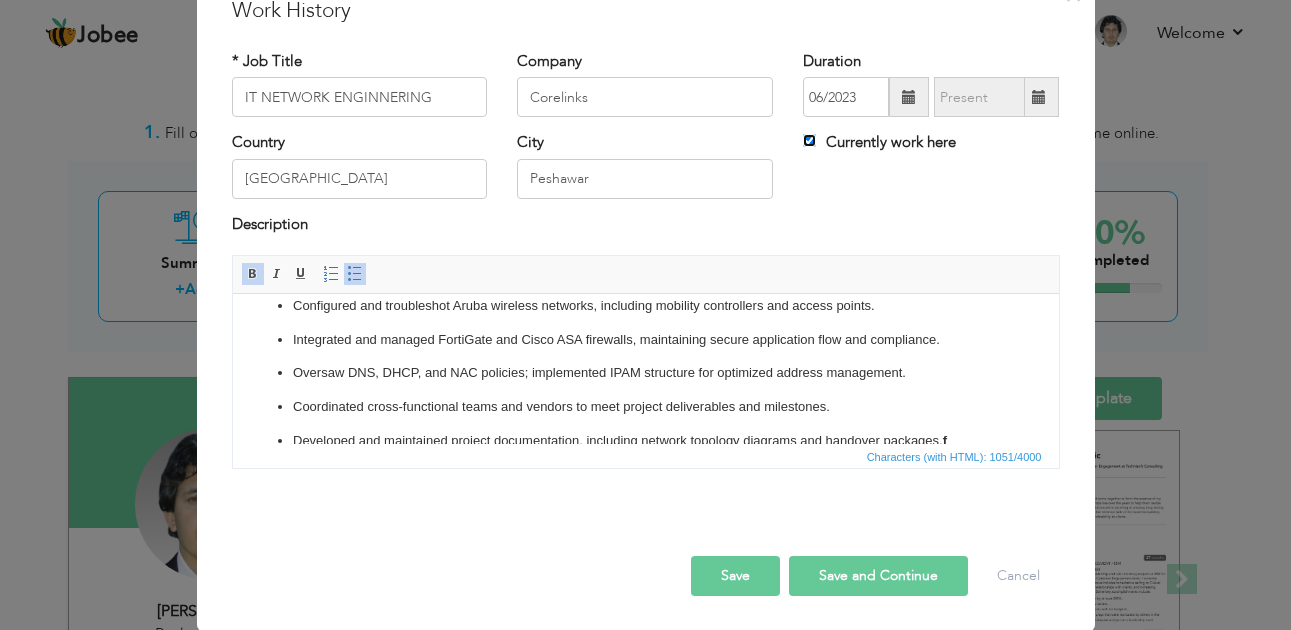 scroll, scrollTop: 82, scrollLeft: 0, axis: vertical 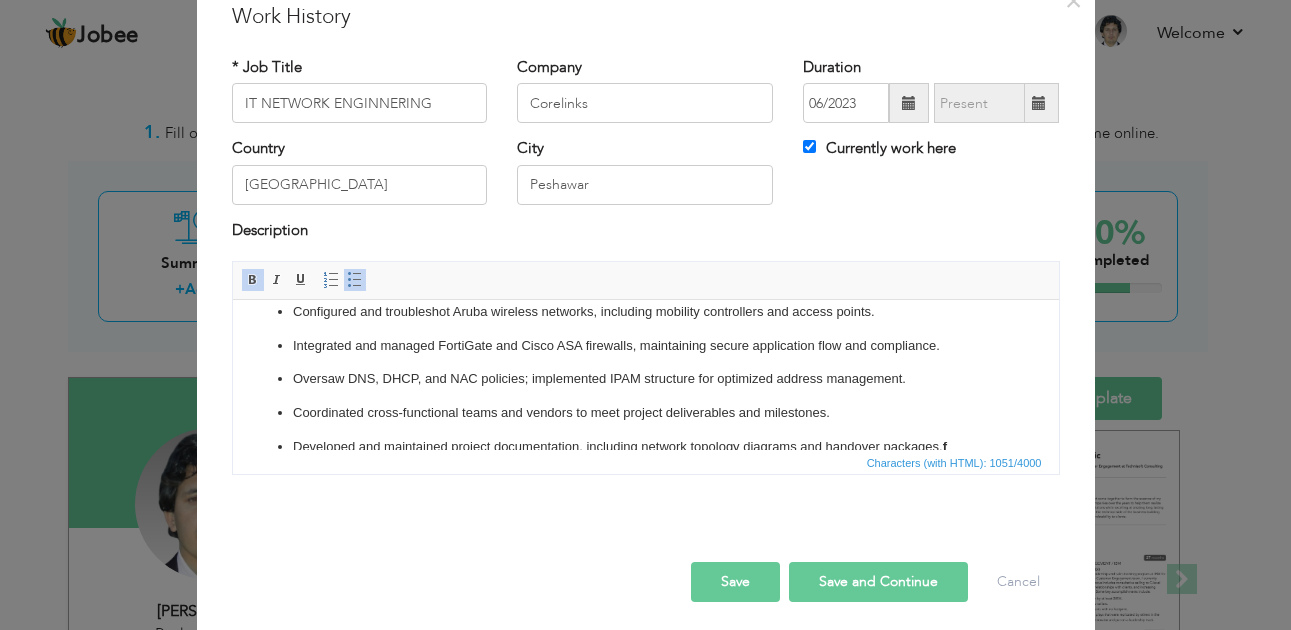 click on "Save" at bounding box center (735, 582) 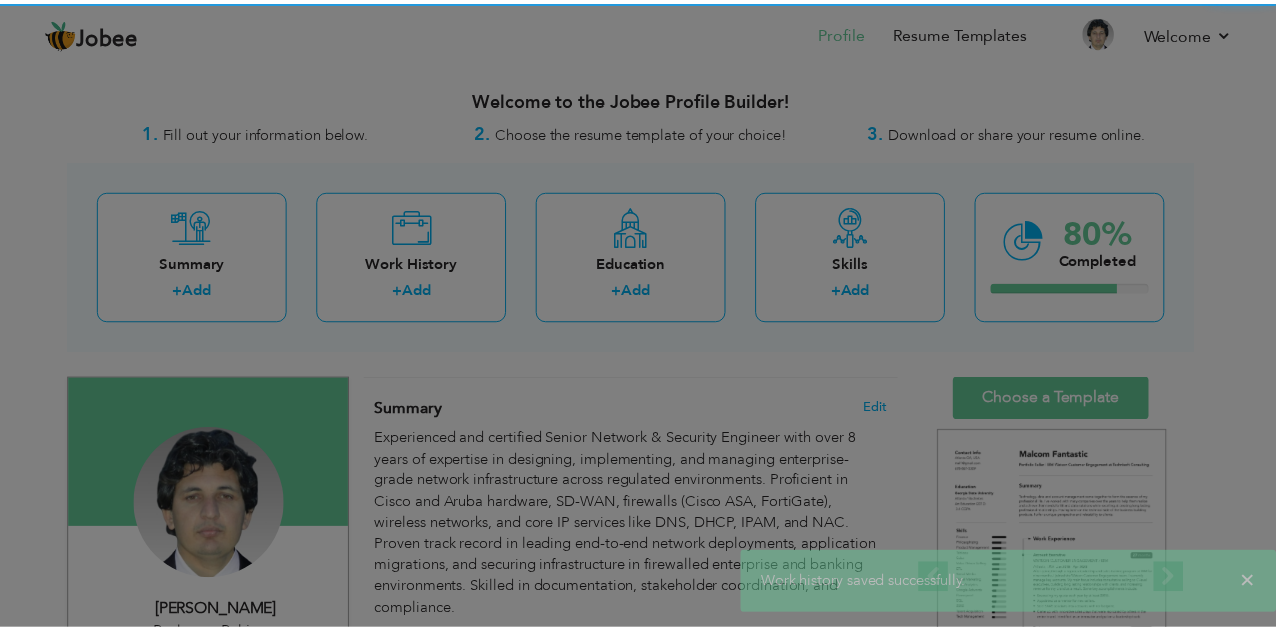 scroll, scrollTop: 0, scrollLeft: 0, axis: both 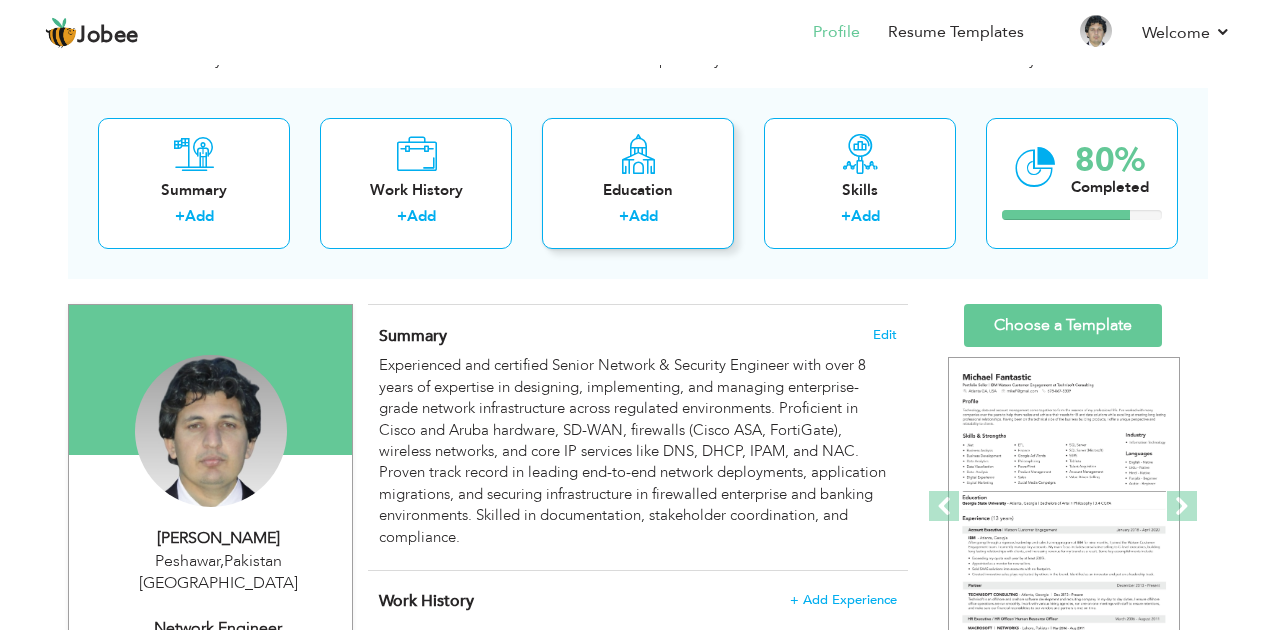 click on "Education" at bounding box center (638, 190) 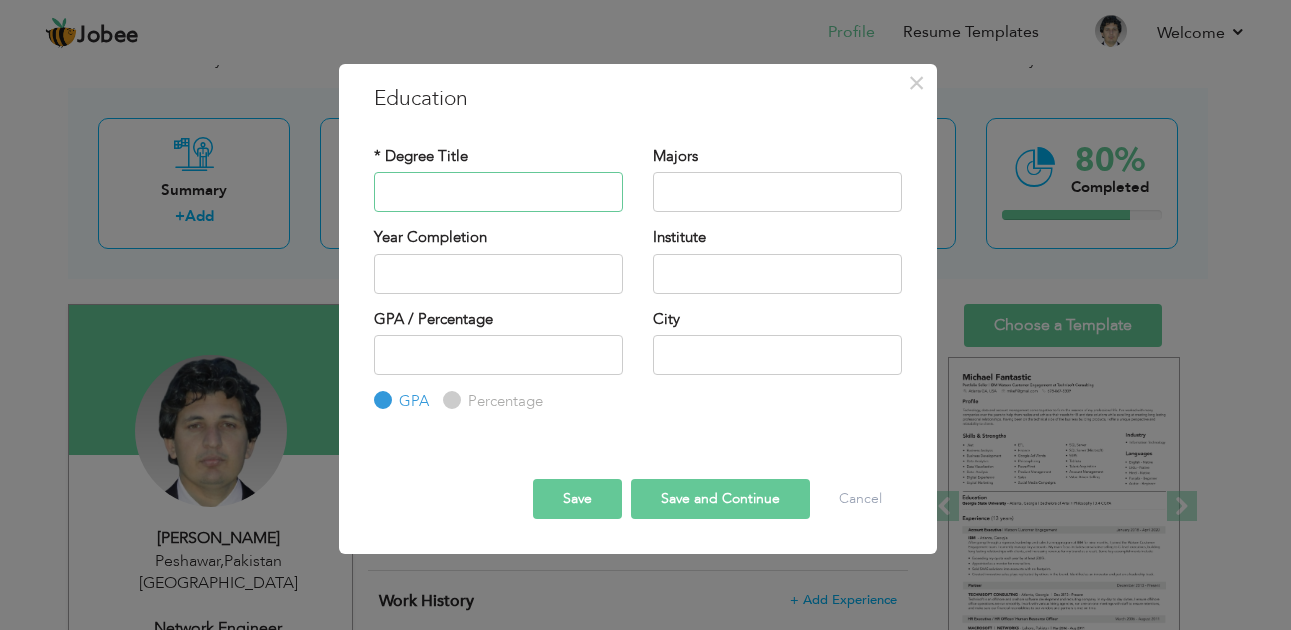 click at bounding box center [498, 192] 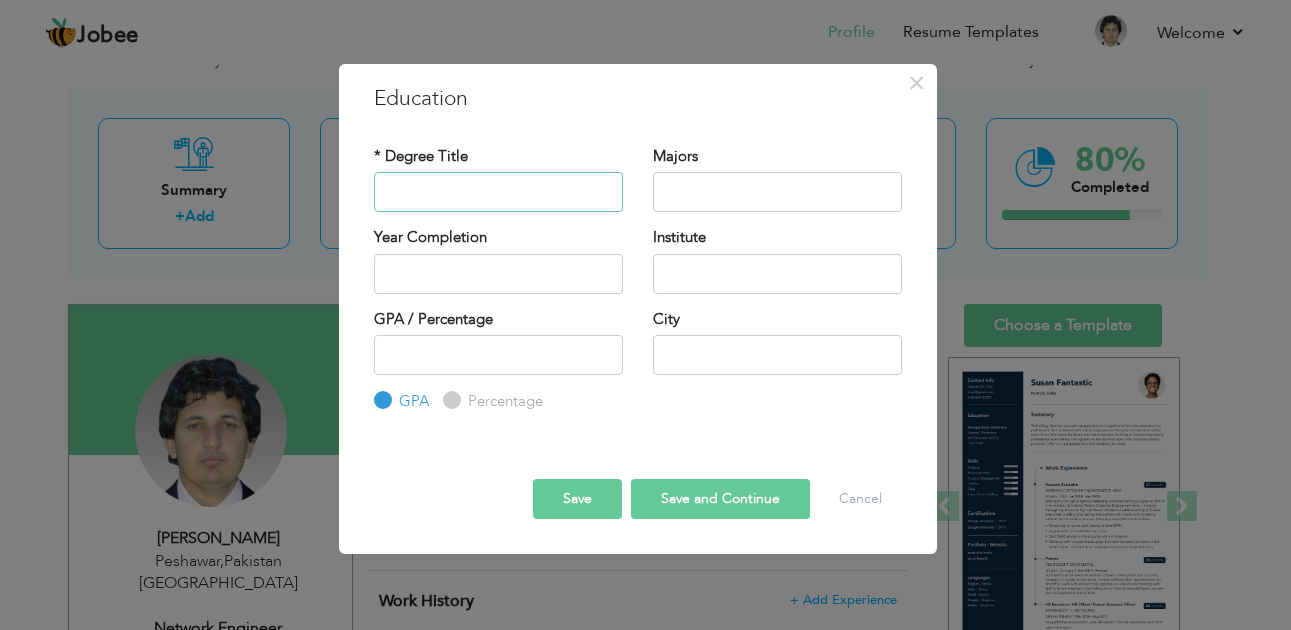 type on "BS" 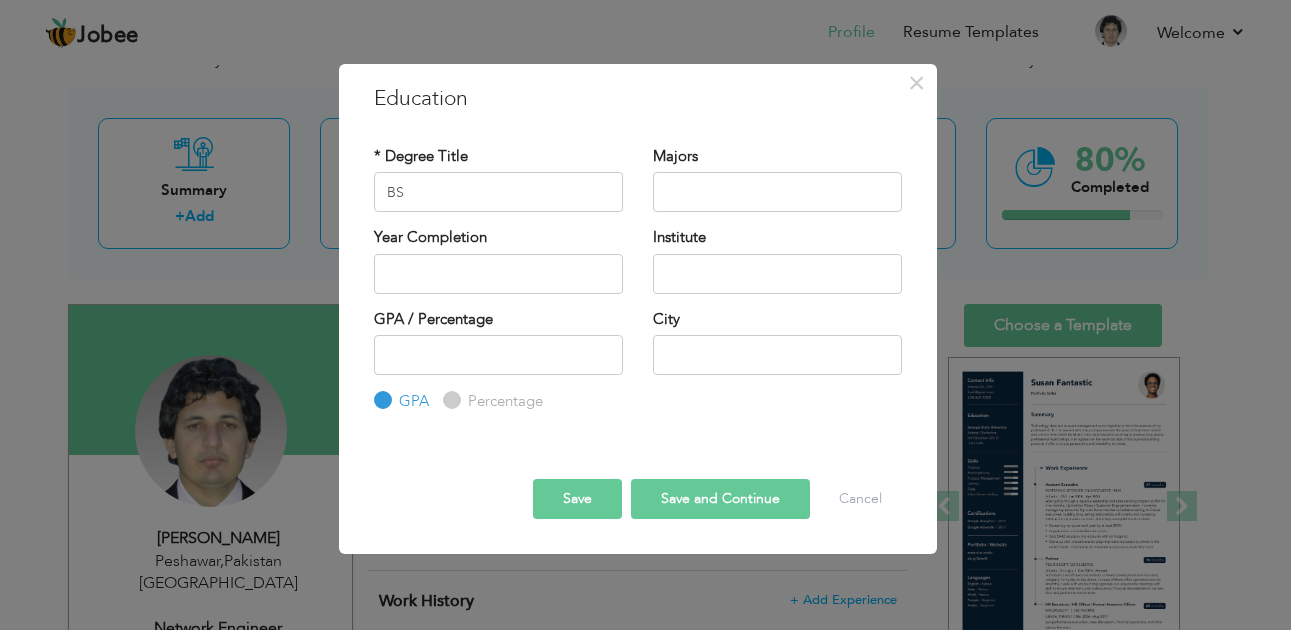 click on "Save" at bounding box center (577, 499) 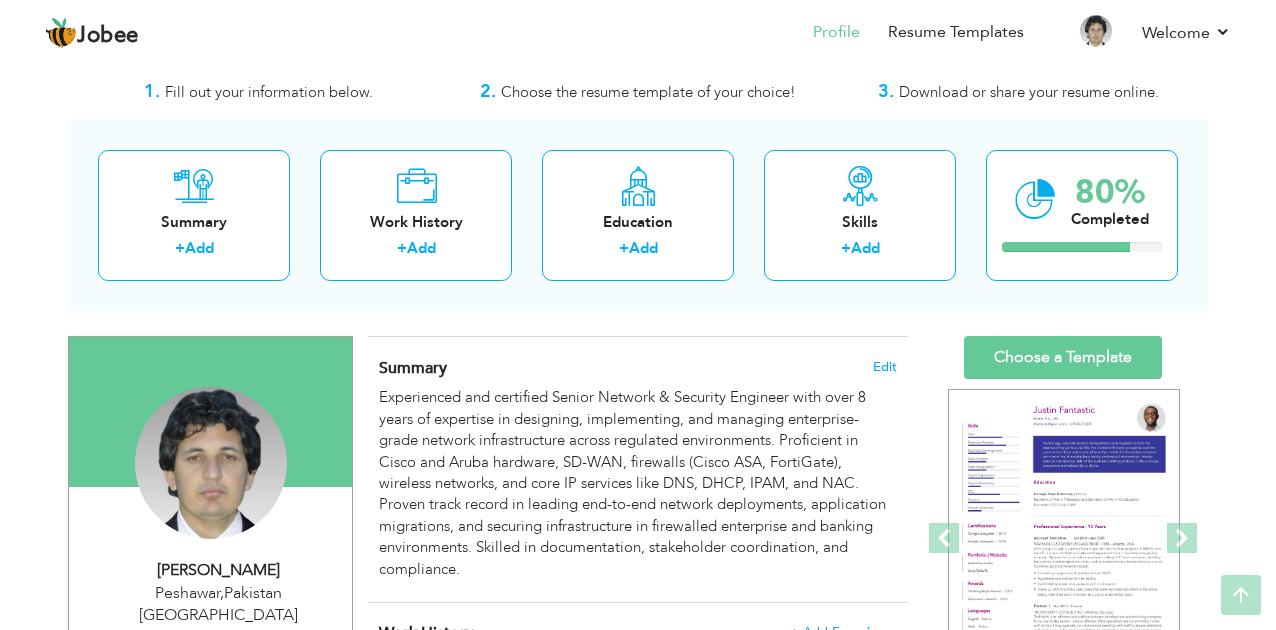 scroll, scrollTop: 40, scrollLeft: 0, axis: vertical 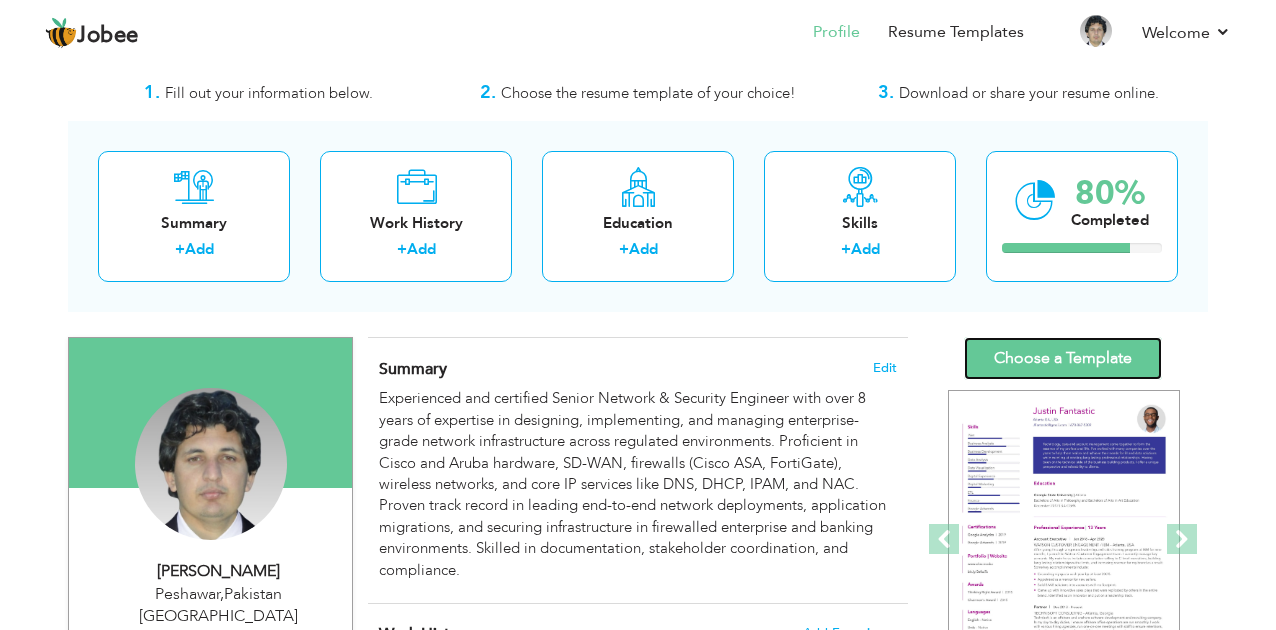 click on "Choose a Template" at bounding box center [1063, 358] 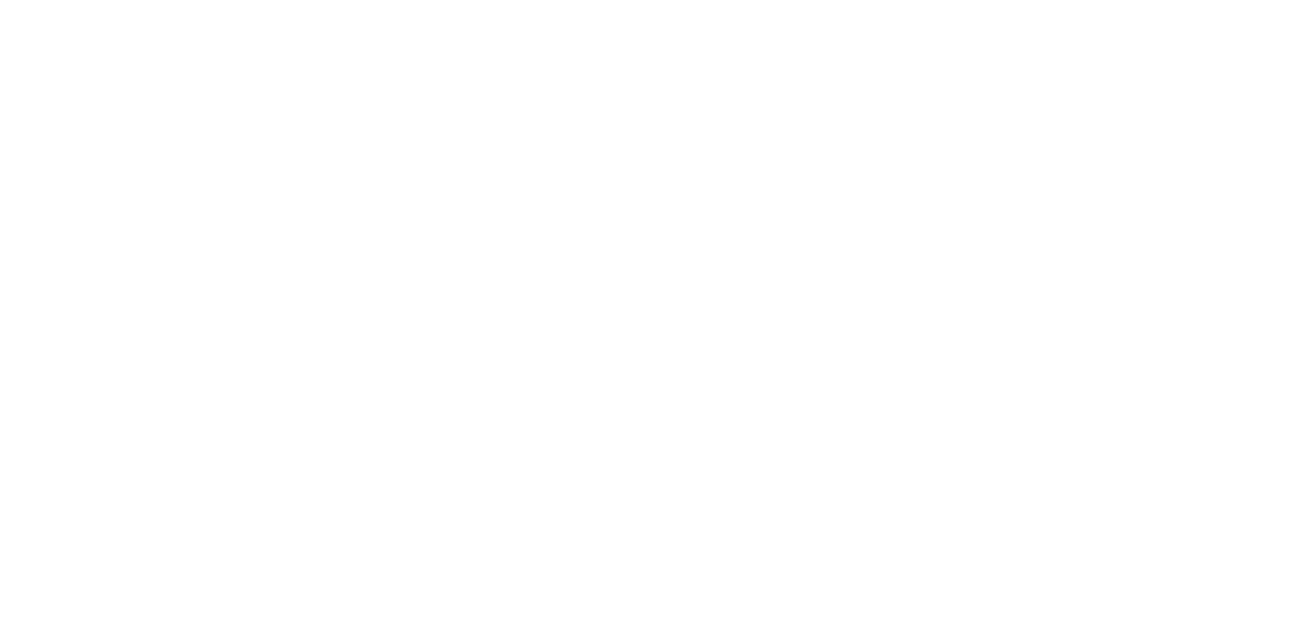scroll, scrollTop: 0, scrollLeft: 0, axis: both 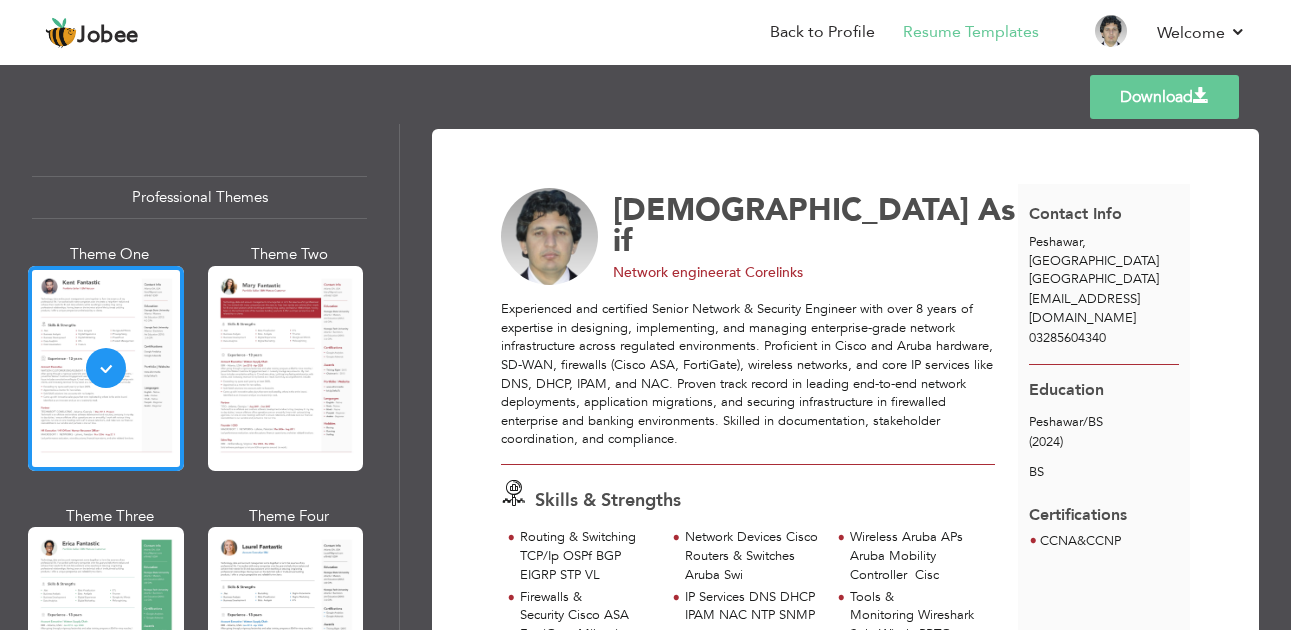 click on "Experienced and certified Senior Network & Security Engineer with over 8 years of expertise in designing, implementing, and managing enterprise-grade network infrastructure across regulated environments. Proficient in Cisco and Aruba hardware, SD-WAN, firewalls (Cisco ASA, FortiGate), wireless networks, and core IP services like DNS, DHCP, IPAM, and NAC. Proven track record in leading end-to-end network deployments, application migrations, and securing infrastructure in firewalled enterprise and banking environments. Skilled in documentation, stakeholder coordination, and compliance." at bounding box center [748, 374] 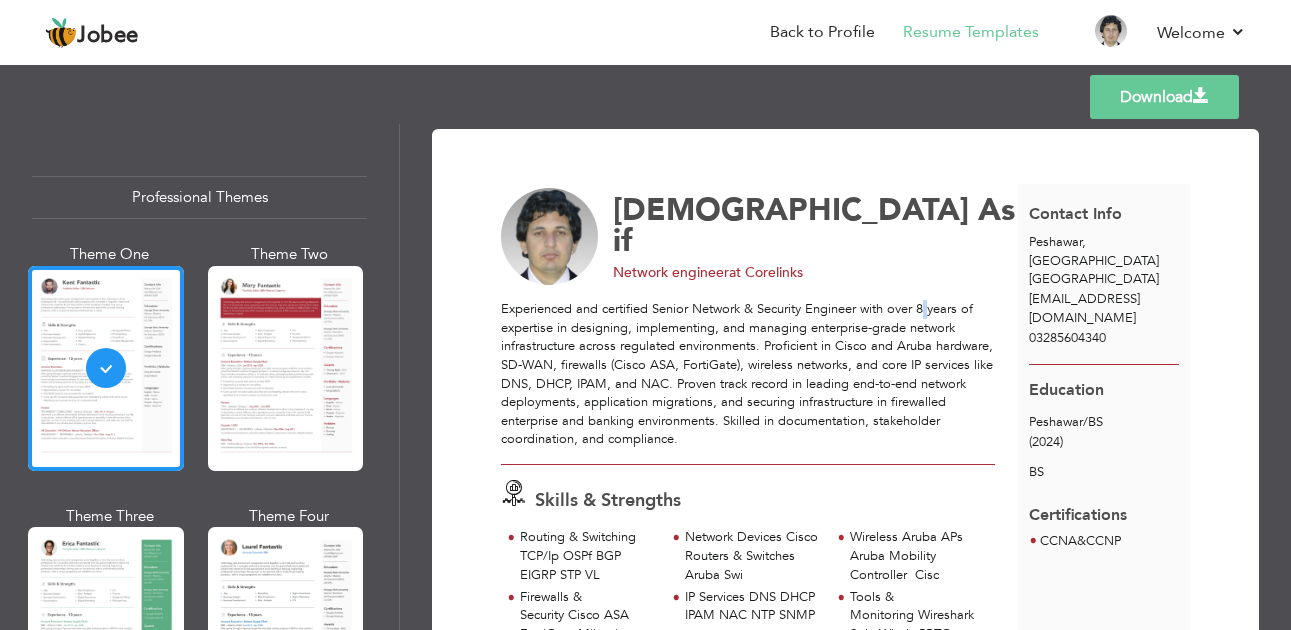 click on "Experienced and certified Senior Network & Security Engineer with over 8 years of expertise in designing, implementing, and managing enterprise-grade network infrastructure across regulated environments. Proficient in Cisco and Aruba hardware, SD-WAN, firewalls (Cisco ASA, FortiGate), wireless networks, and core IP services like DNS, DHCP, IPAM, and NAC. Proven track record in leading end-to-end network deployments, application migrations, and securing infrastructure in firewalled enterprise and banking environments. Skilled in documentation, stakeholder coordination, and compliance." at bounding box center [748, 374] 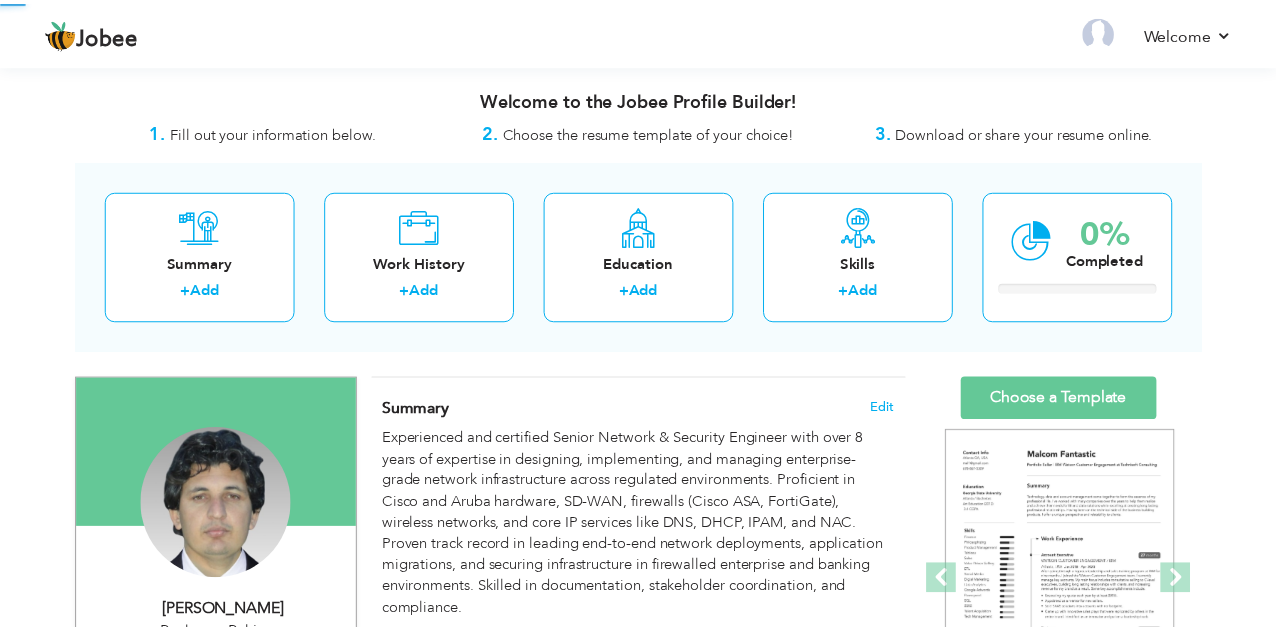 scroll, scrollTop: 322, scrollLeft: 0, axis: vertical 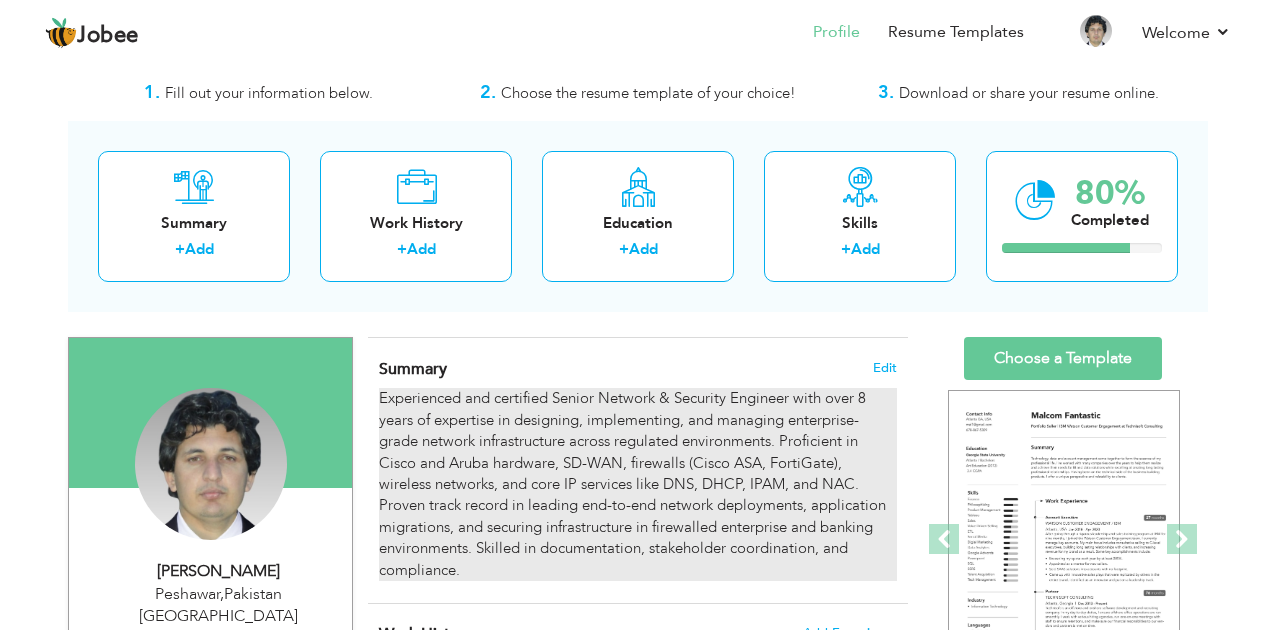 click on "Experienced and certified Senior Network & Security Engineer with over 8 years of expertise in designing, implementing, and managing enterprise-grade network infrastructure across regulated environments. Proficient in Cisco and Aruba hardware, SD-WAN, firewalls (Cisco ASA, FortiGate), wireless networks, and core IP services like DNS, DHCP, IPAM, and NAC. Proven track record in leading end-to-end network deployments, application migrations, and securing infrastructure in firewalled enterprise and banking environments. Skilled in documentation, stakeholder coordination, and compliance." at bounding box center [638, 484] 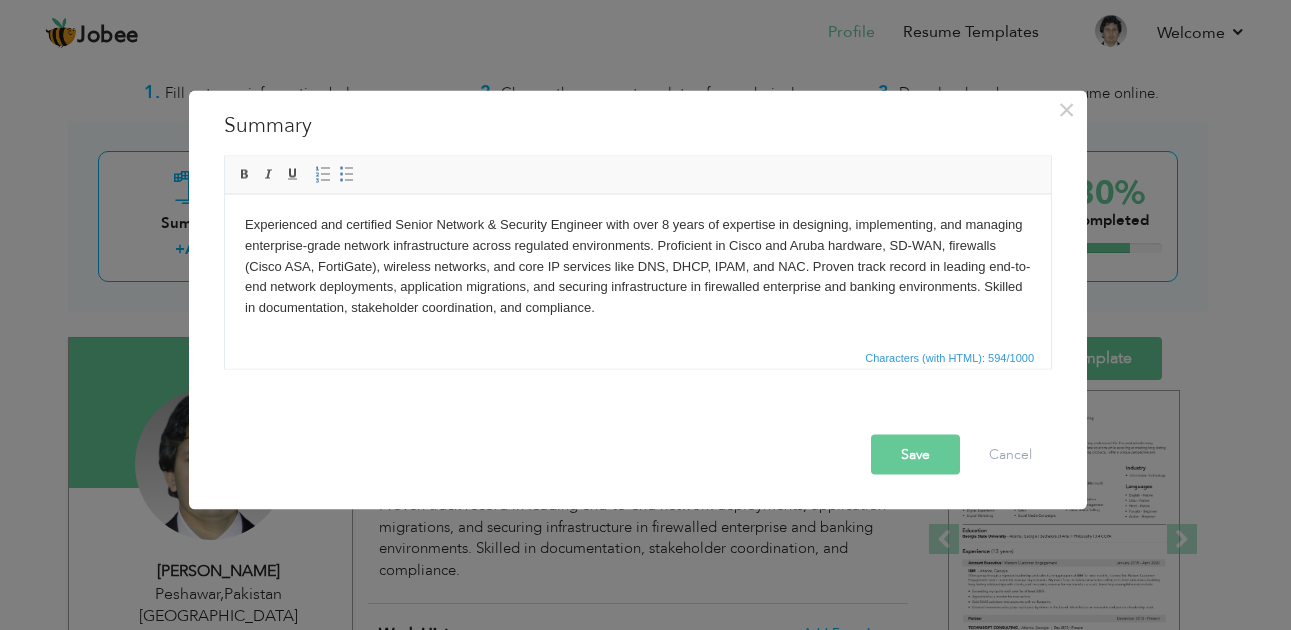click on "Experienced and certified Senior Network & Security Engineer with over 8 years of expertise in designing, implementing, and managing enterprise-grade network infrastructure across regulated environments. Proficient in Cisco and Aruba hardware, SD-WAN, firewalls (Cisco ASA, FortiGate), wireless networks, and core IP services like DNS, DHCP, IPAM, and NAC. Proven track record in leading end-to-end network deployments, application migrations, and securing infrastructure in firewalled enterprise and banking environments. Skilled in documentation, stakeholder coordination, and compliance." at bounding box center [638, 266] 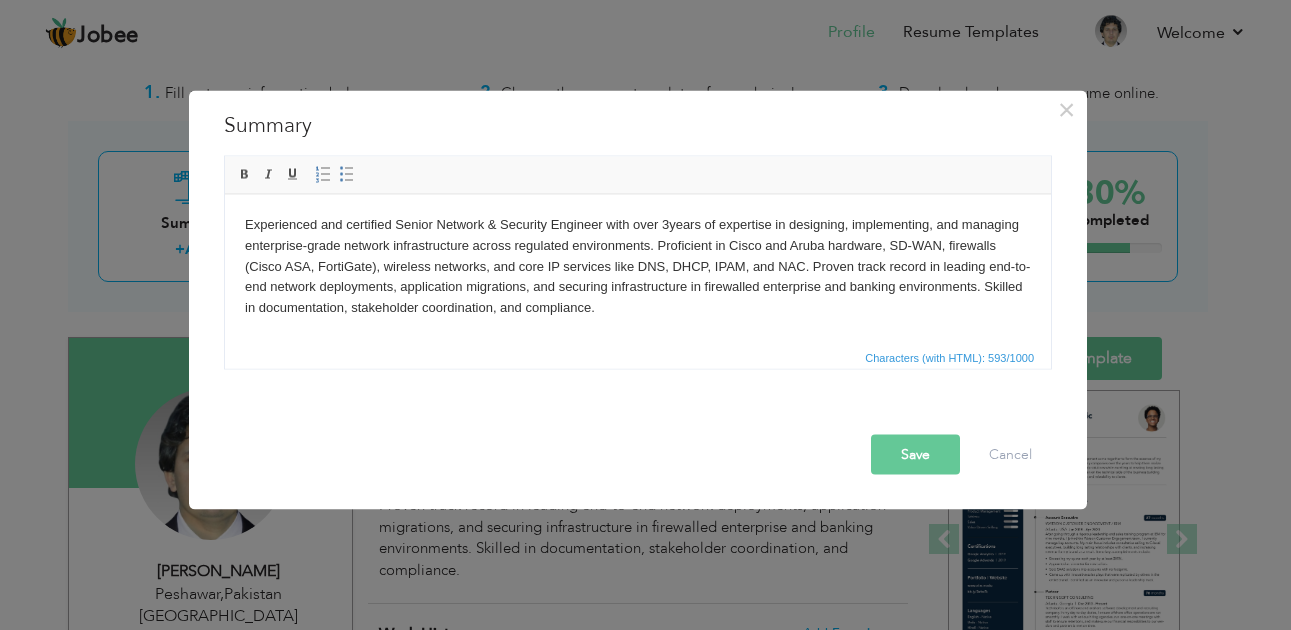 click on "Save" at bounding box center (915, 455) 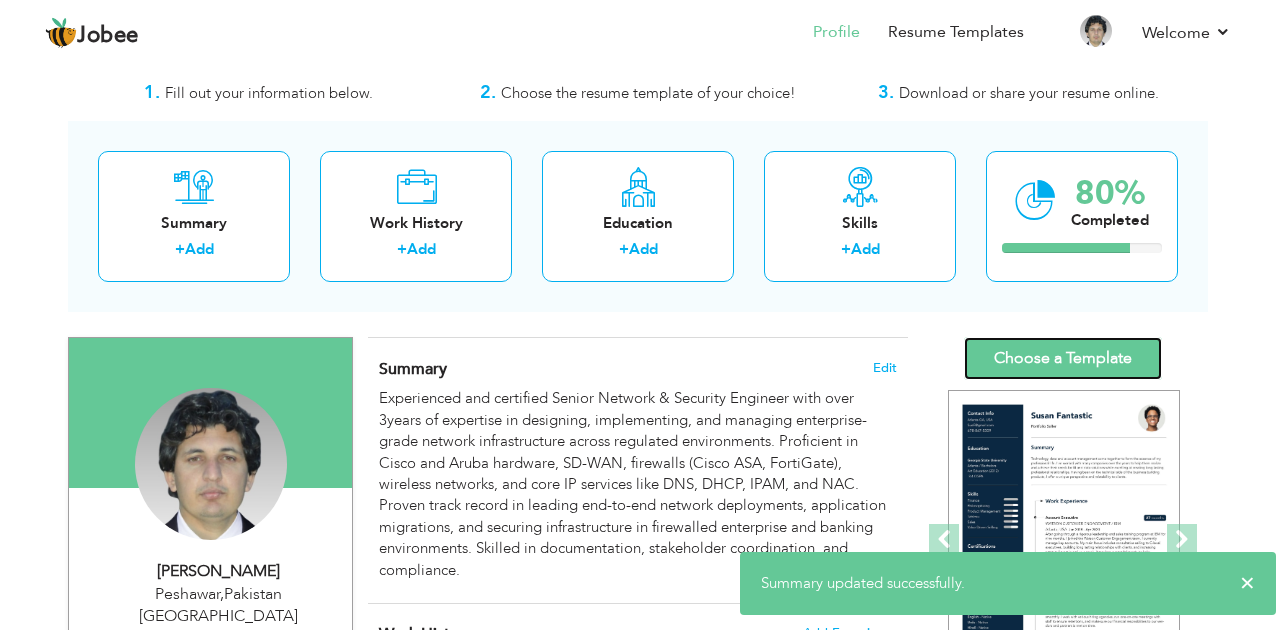 click on "Choose a Template" at bounding box center [1063, 358] 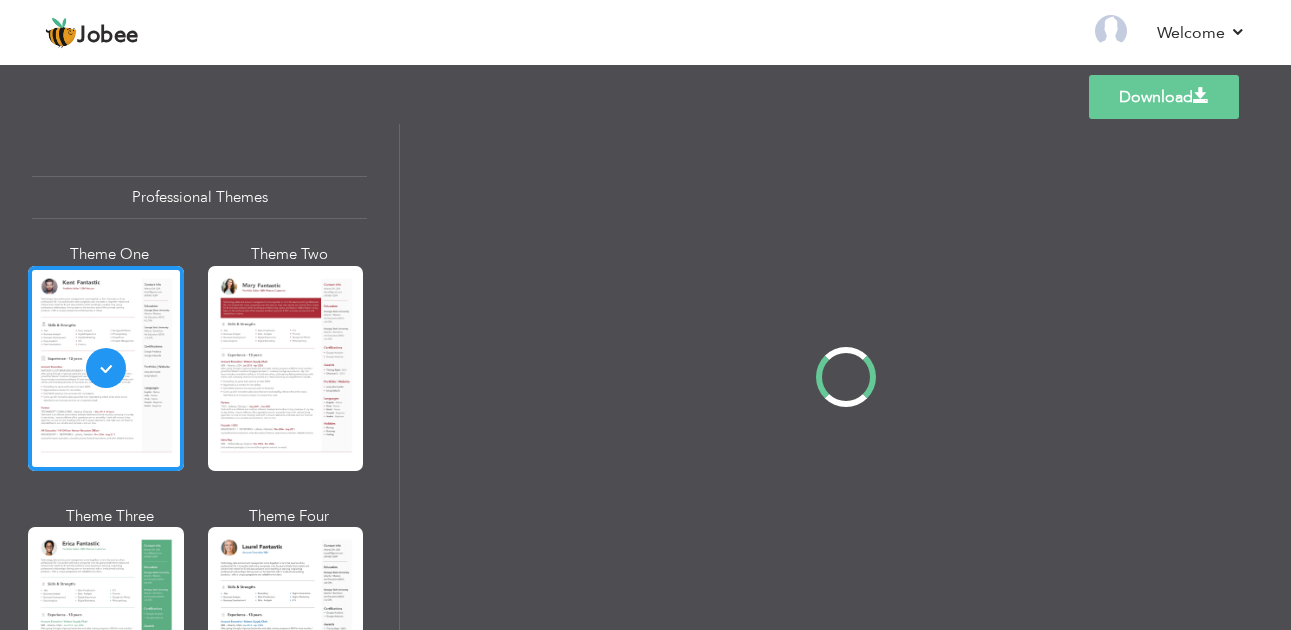 scroll, scrollTop: 0, scrollLeft: 0, axis: both 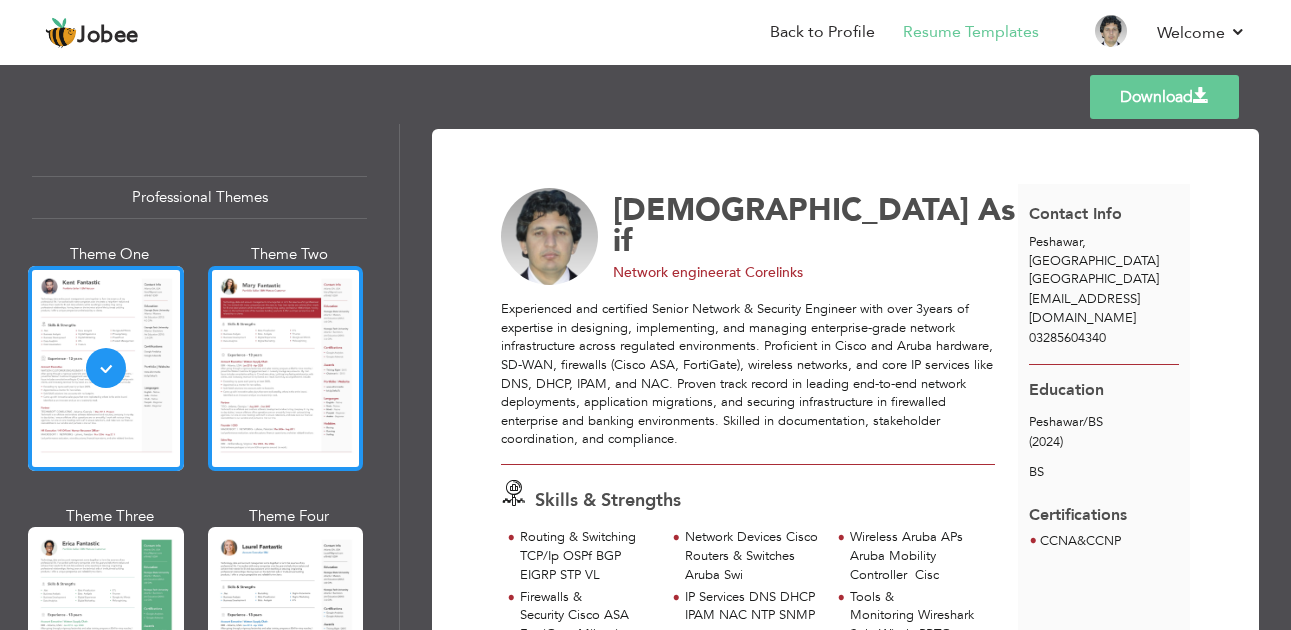 click at bounding box center [286, 368] 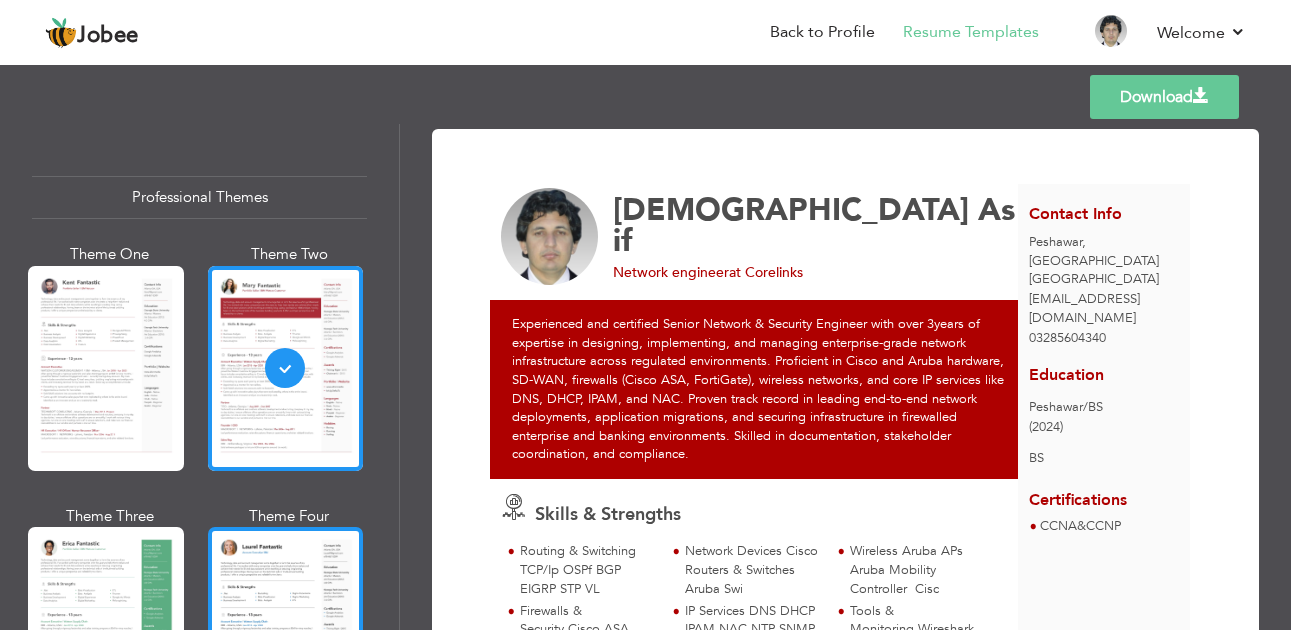click at bounding box center [286, 629] 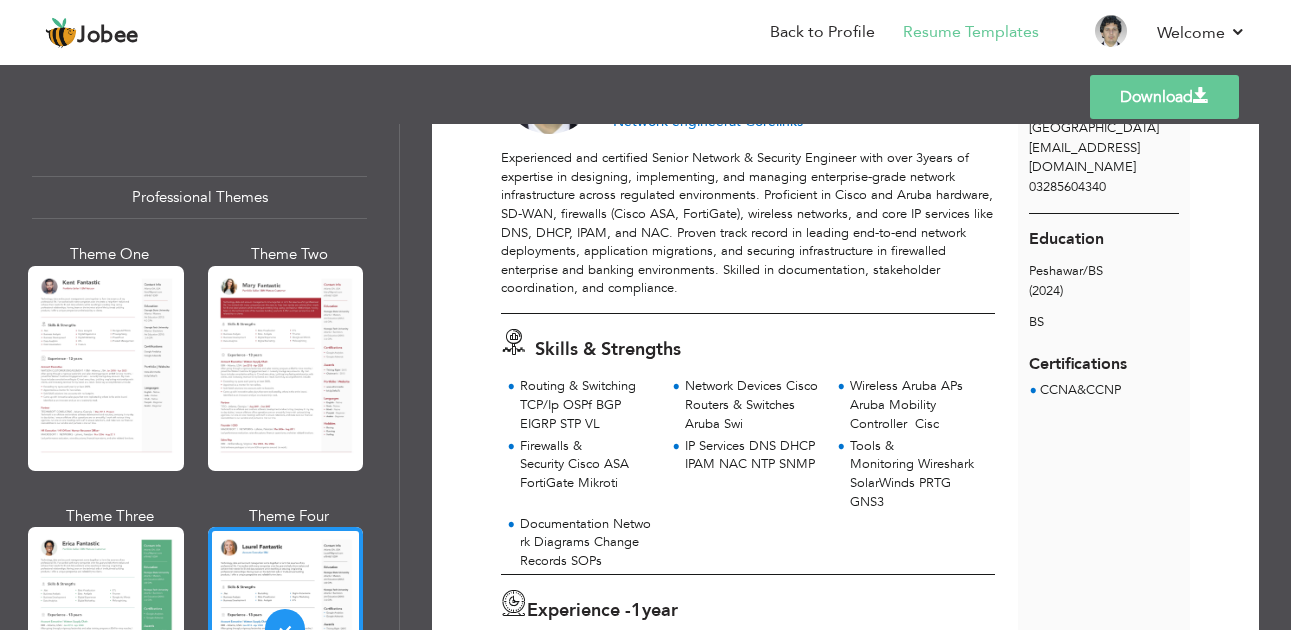 scroll, scrollTop: 129, scrollLeft: 0, axis: vertical 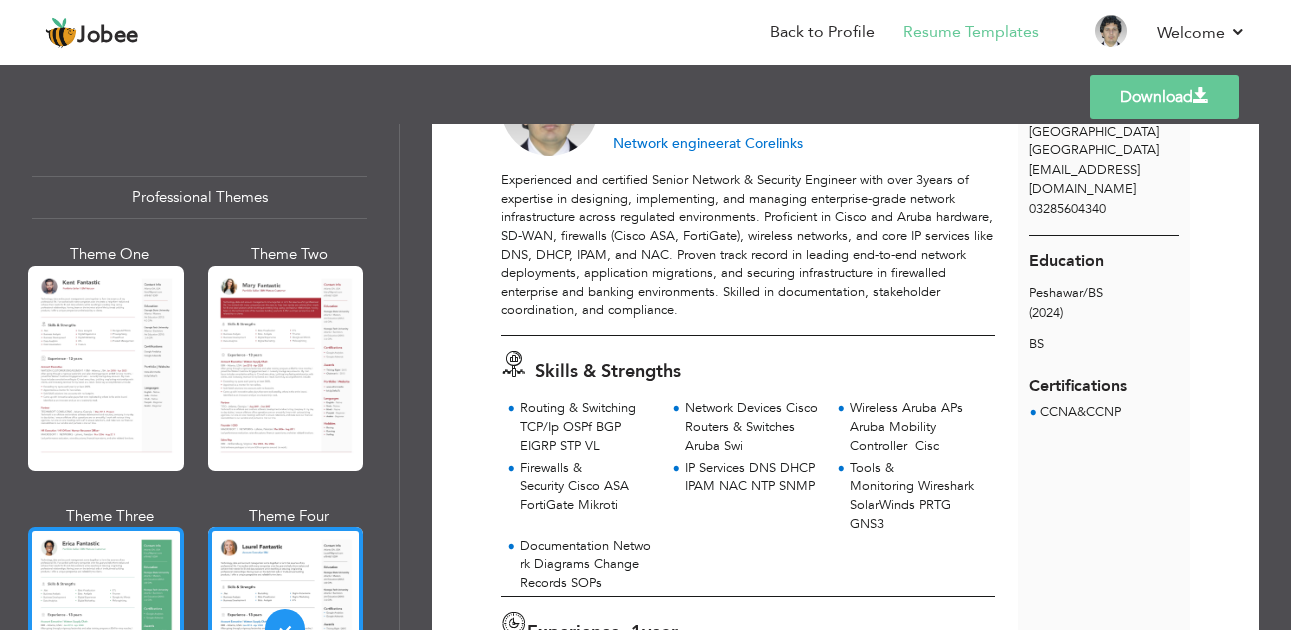 click at bounding box center (106, 629) 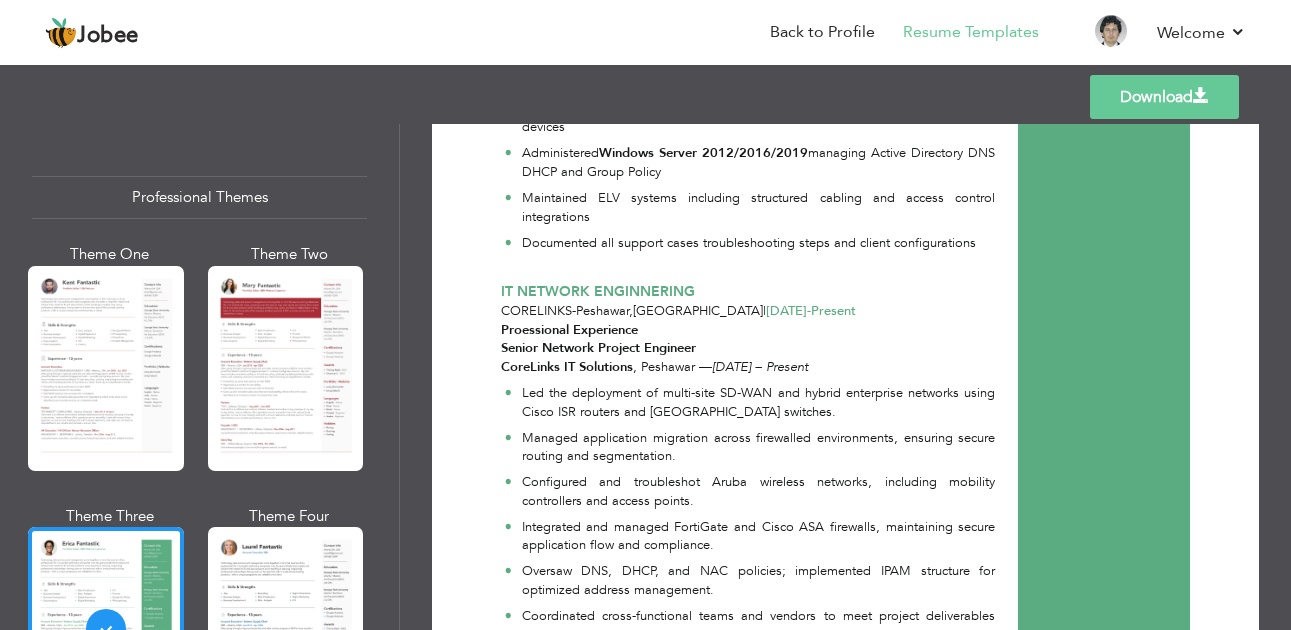 scroll, scrollTop: 1342, scrollLeft: 0, axis: vertical 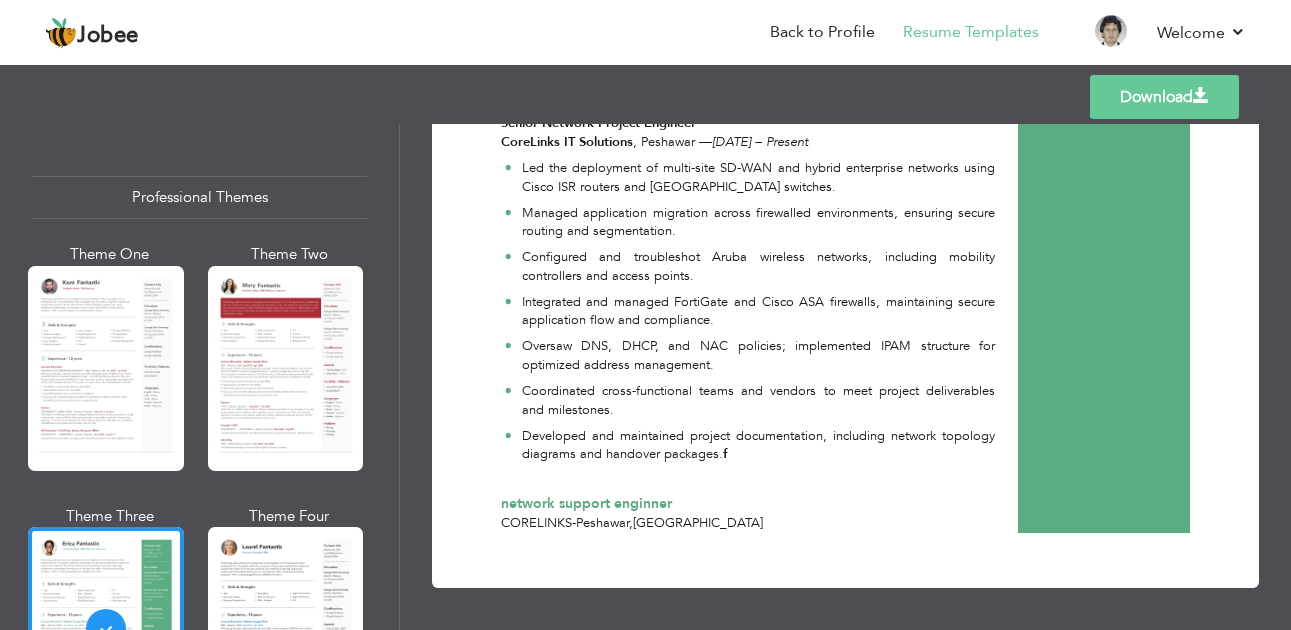 click on "Download" at bounding box center (1164, 97) 